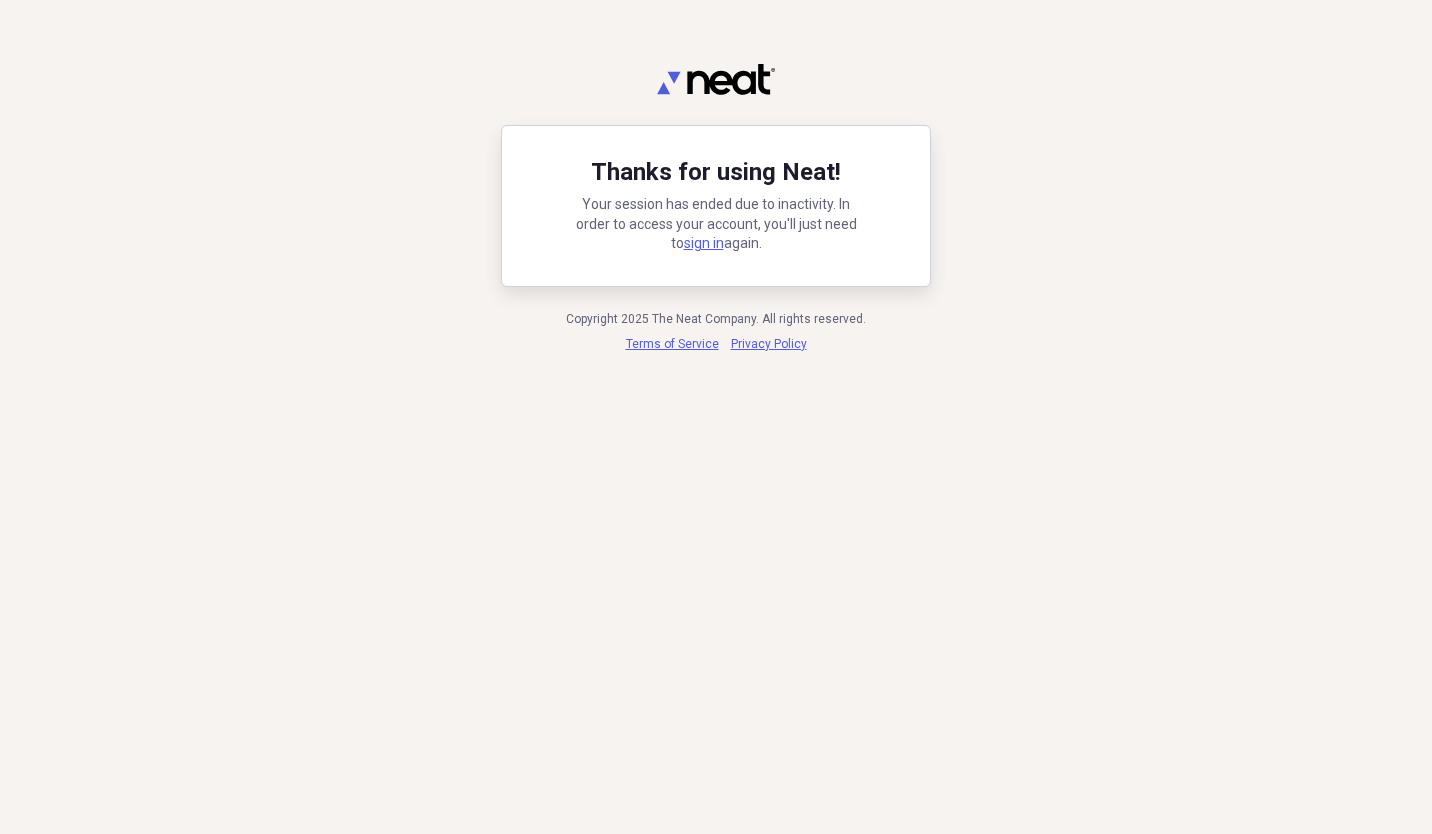 scroll, scrollTop: 0, scrollLeft: 0, axis: both 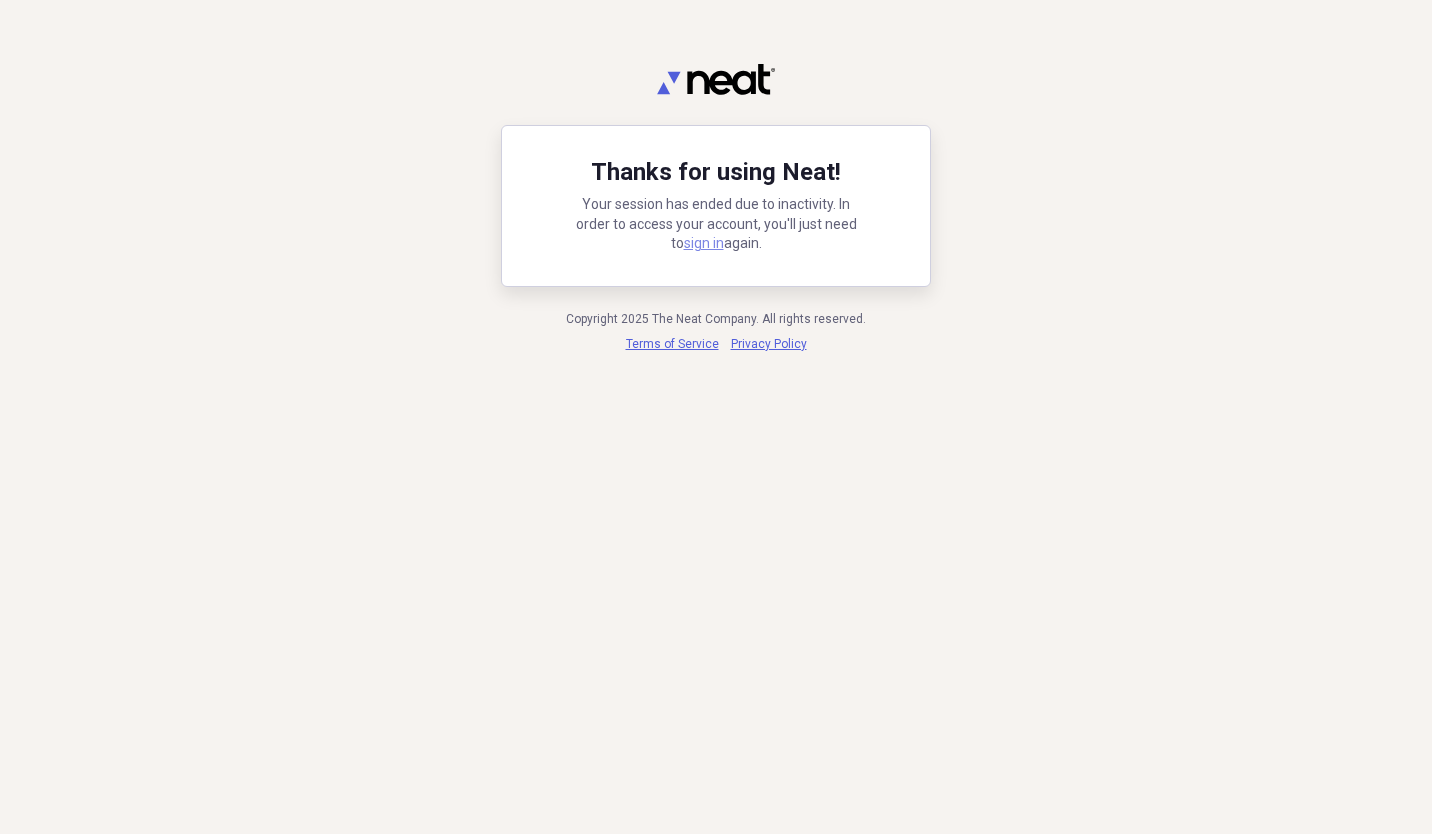 click on "sign in" at bounding box center (704, 243) 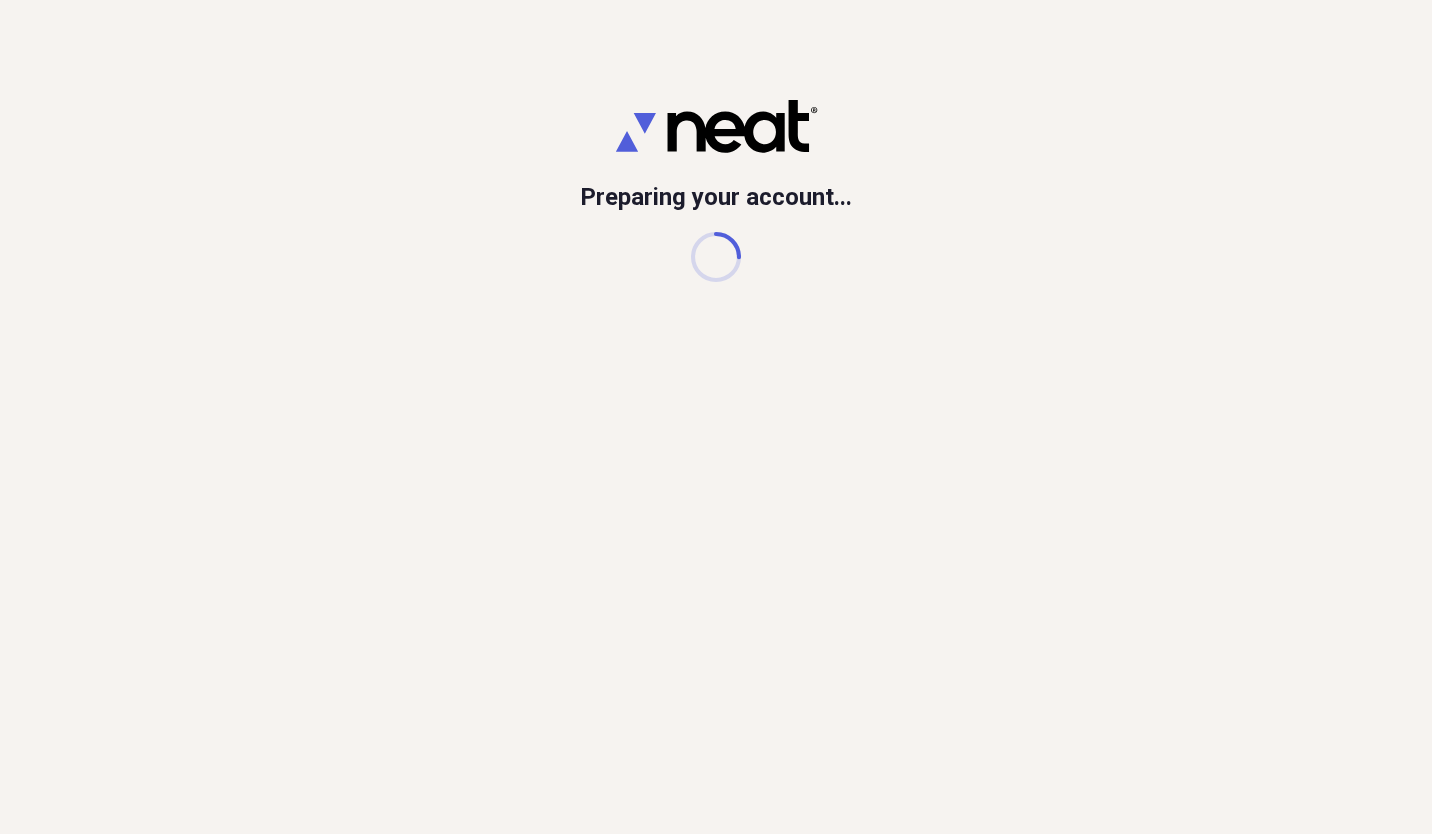 scroll, scrollTop: 0, scrollLeft: 0, axis: both 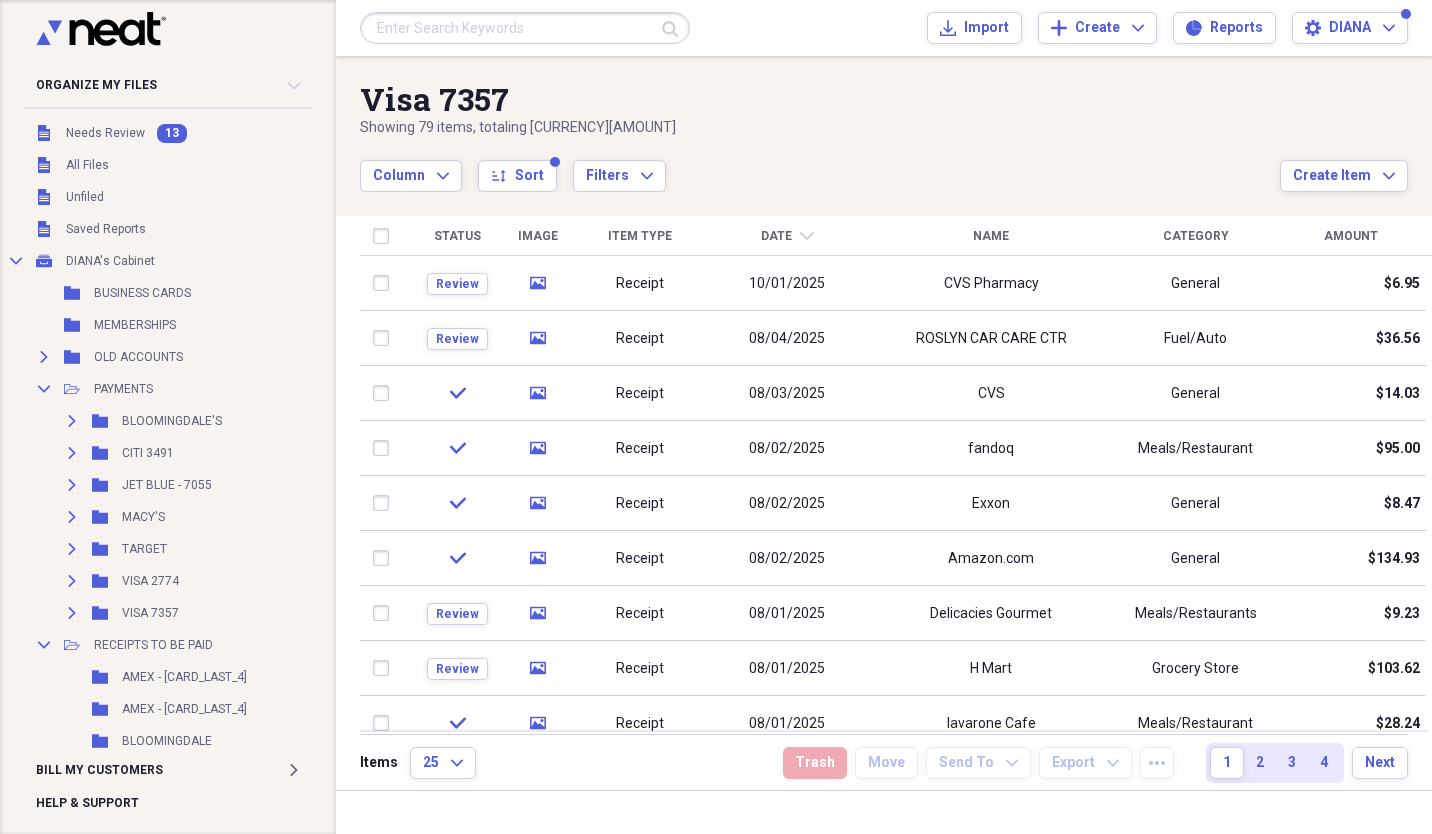 click on "Receipt" at bounding box center (640, 283) 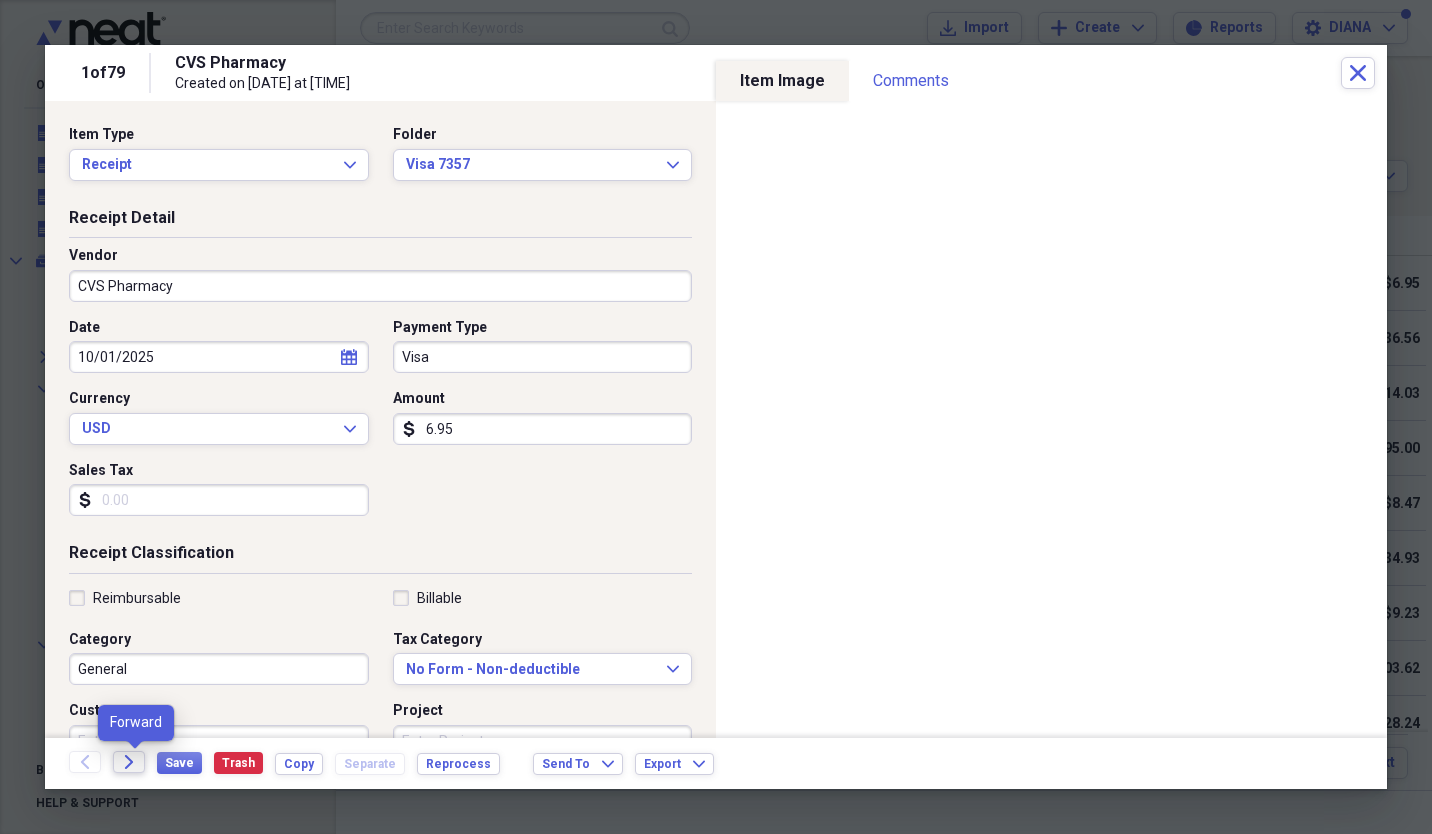 click on "Forward" 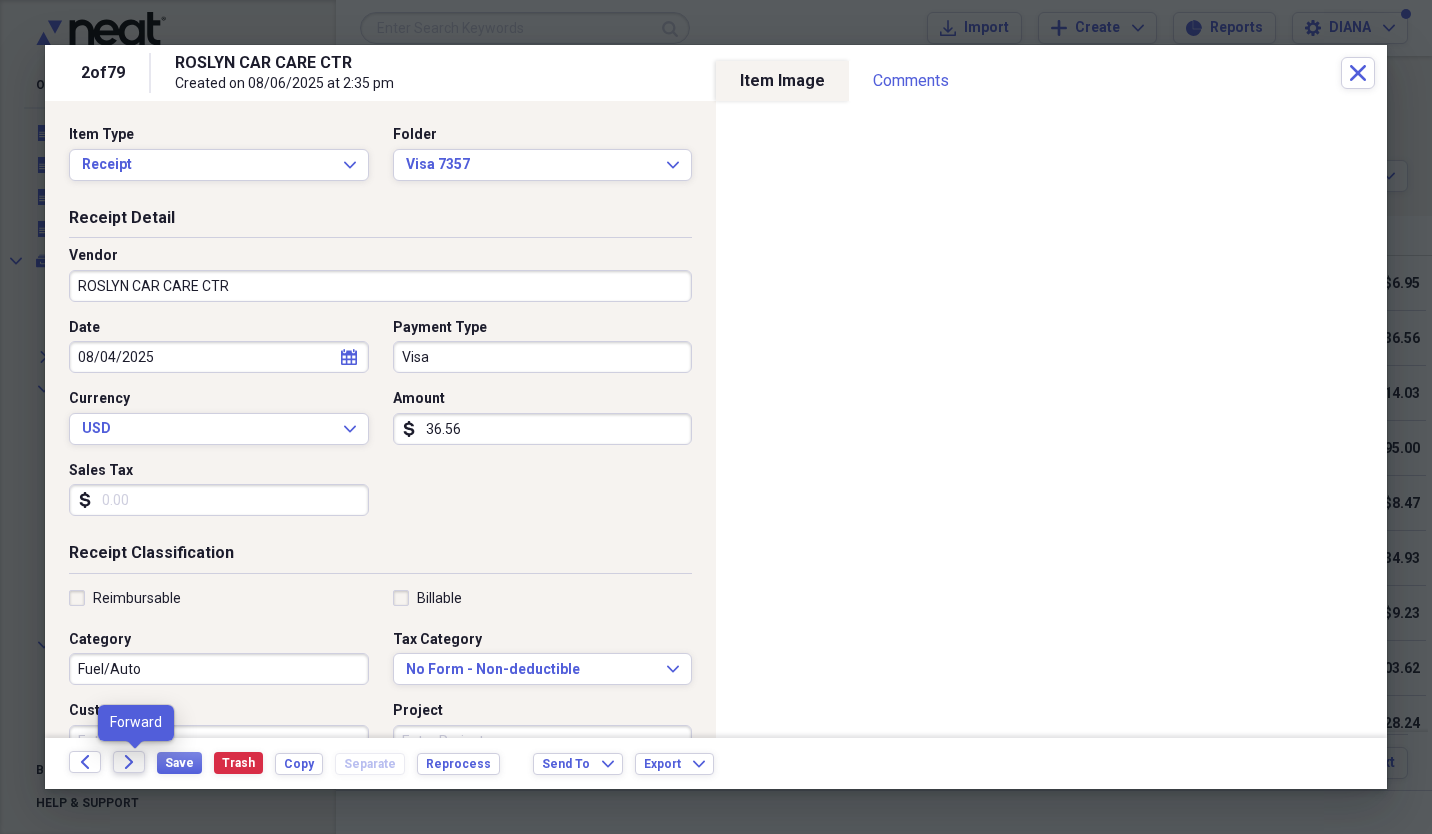 click on "Forward" 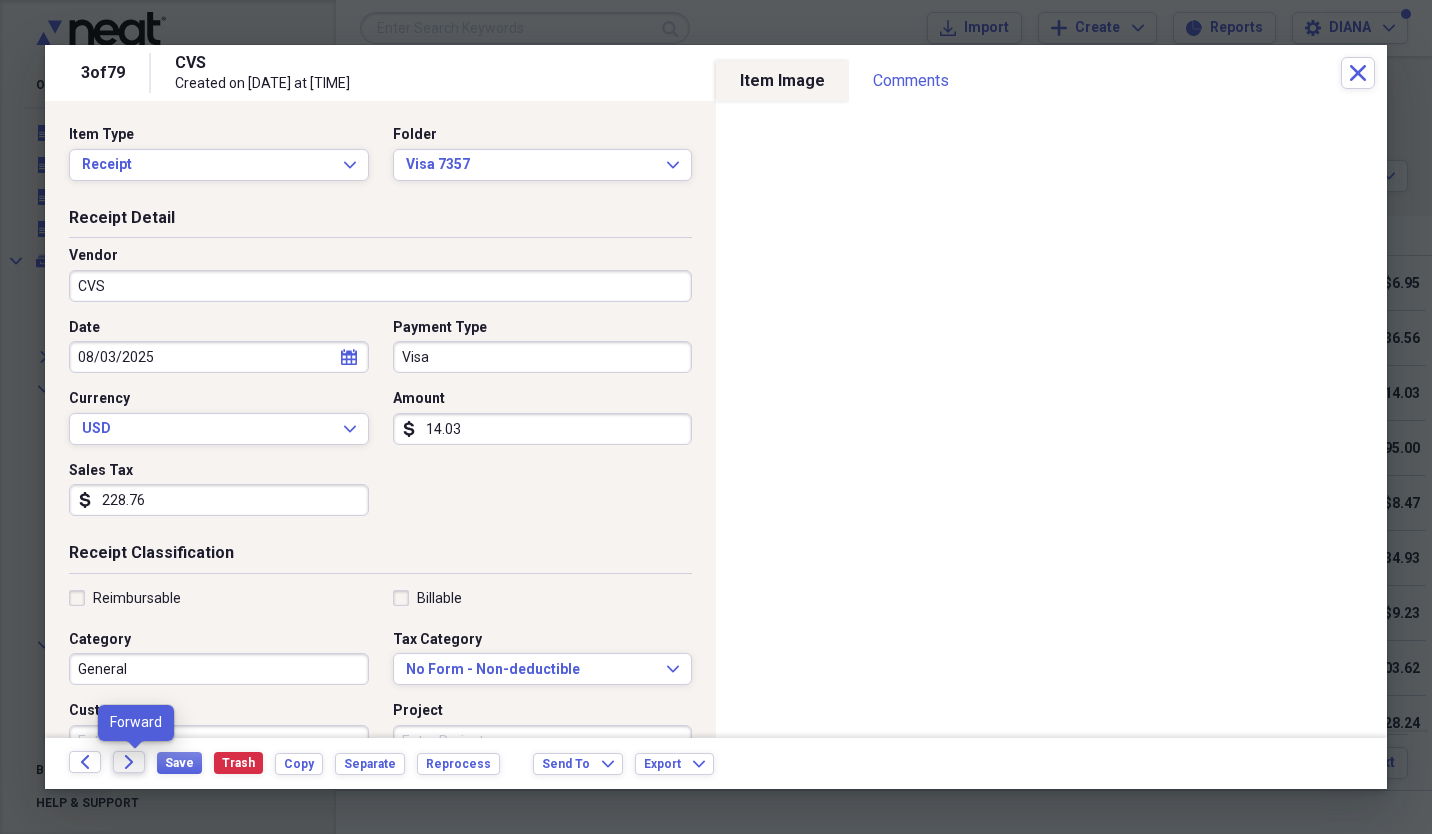 click on "Forward" 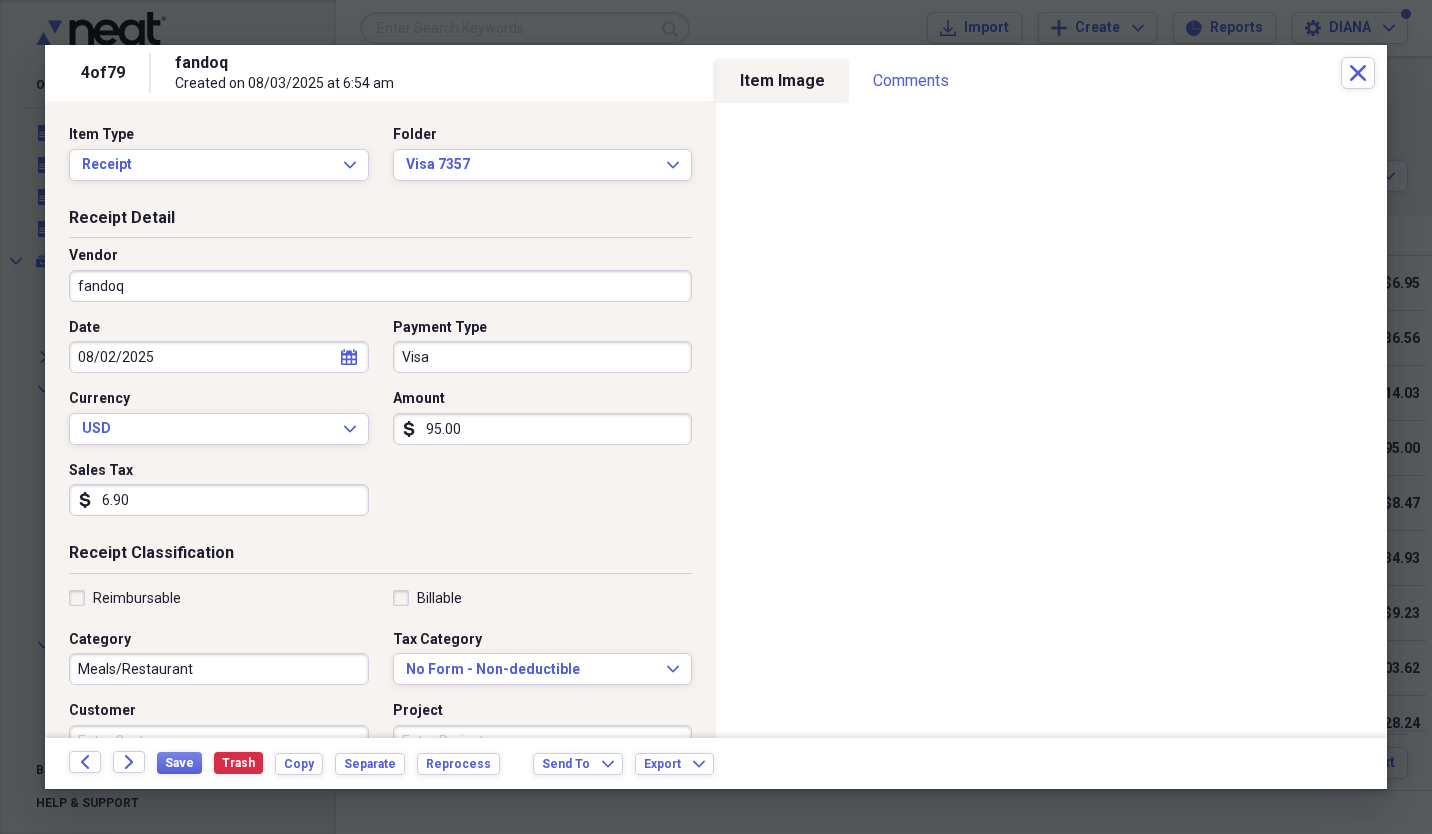 click on "Forward" at bounding box center [135, 763] 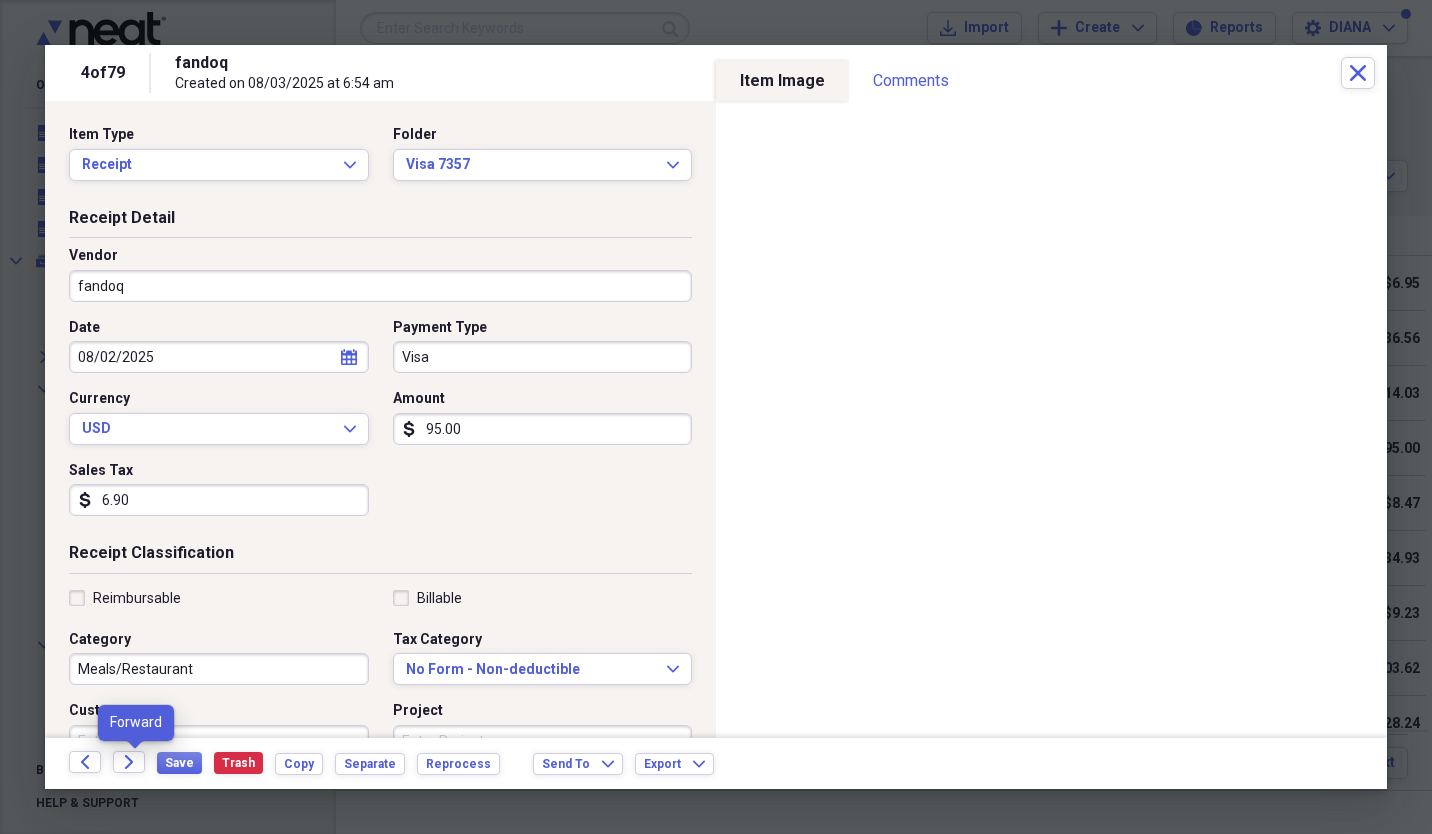 click on "Forward" at bounding box center [135, 763] 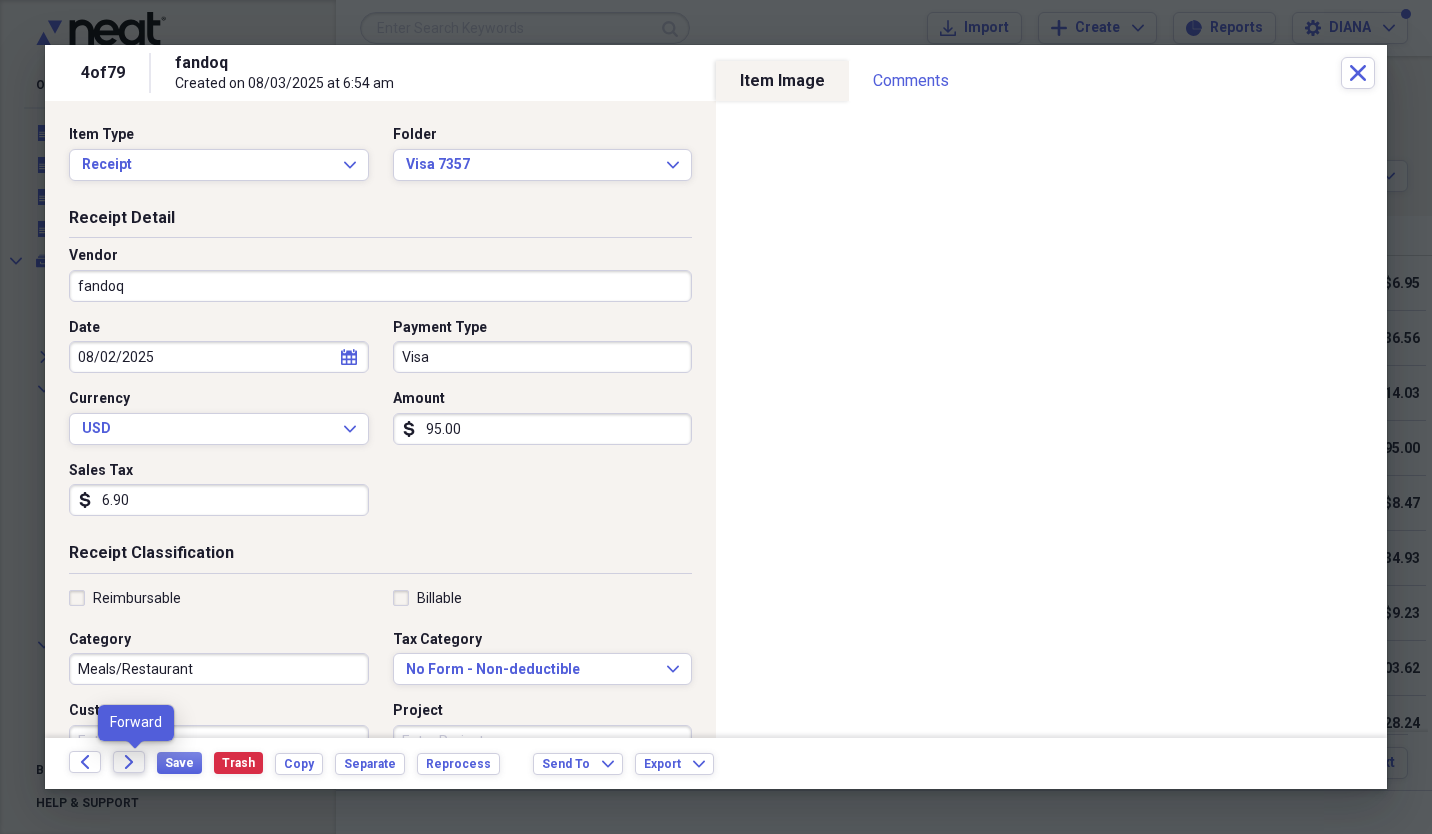 click 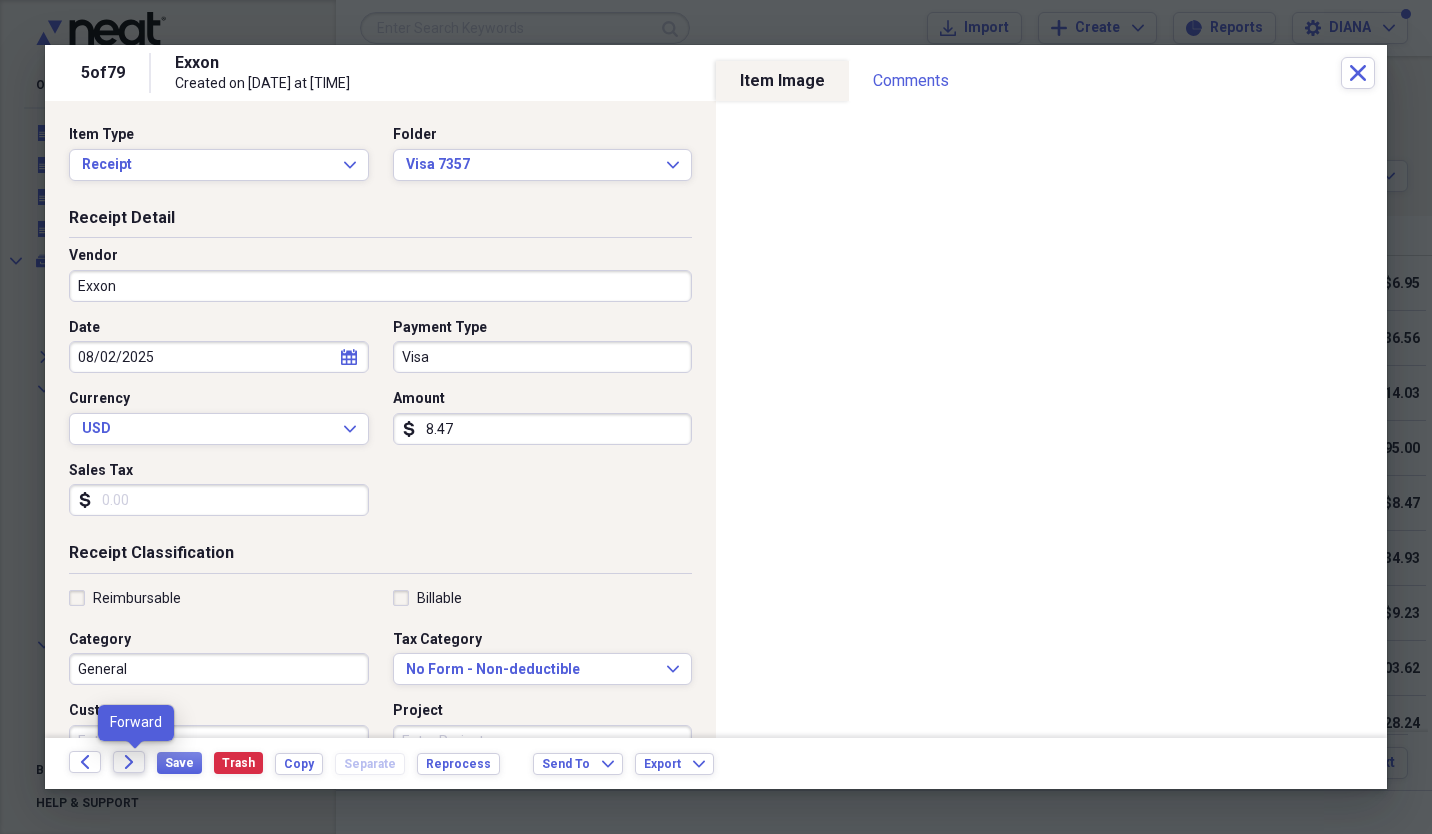 click 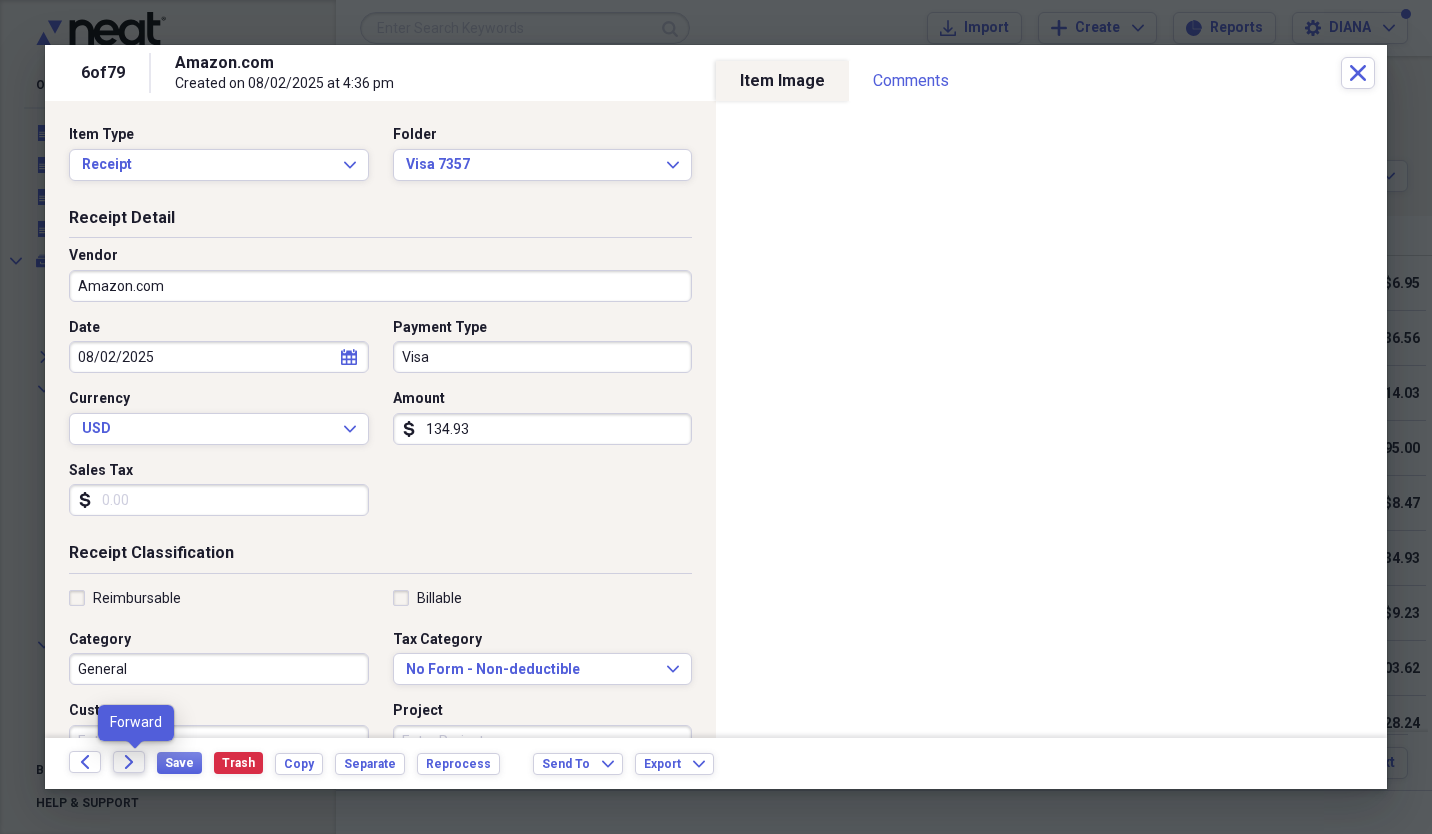 click 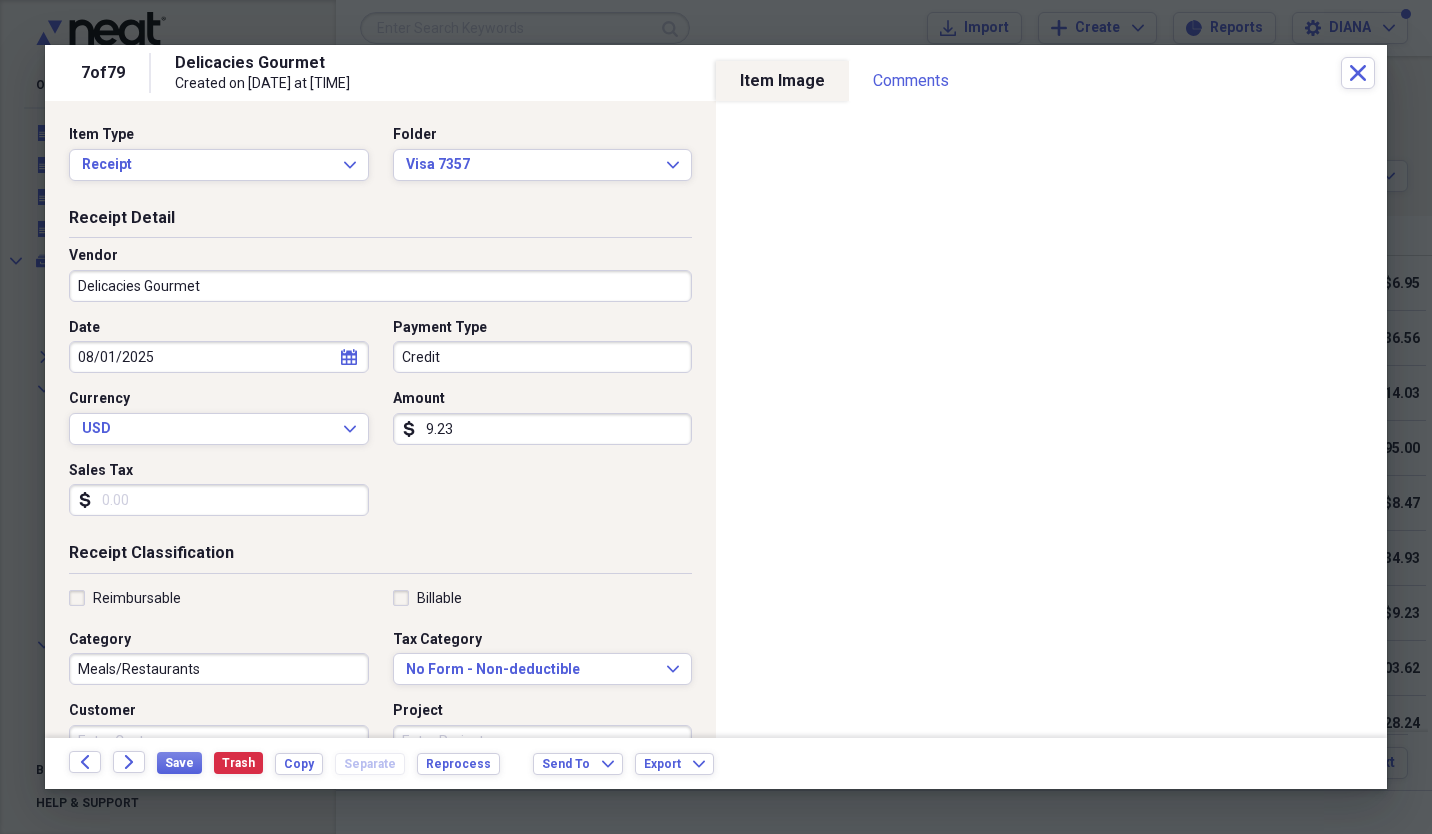 click on "Credit" at bounding box center (543, 357) 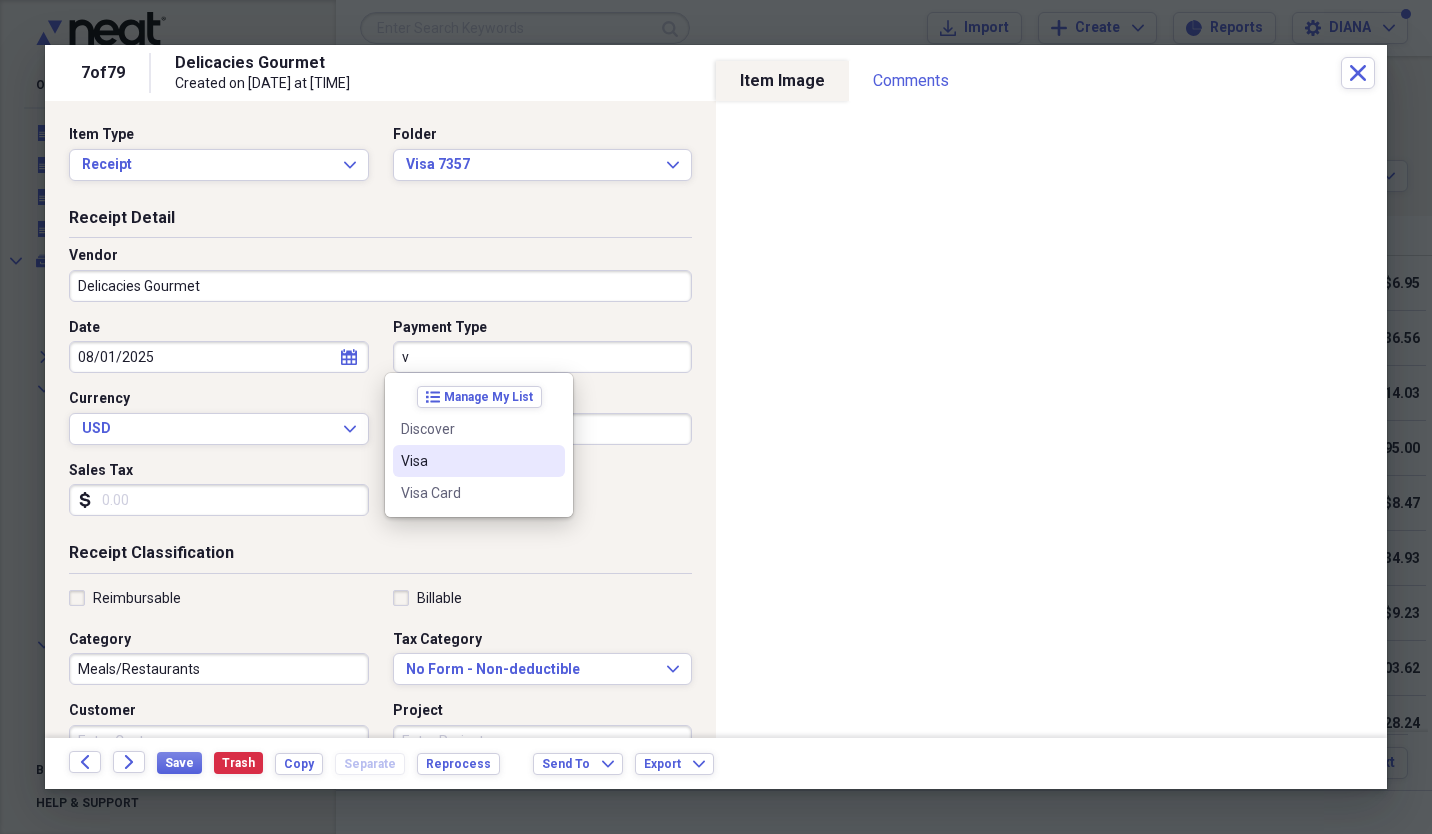 click on "Visa" at bounding box center [467, 461] 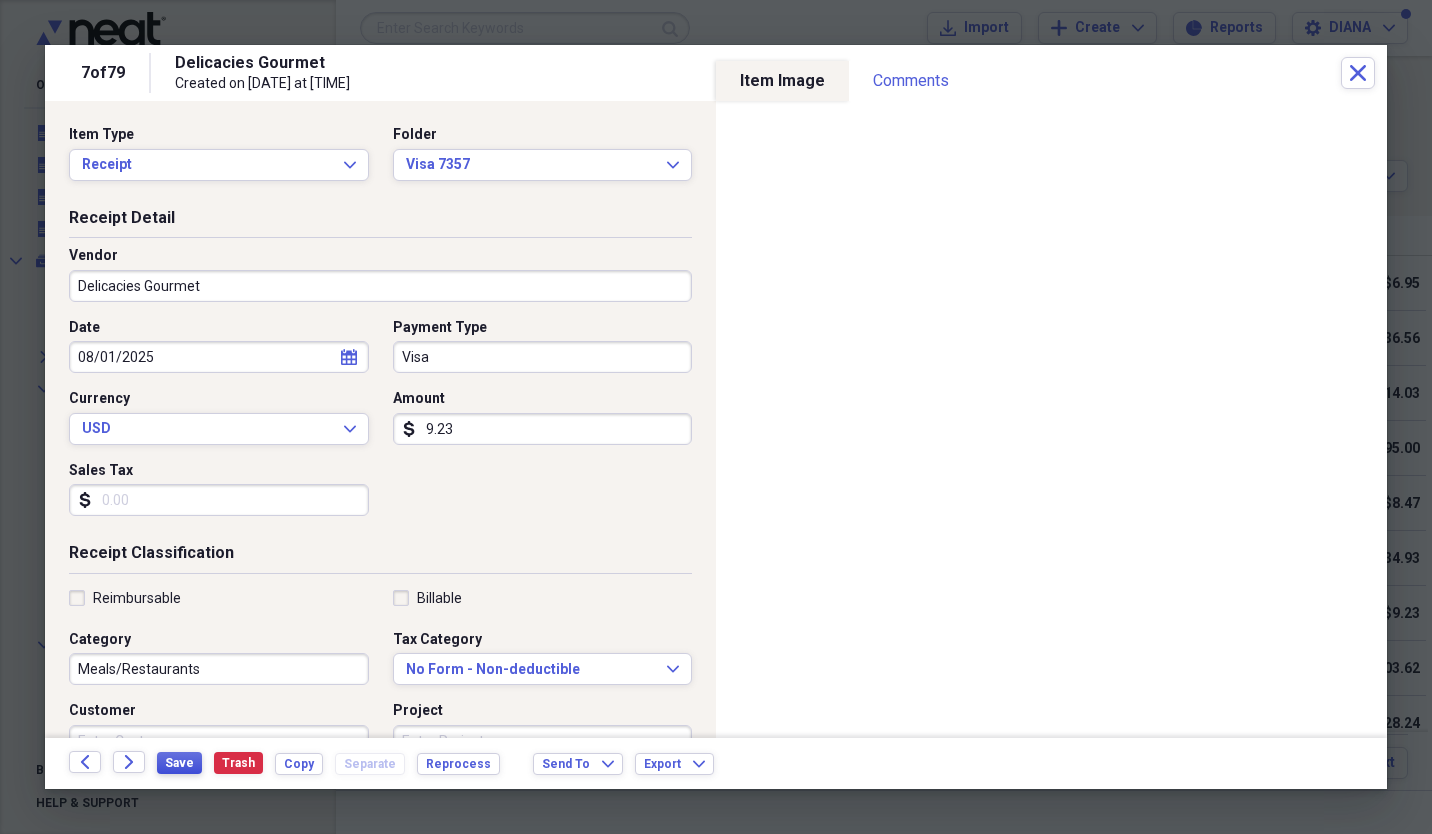 click on "Save" at bounding box center (179, 763) 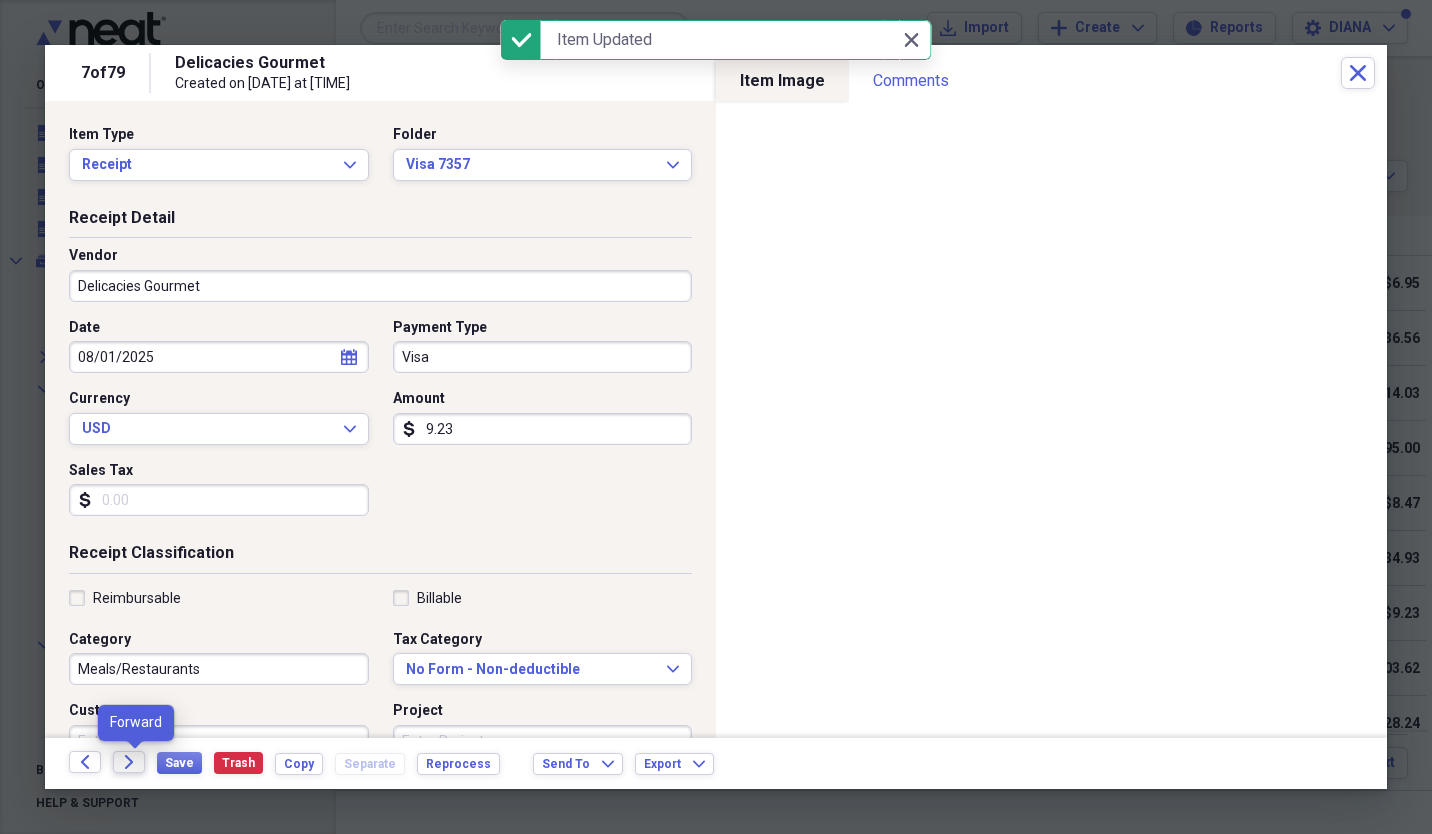 click on "Forward" 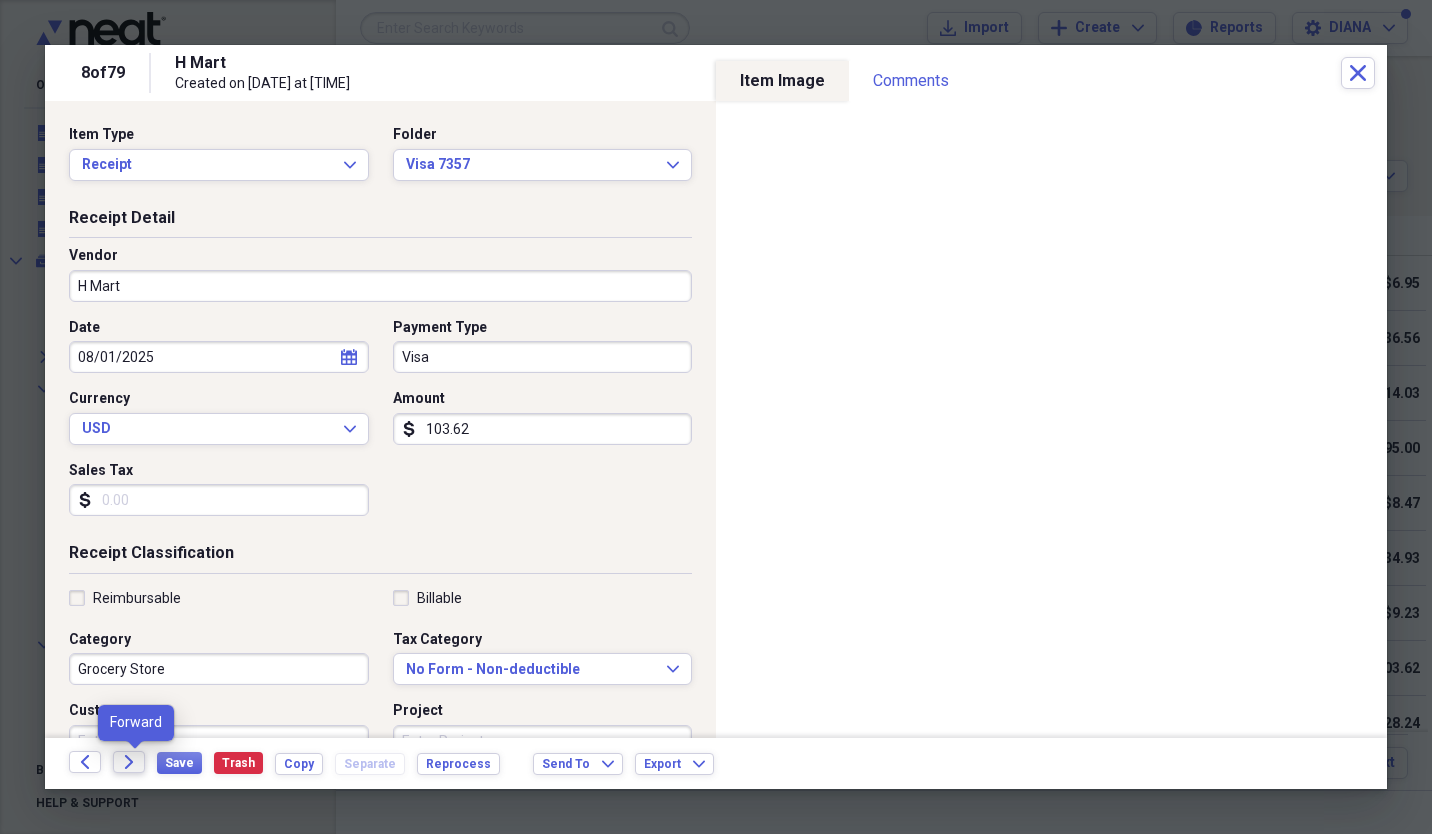 click on "Forward" 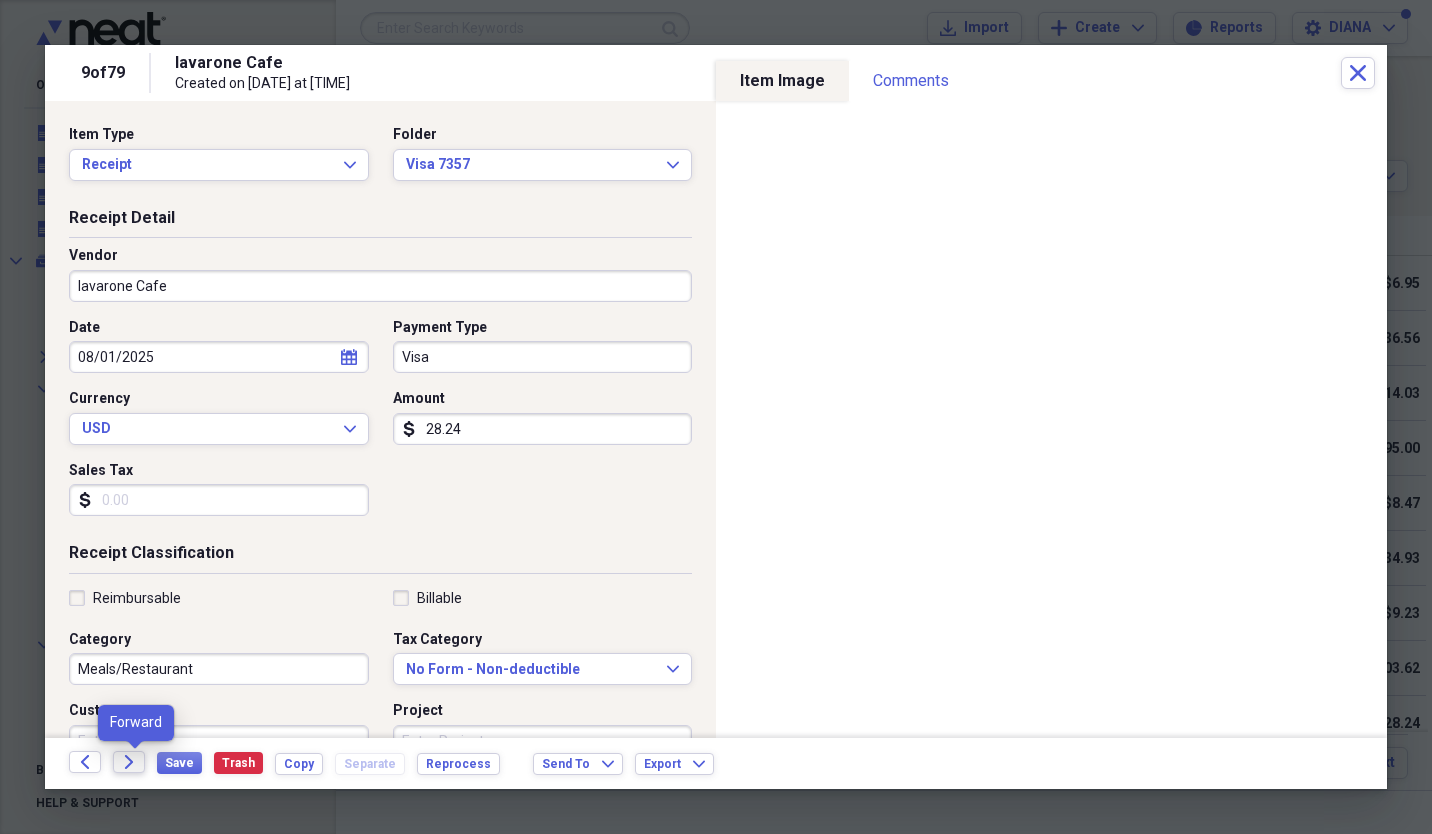 click on "Forward" 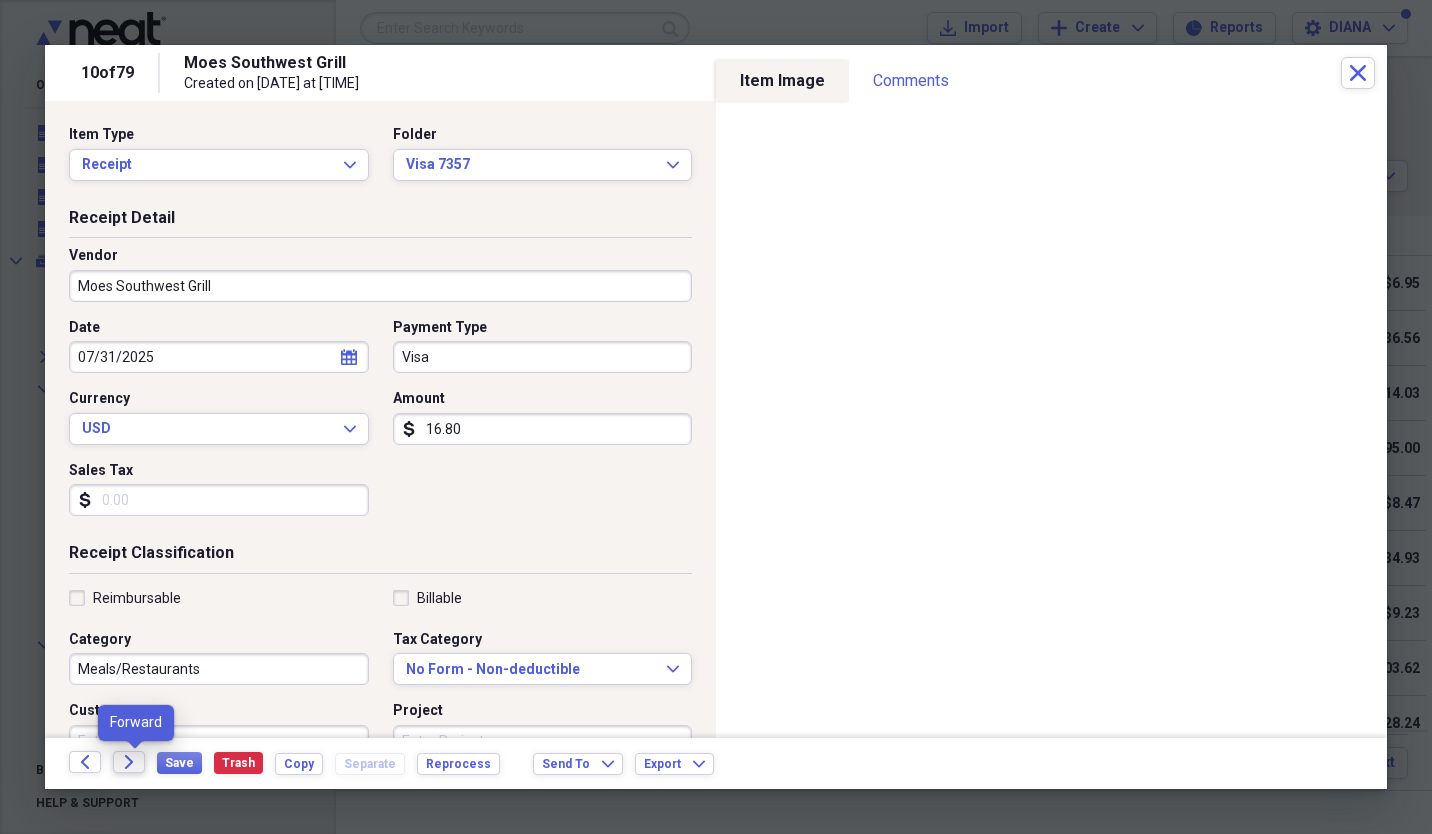 click on "Forward" 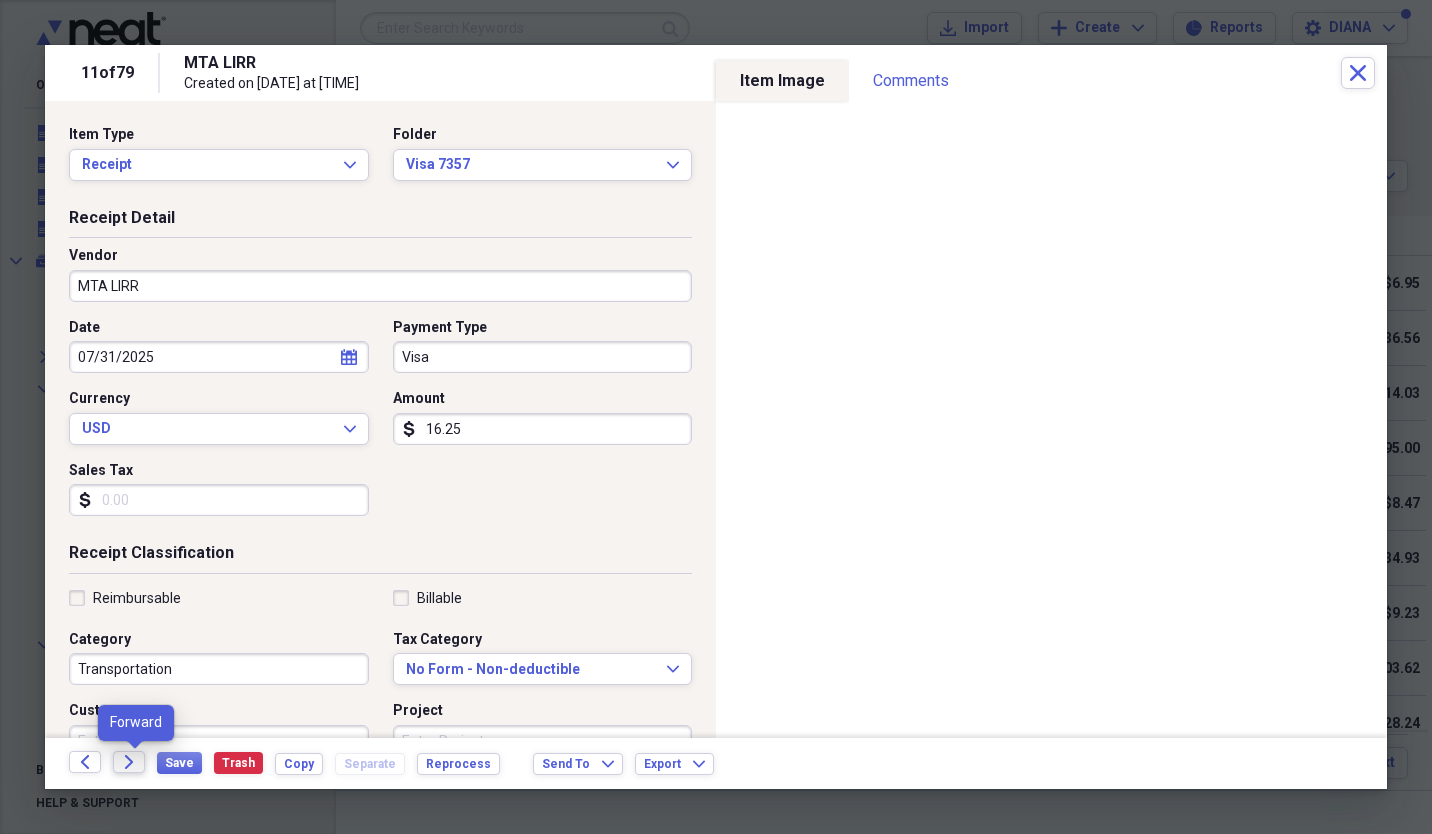 click on "Forward" 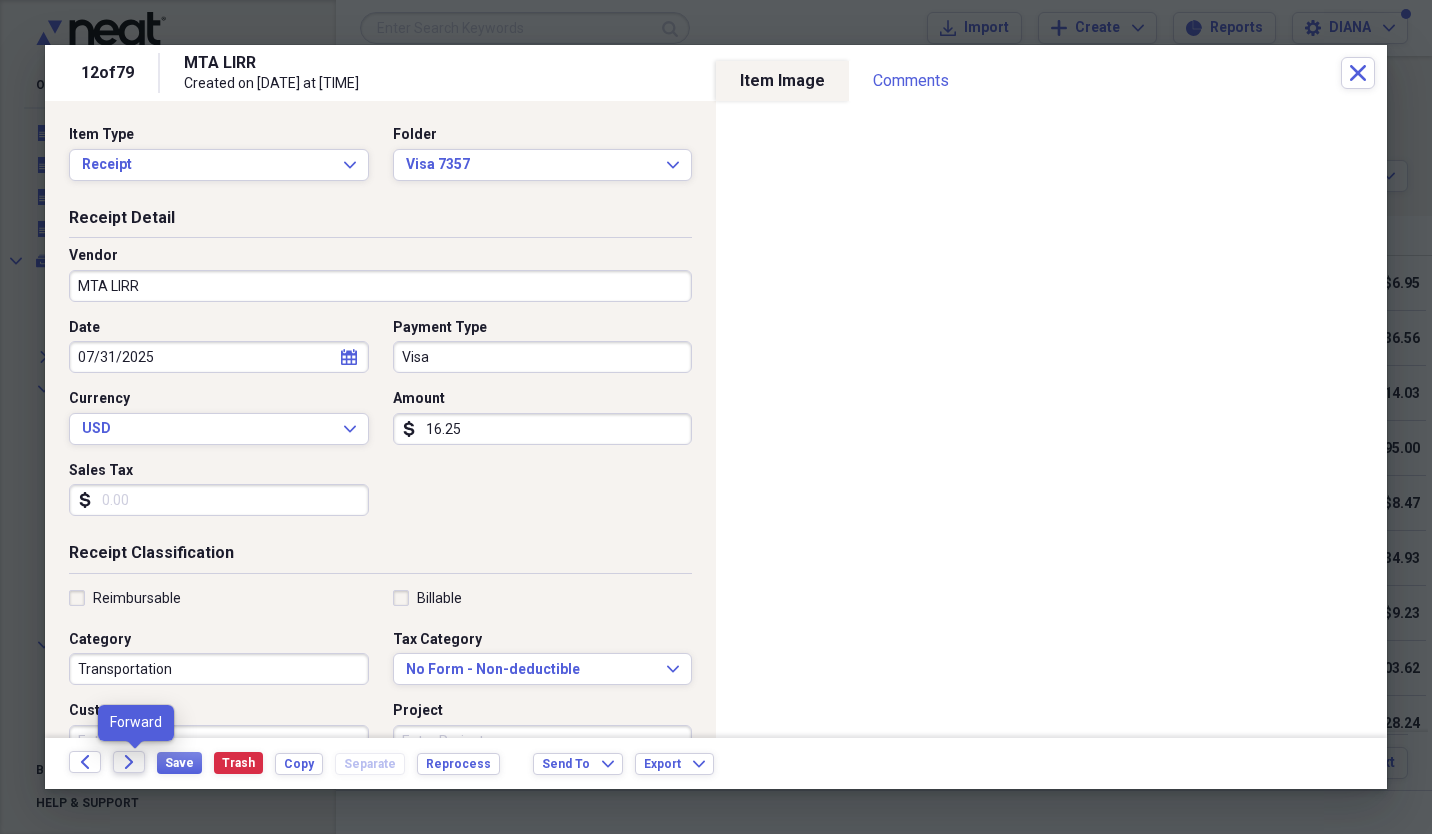 click on "Forward" 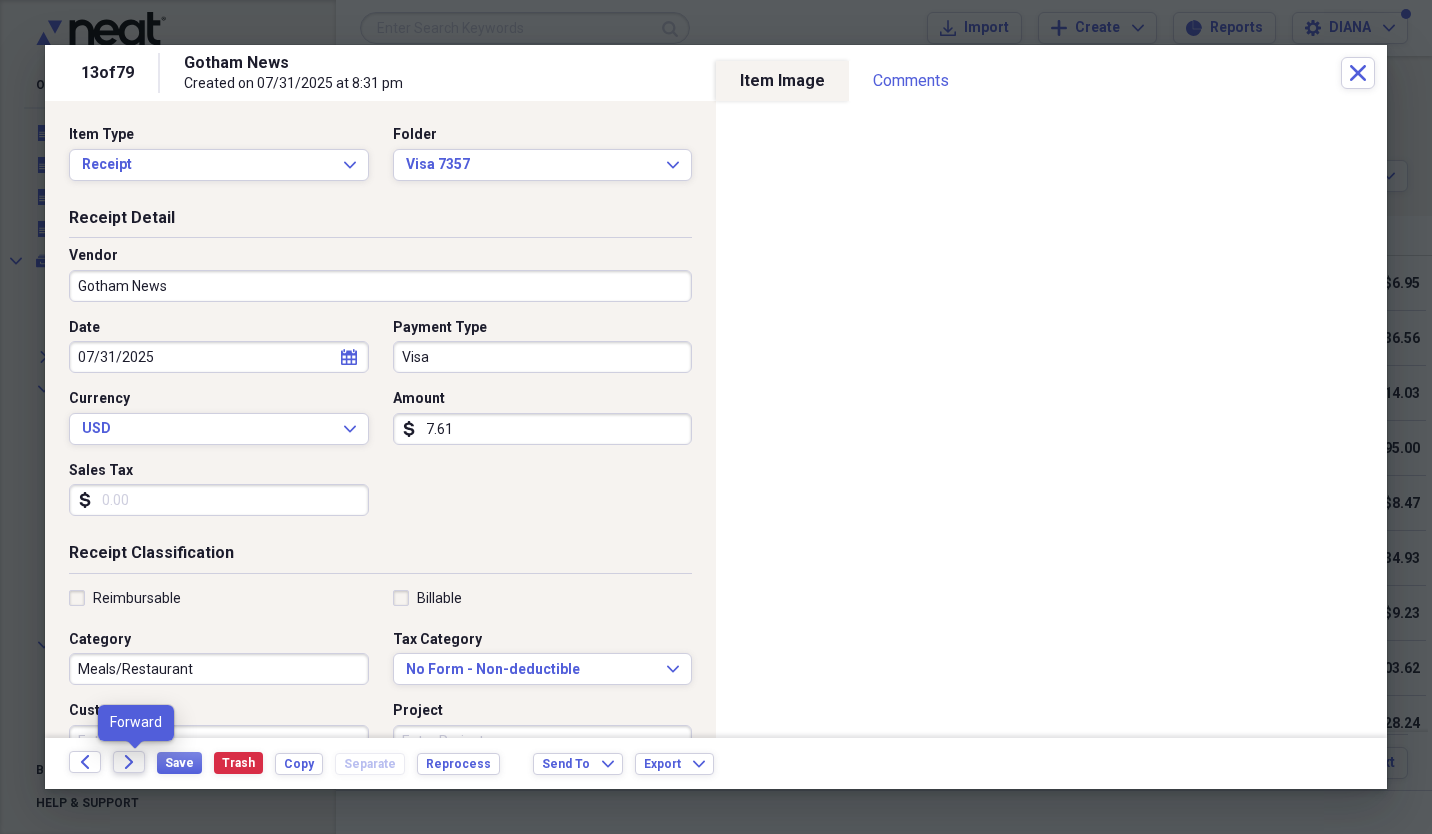 click on "Forward" 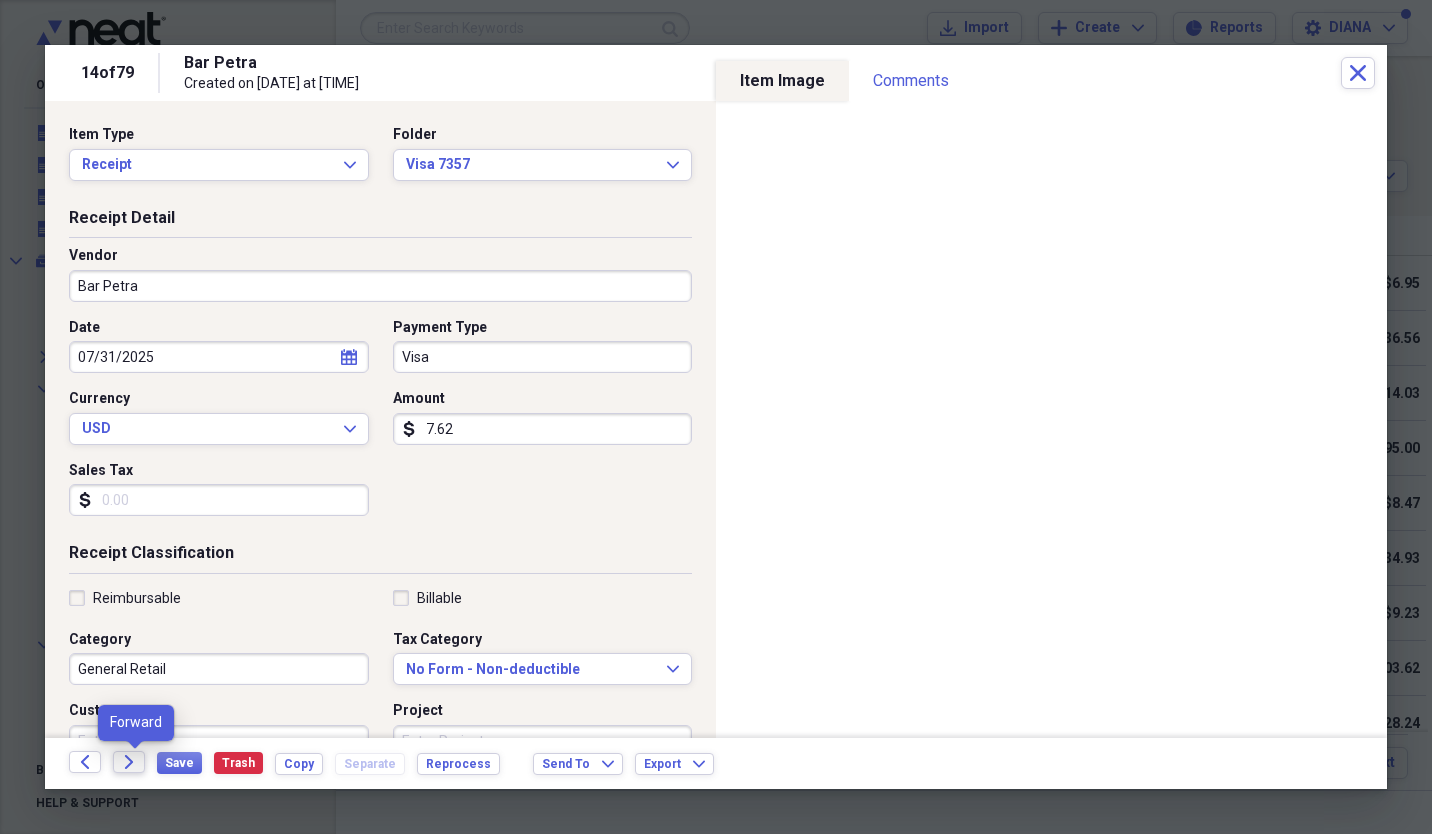click on "Forward" 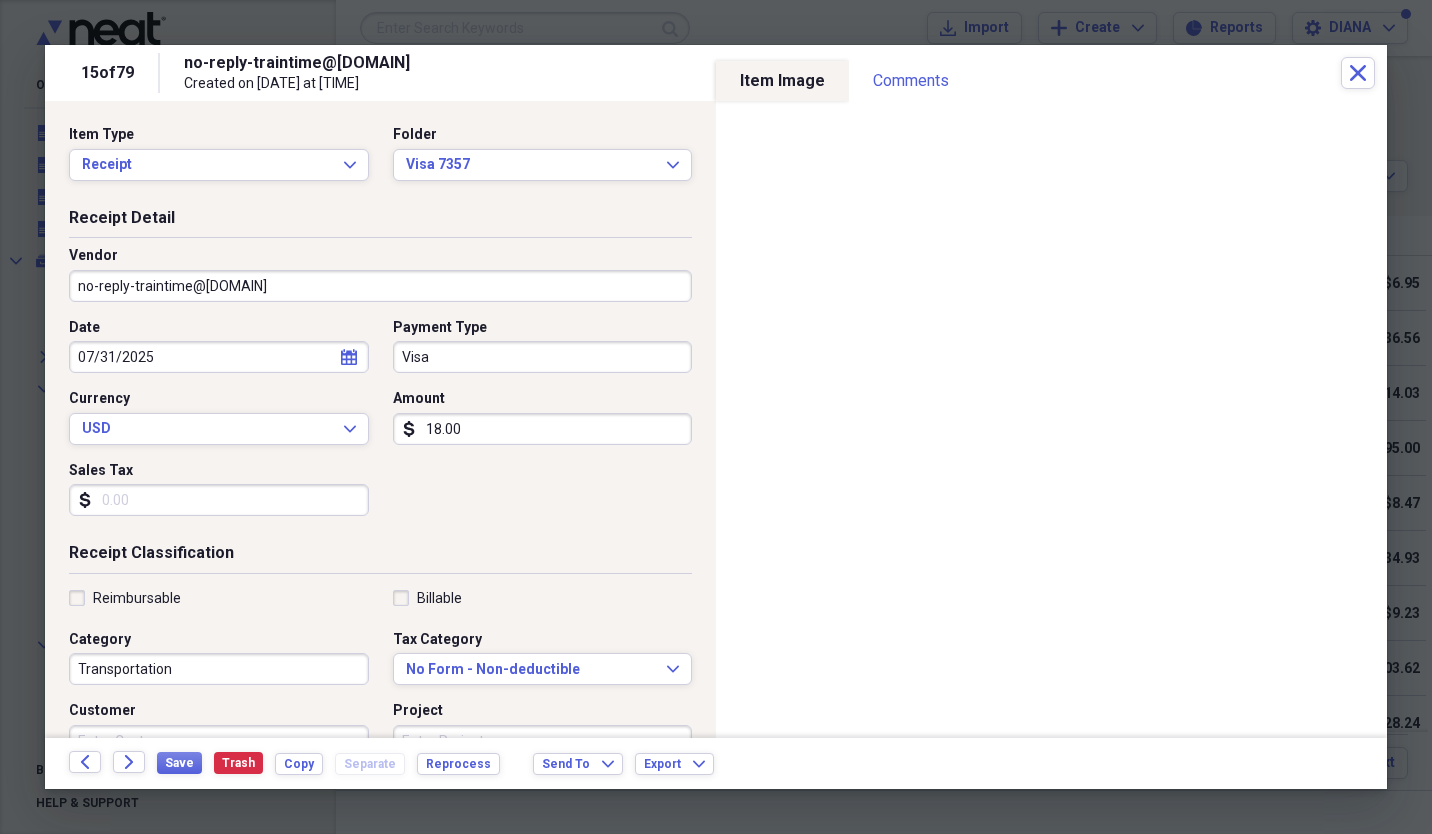 click on "no-reply-traintime@[DOMAIN]" at bounding box center [380, 286] 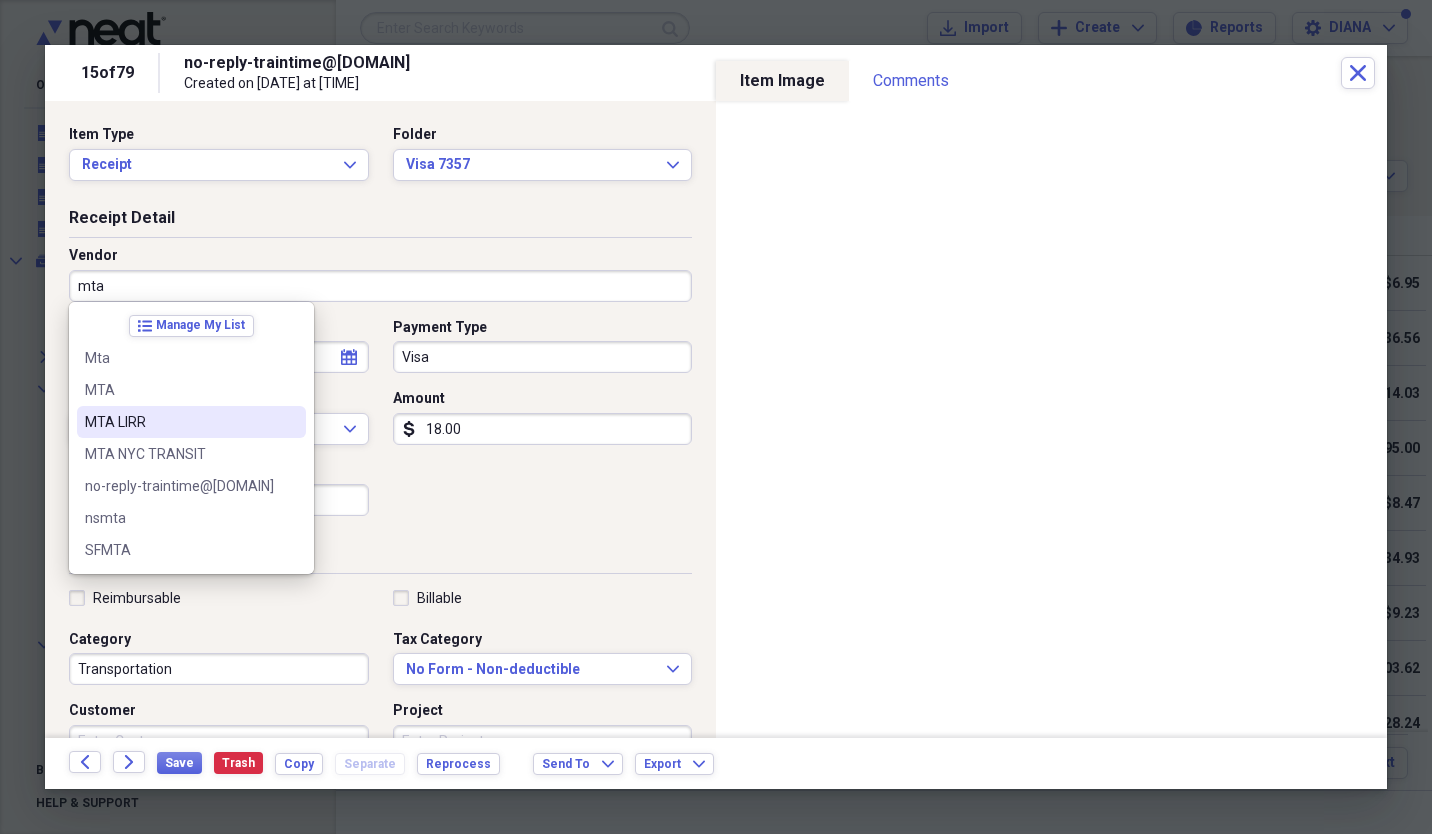 click on "MTA LIRR" at bounding box center [179, 422] 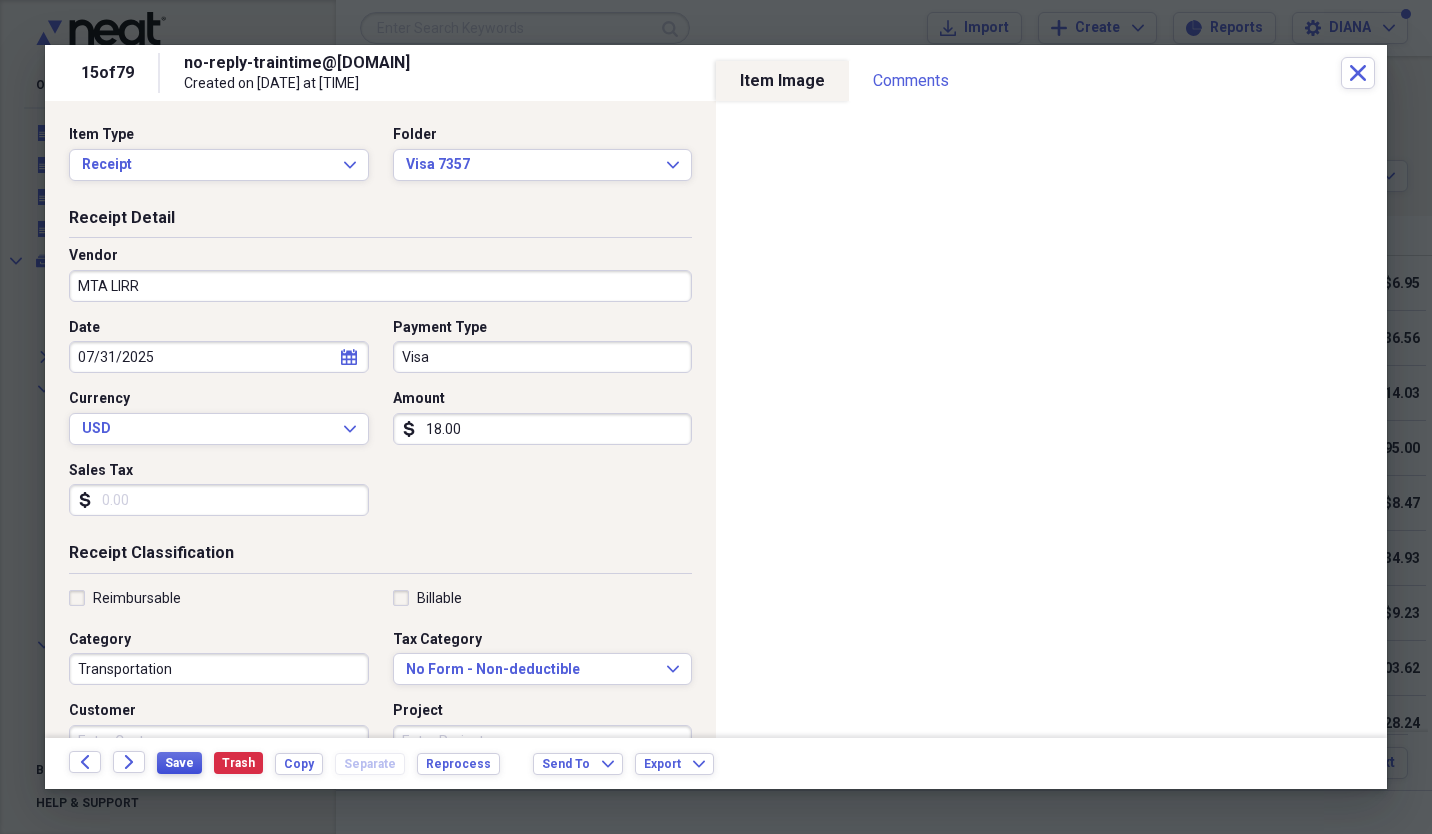 click on "Save" at bounding box center (179, 763) 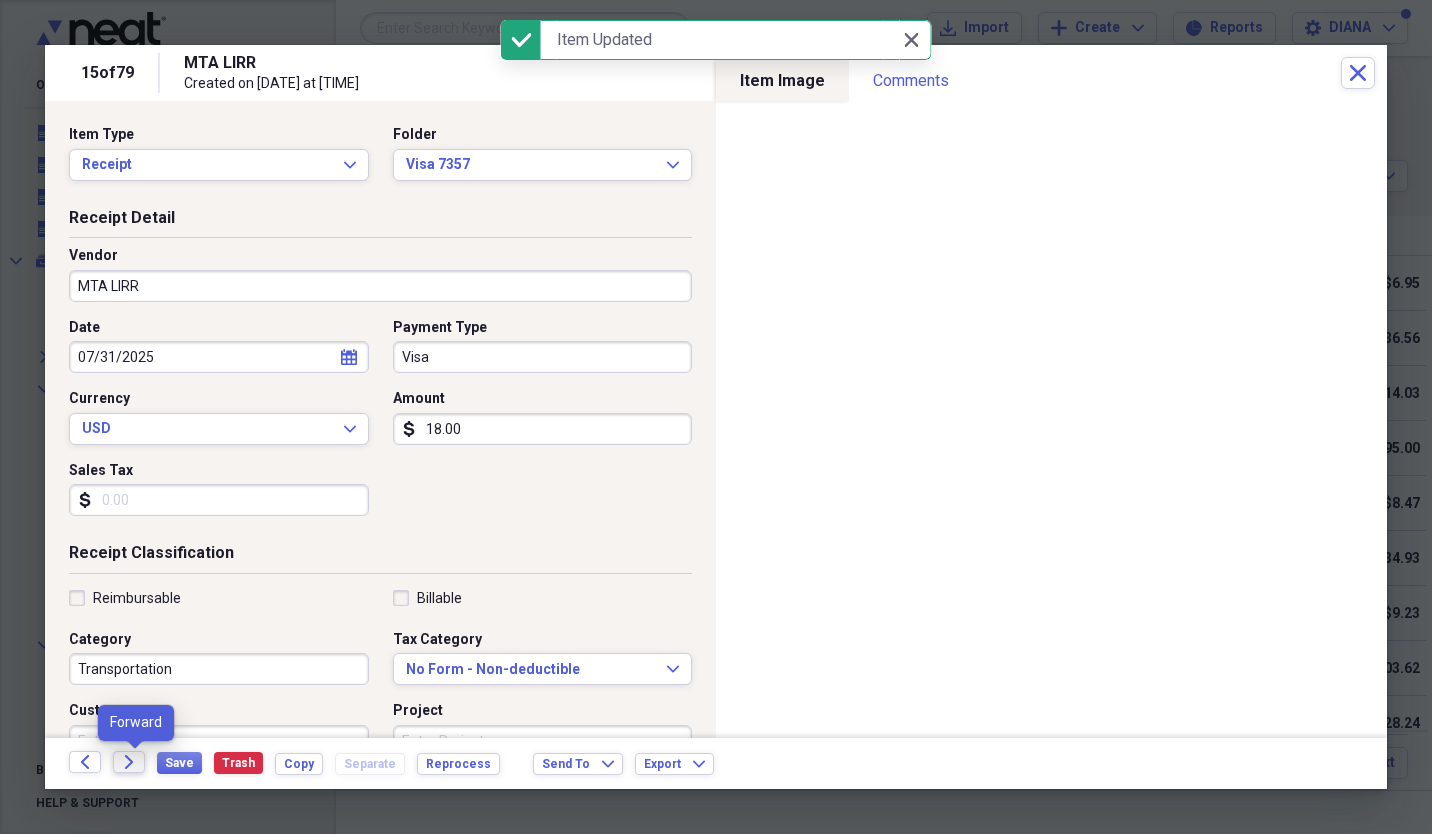 click on "Forward" at bounding box center [129, 762] 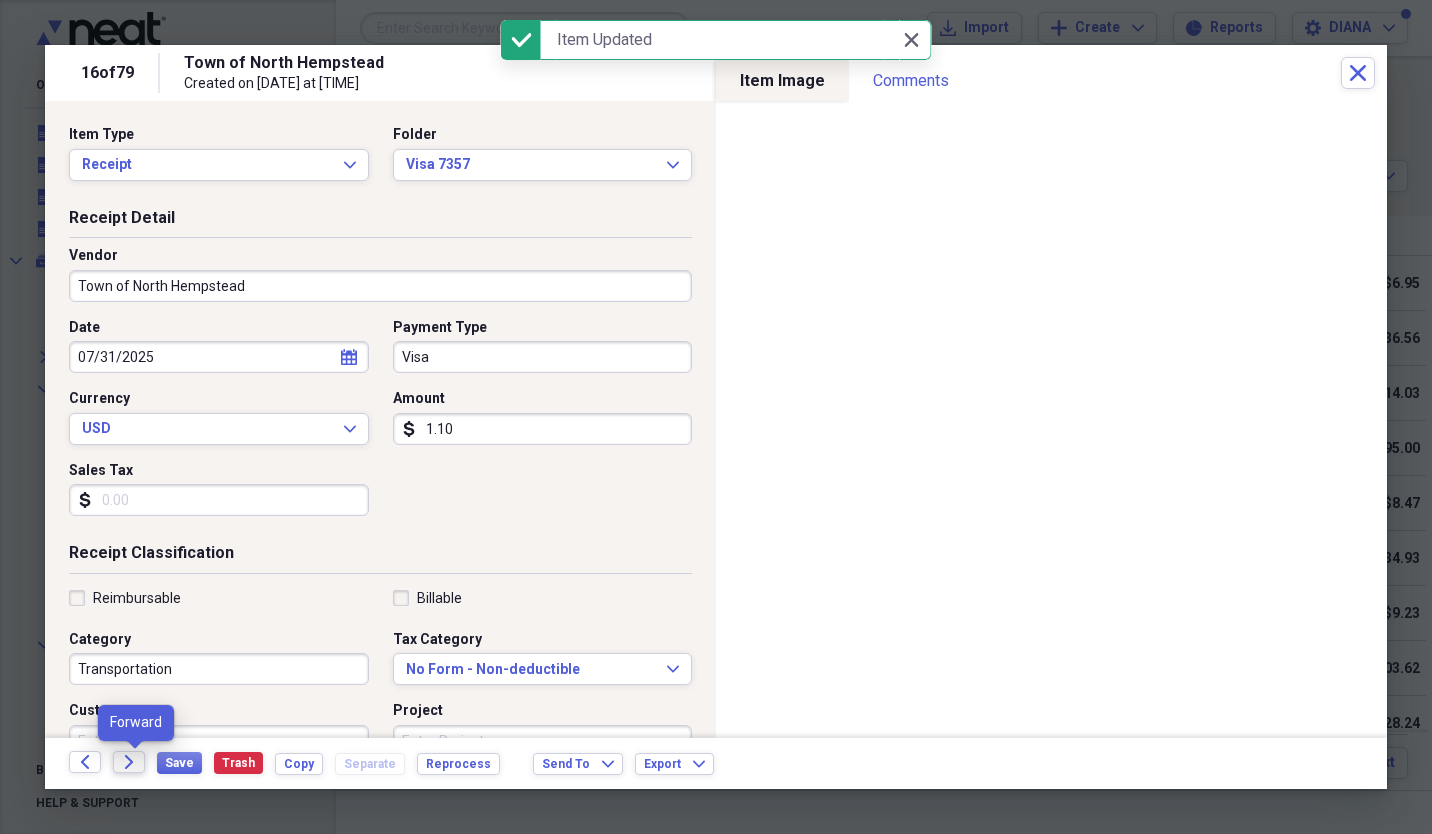 click 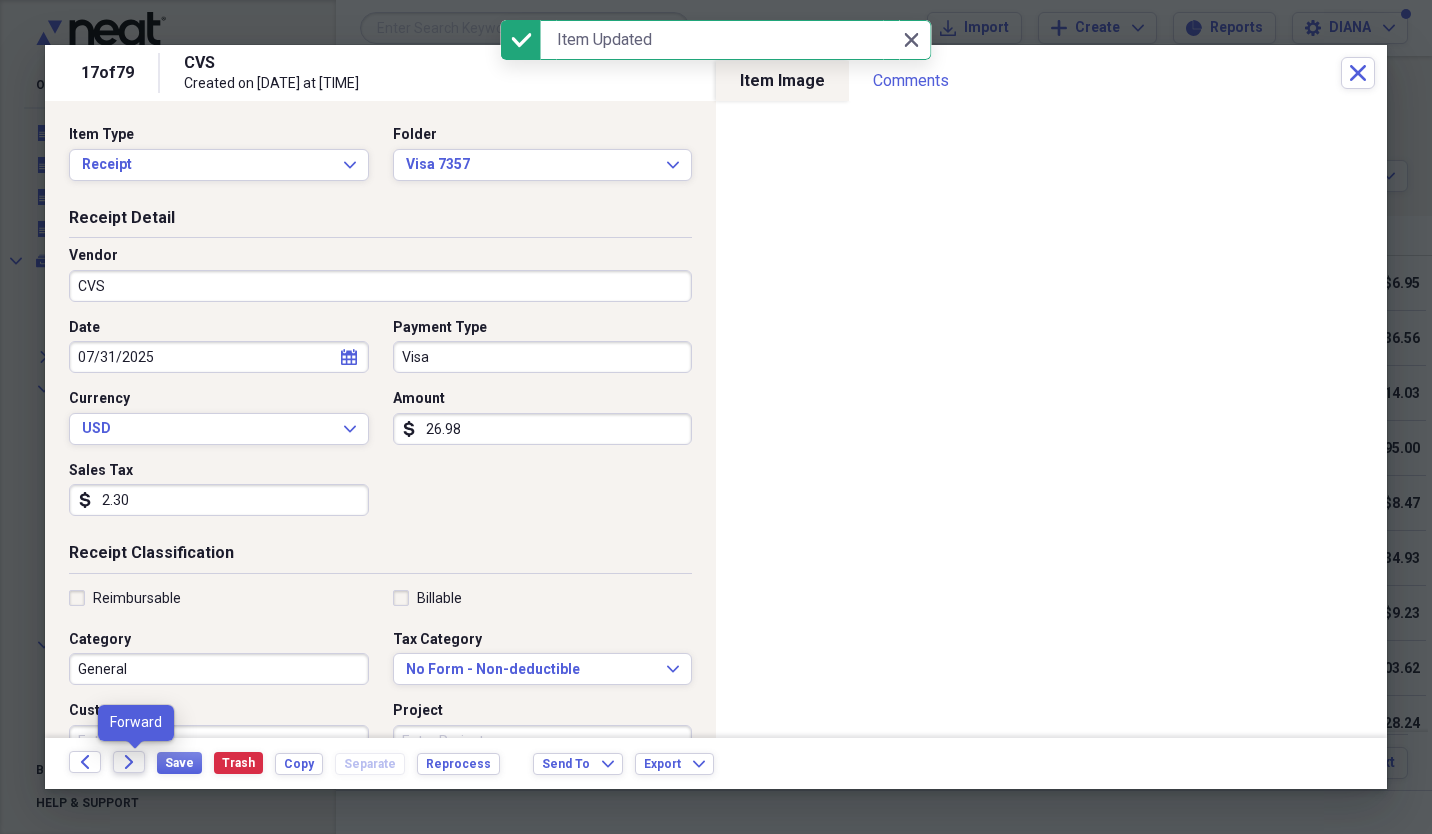 click 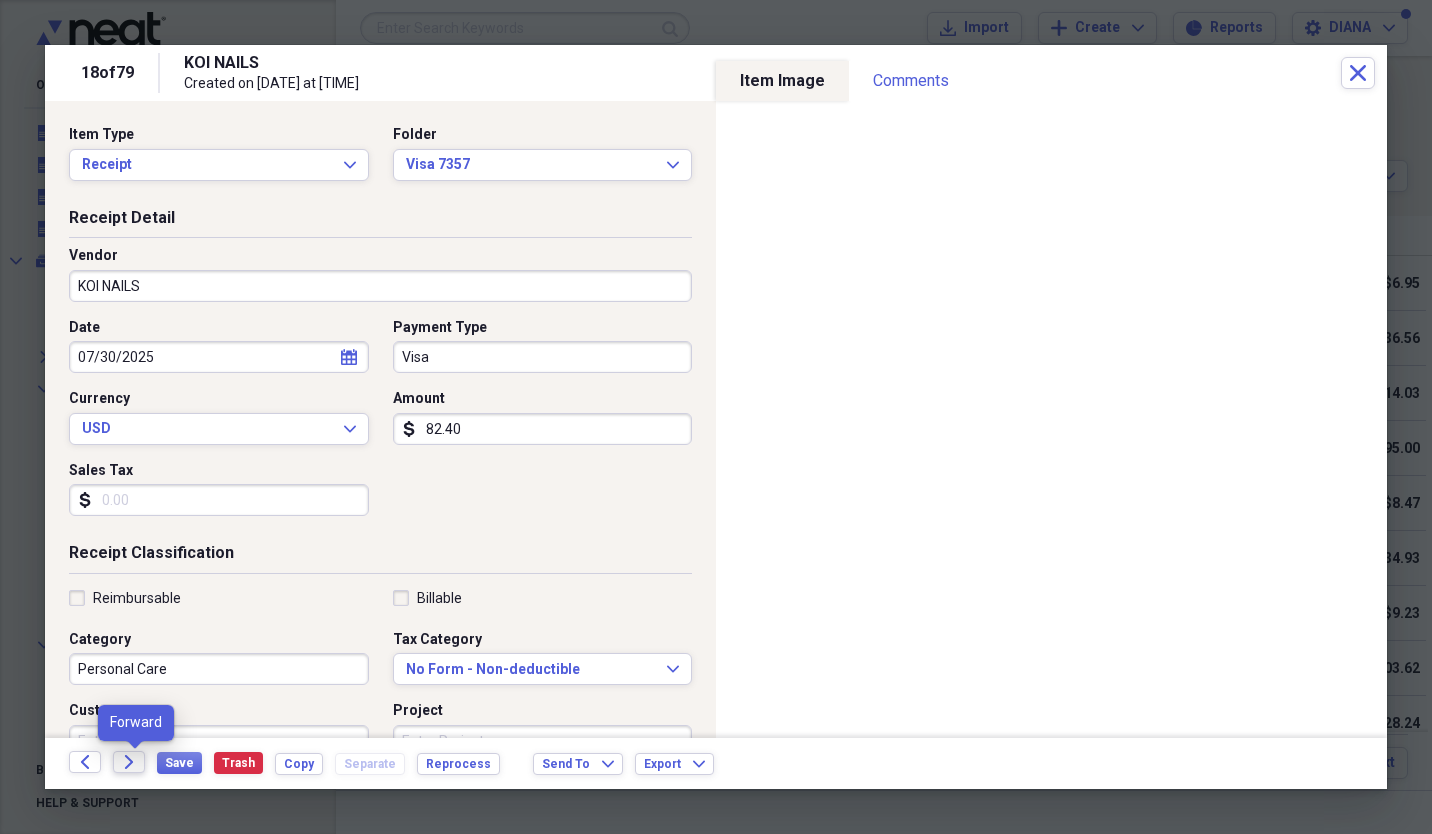 click 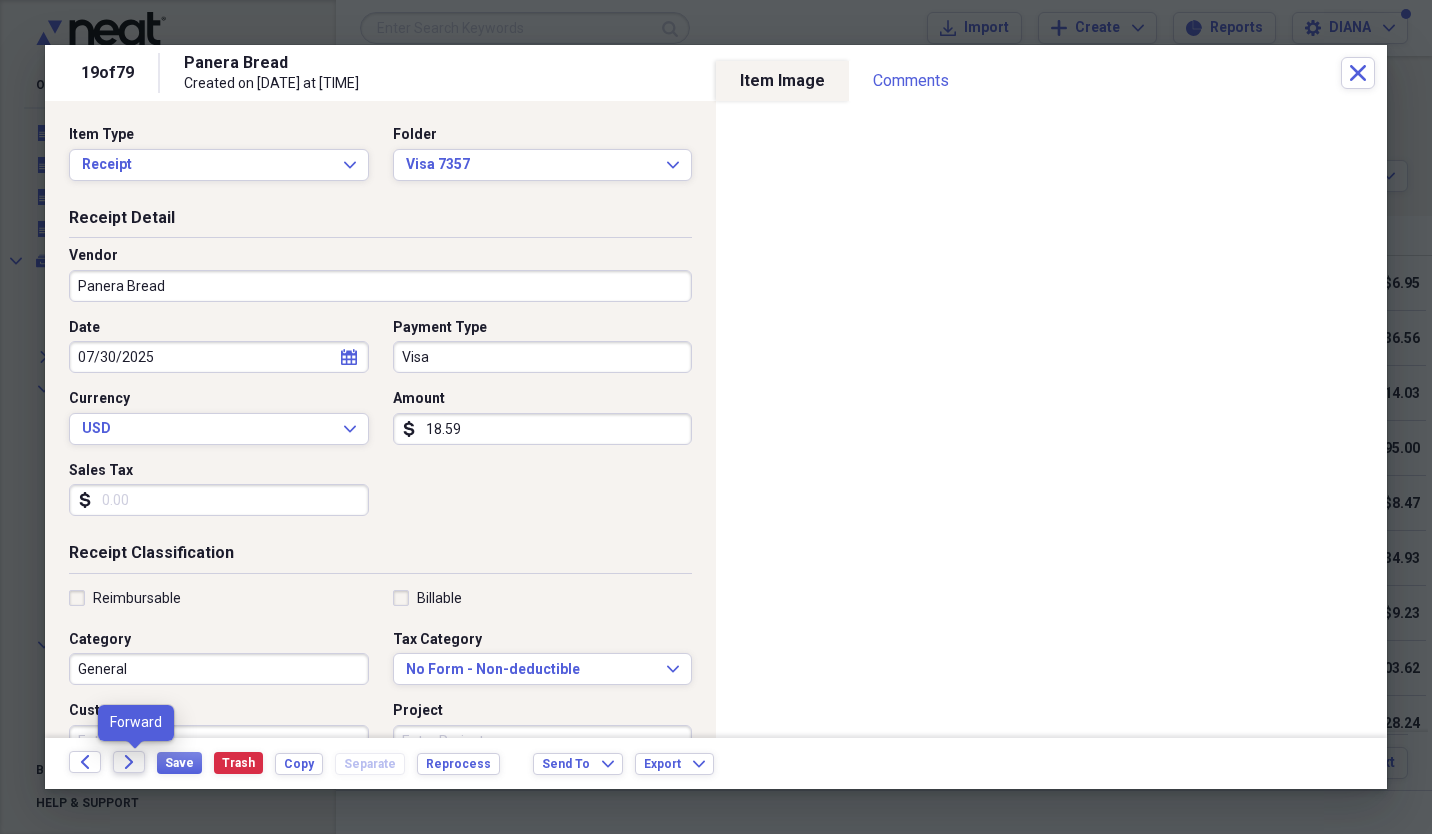 click 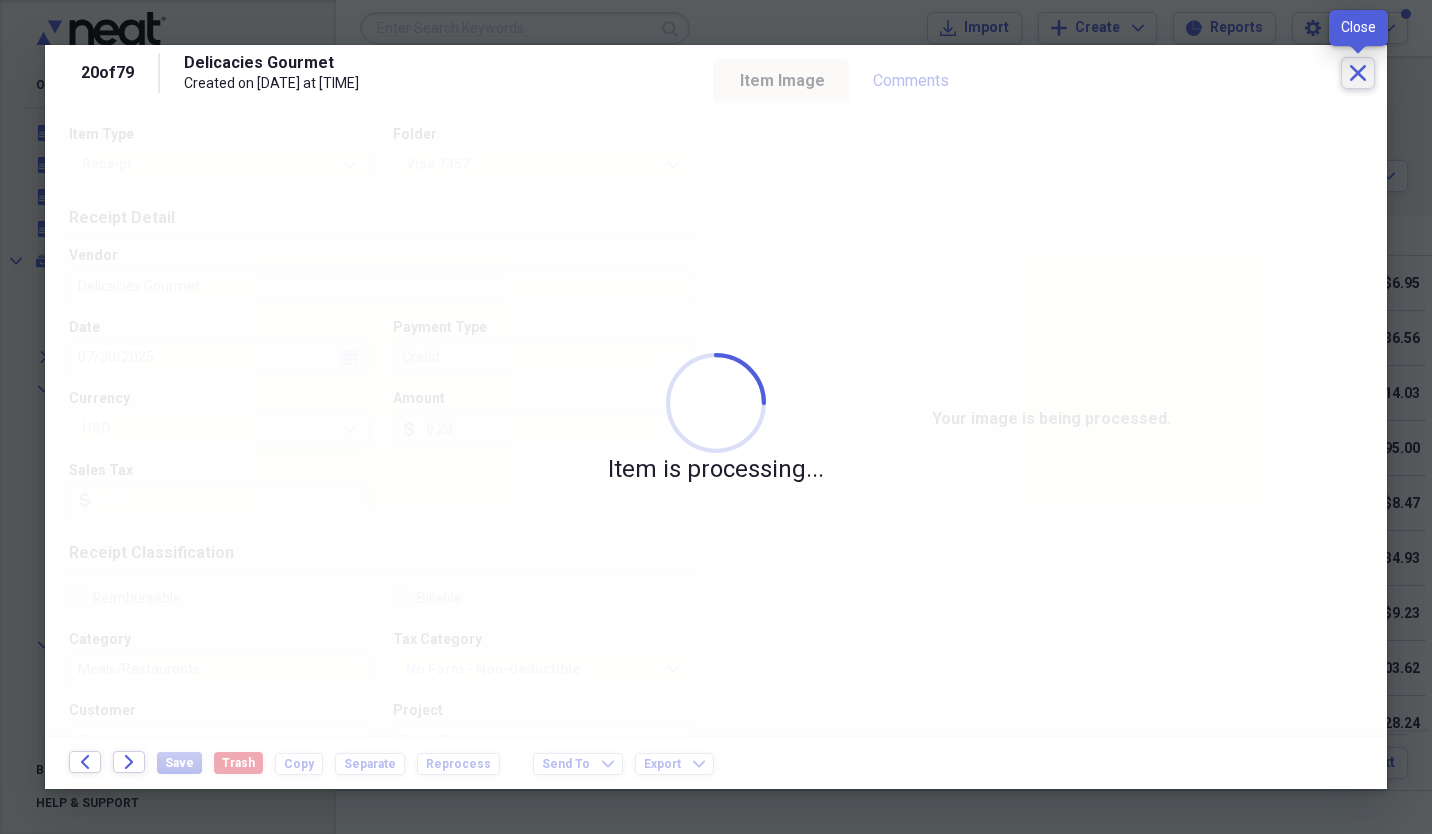 click on "Close" 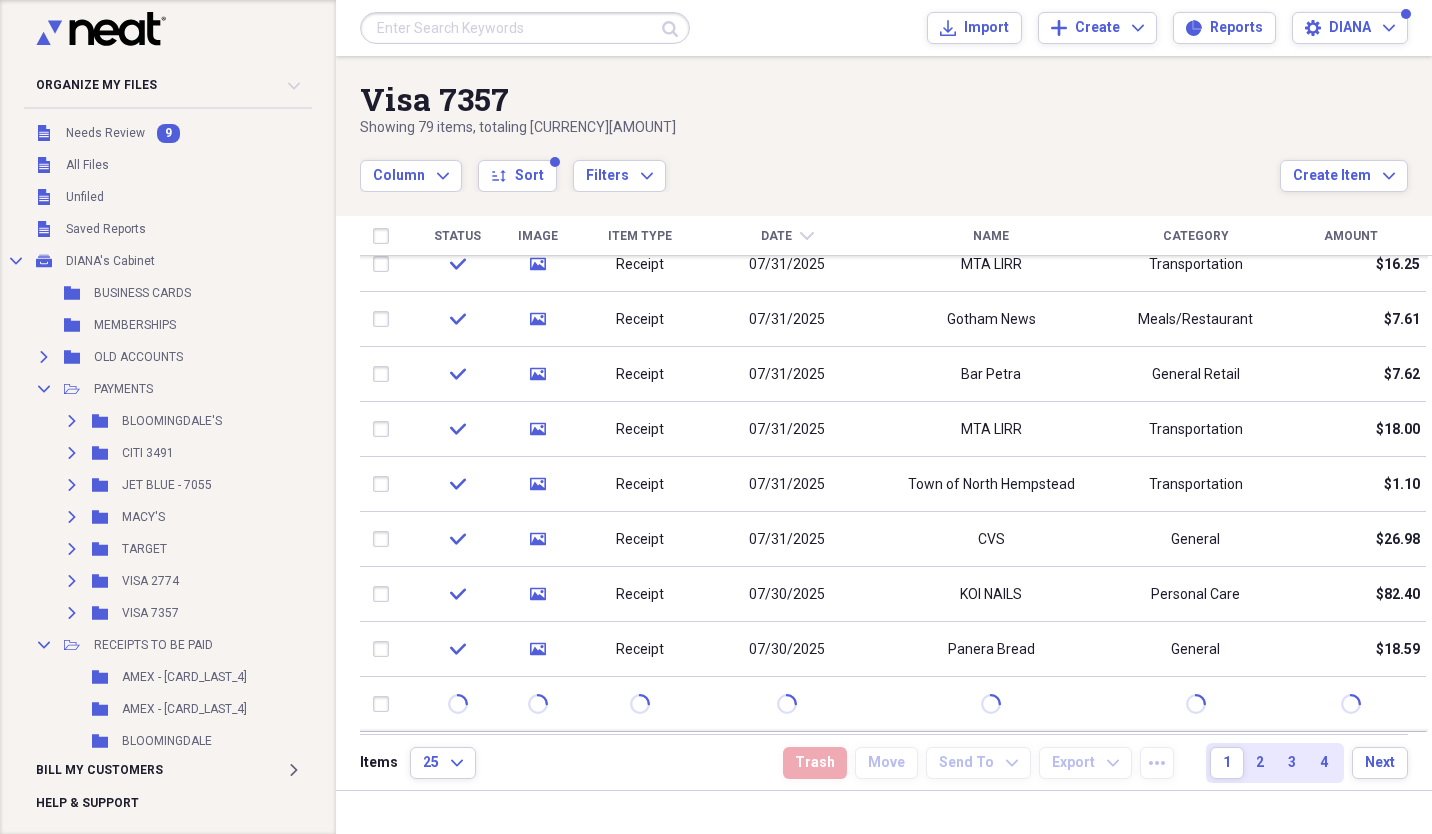 click on "Unfiled Needs Review 9" at bounding box center (154, 133) 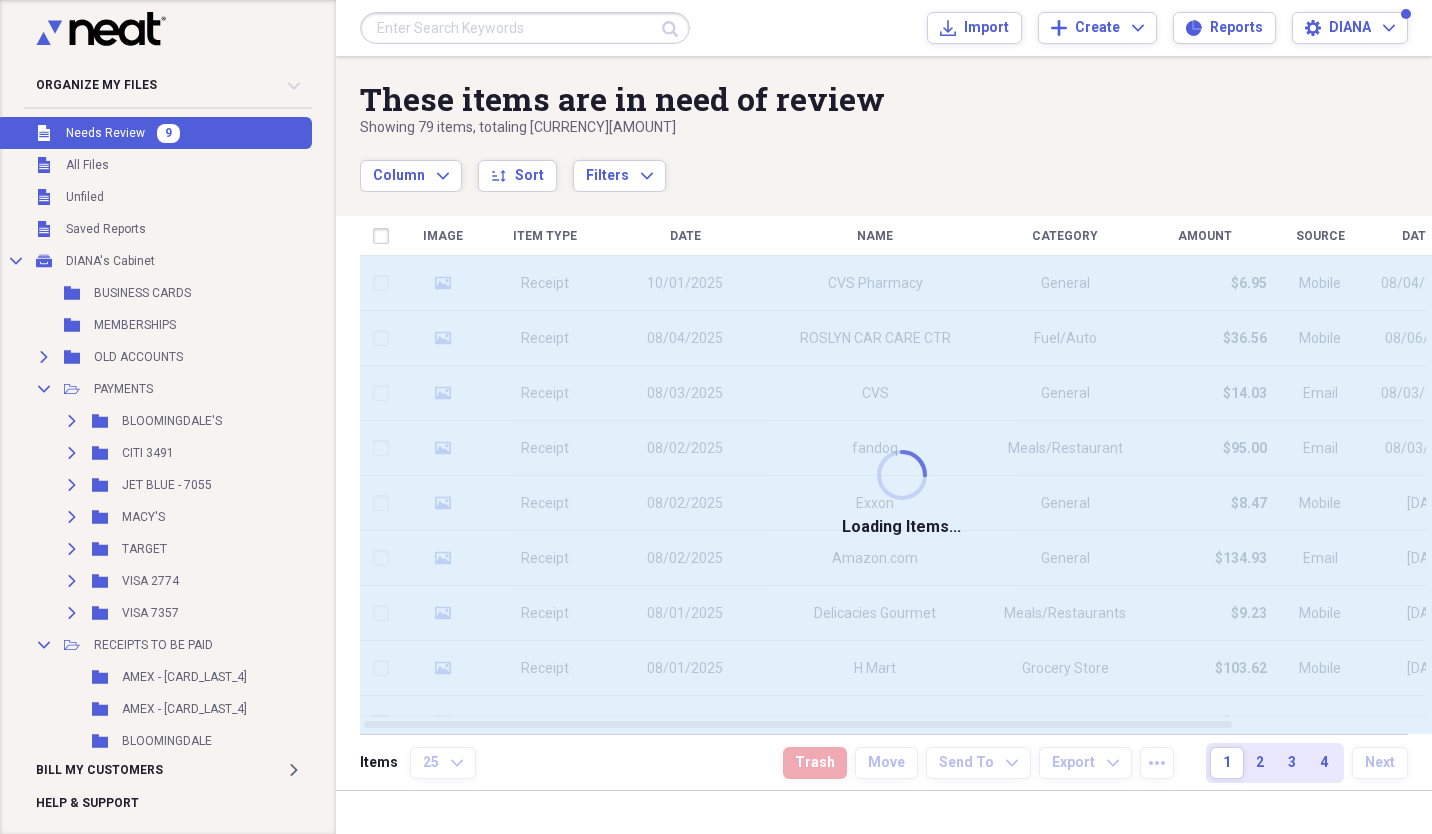 click on "Unfiled Unfiled" at bounding box center (154, 197) 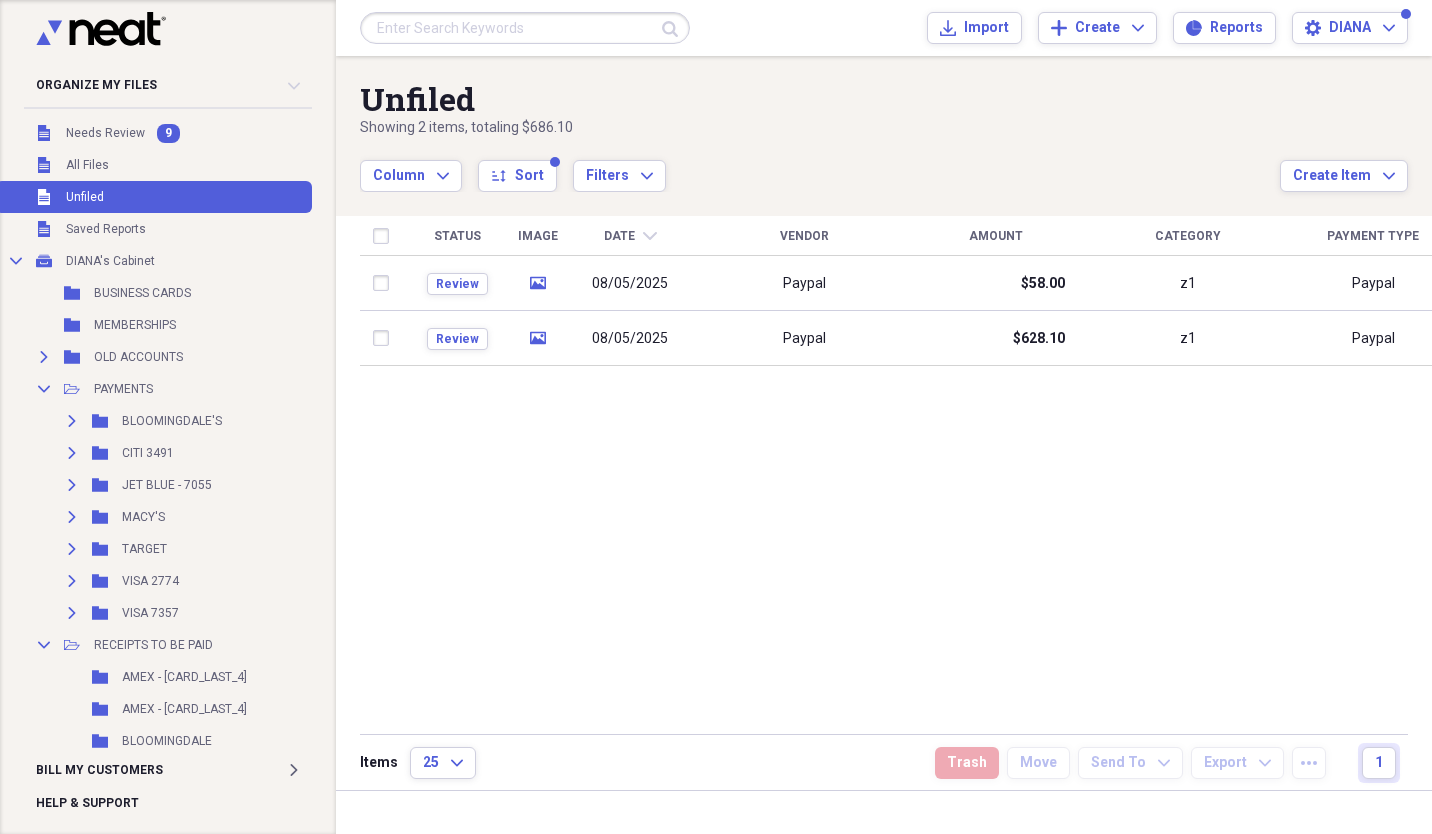 click on "08/05/2025" at bounding box center [630, 283] 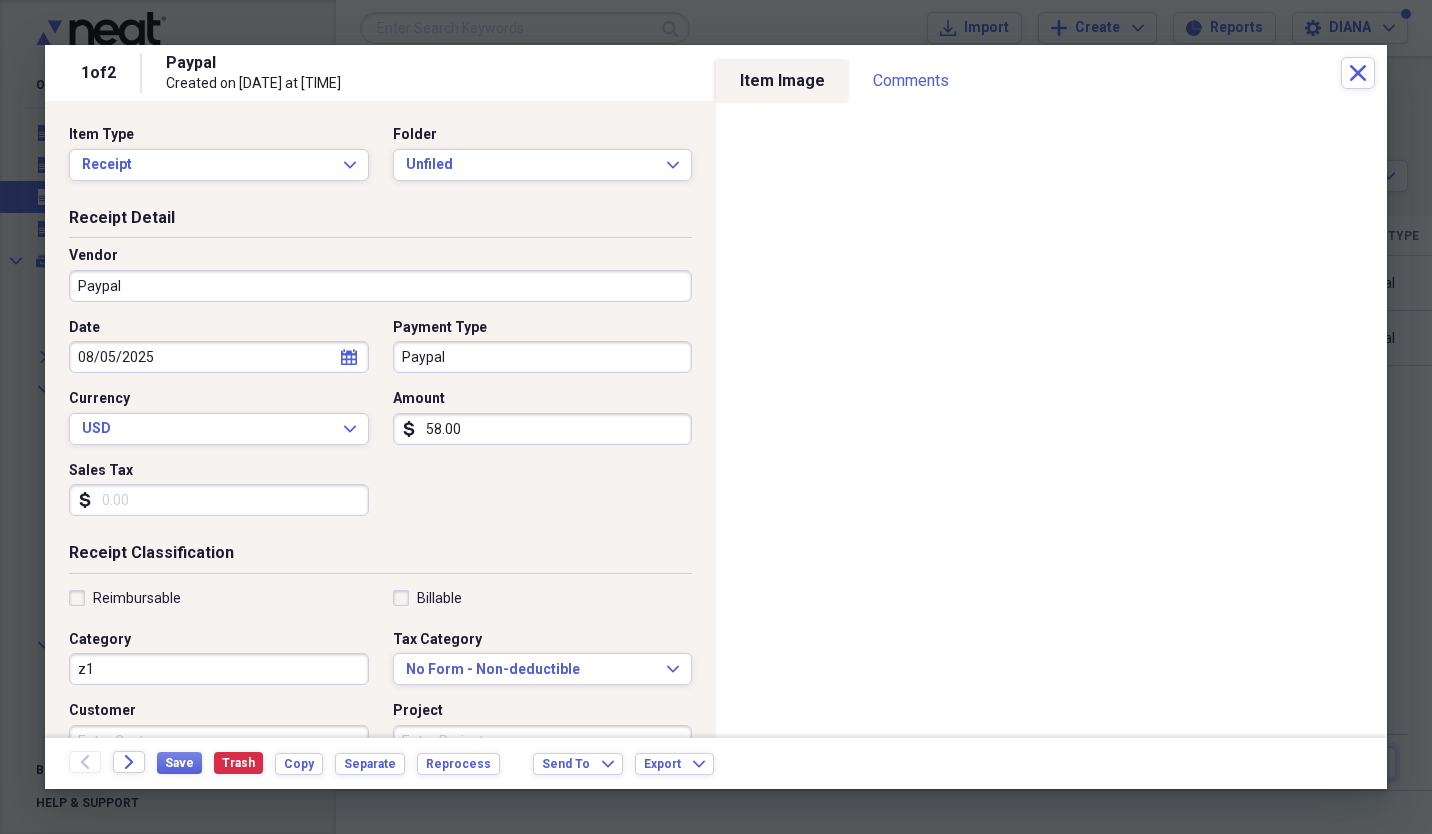 click on "Paypal" at bounding box center [380, 286] 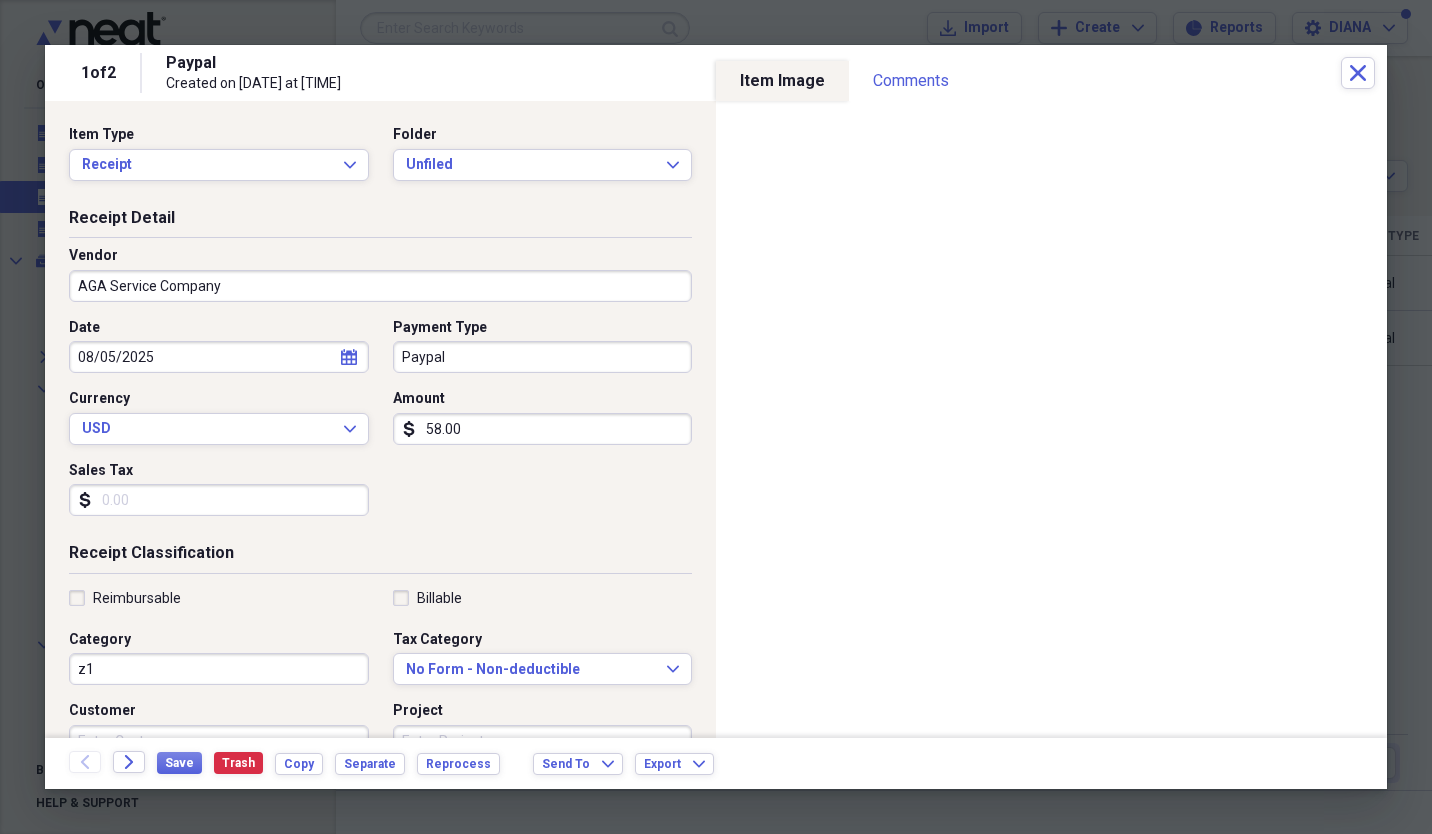 type on "AGA Service Company" 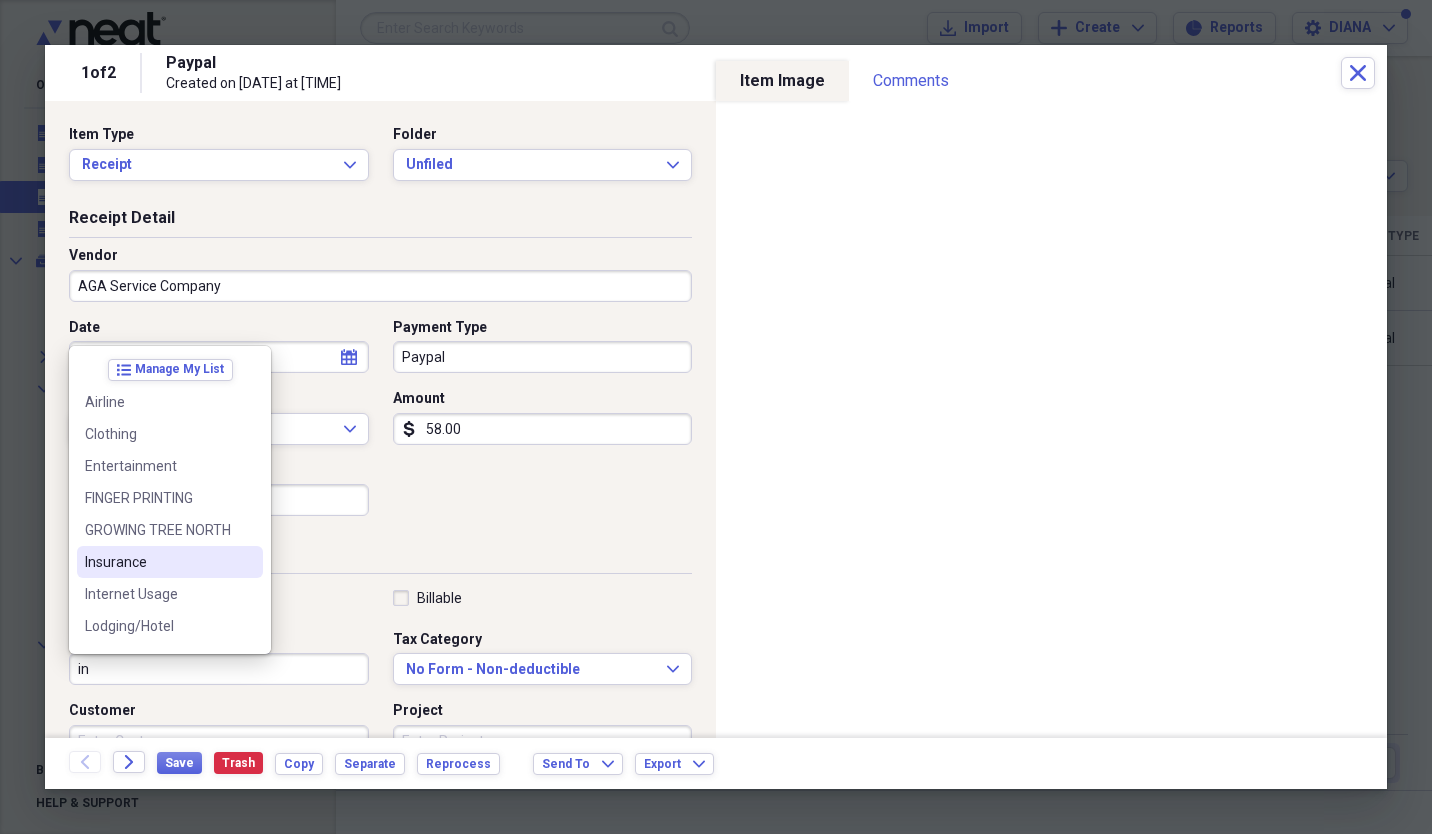 click on "Insurance" at bounding box center (158, 562) 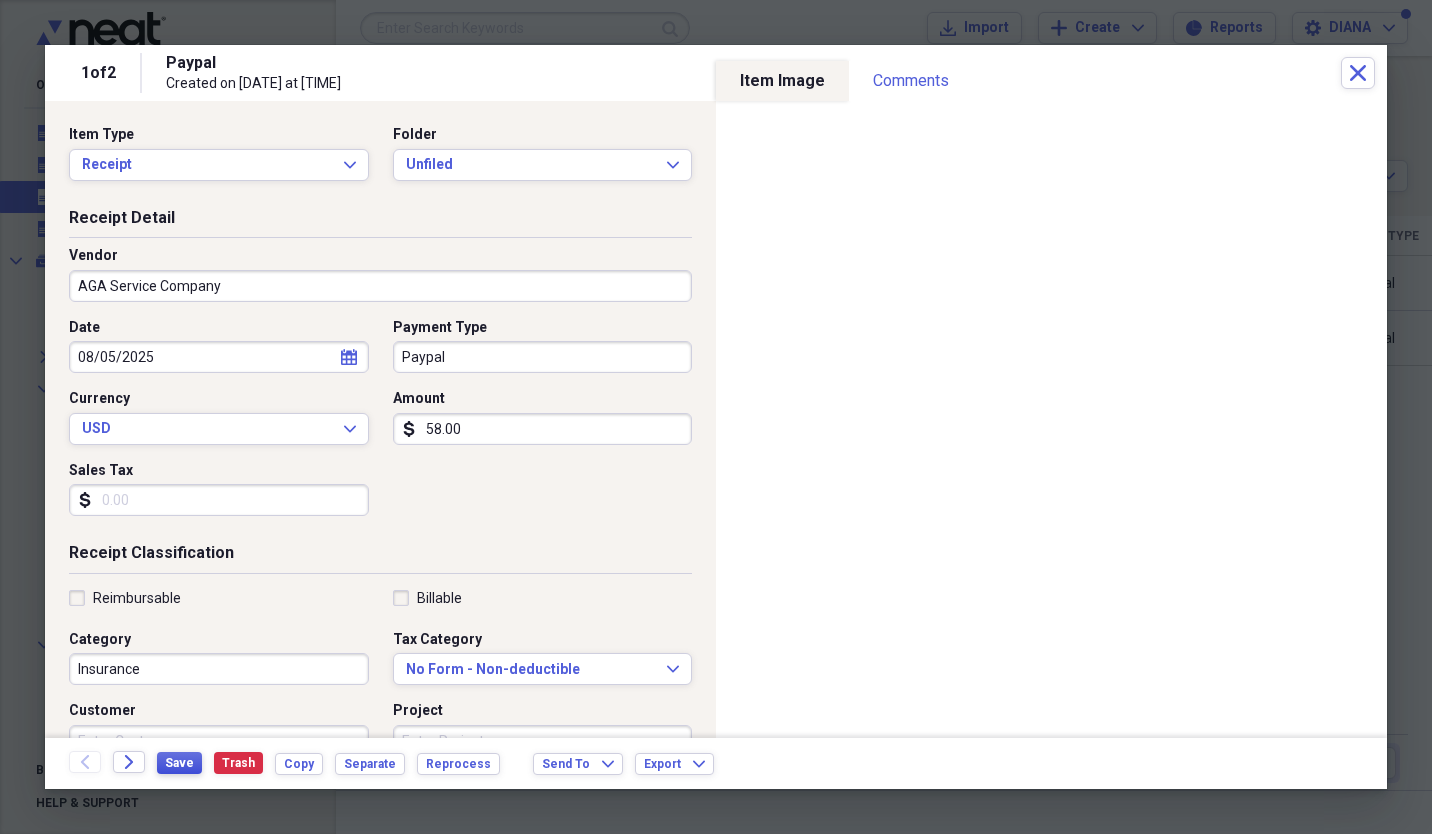 click on "Save" at bounding box center [179, 763] 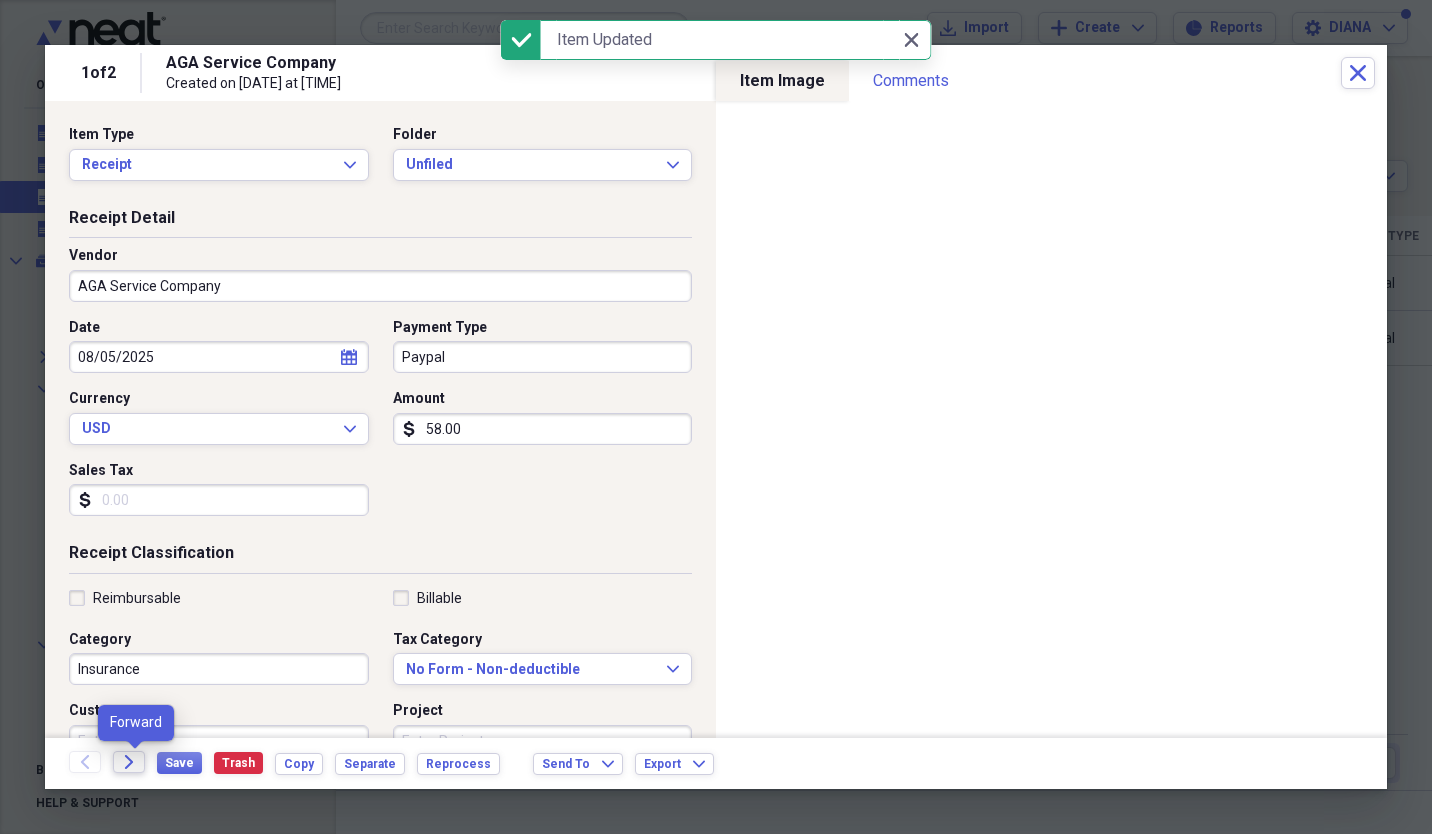 click on "Forward" at bounding box center (129, 762) 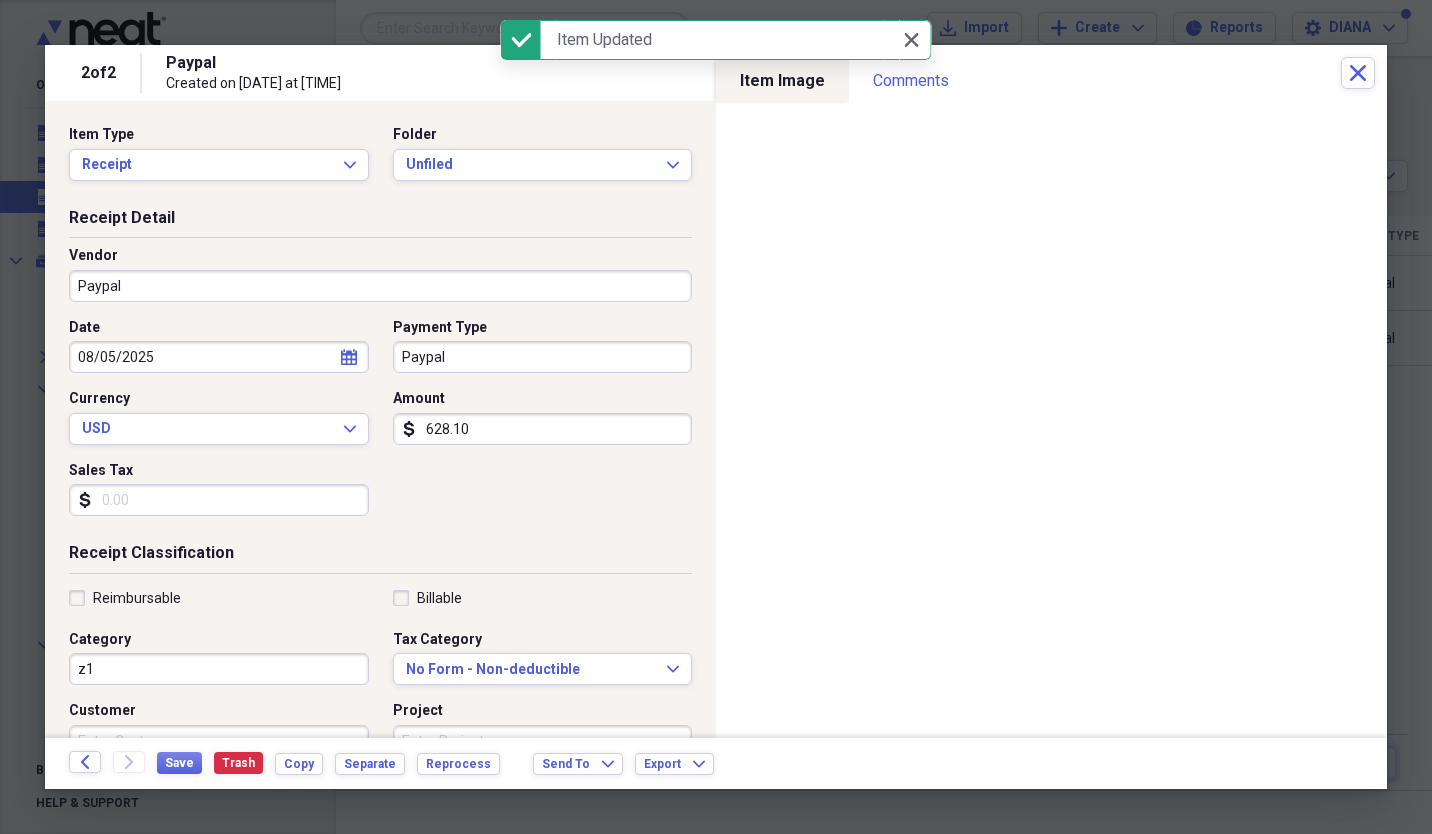 click on "Paypal" at bounding box center (380, 286) 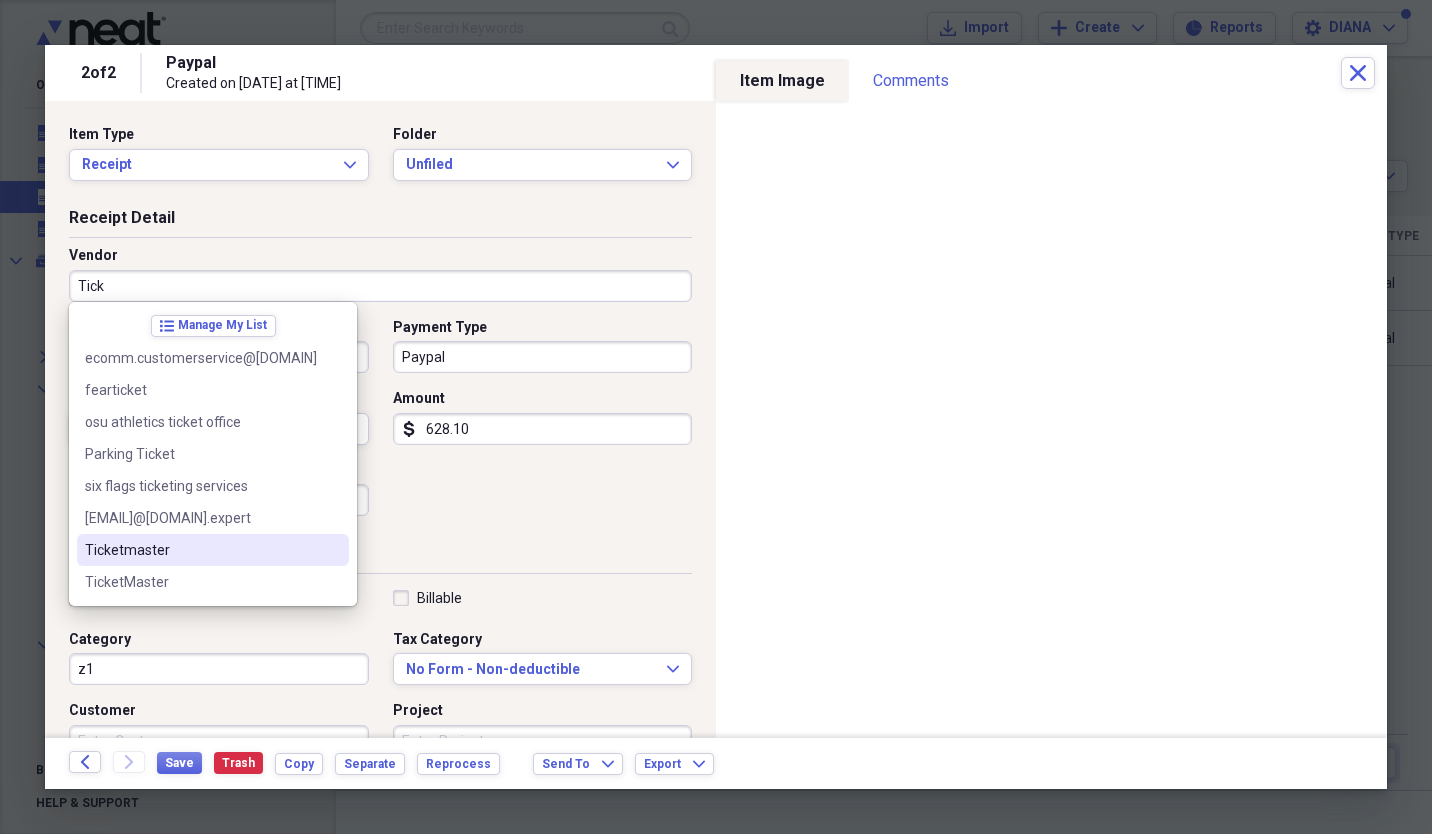 click on "Ticketmaster" at bounding box center (201, 550) 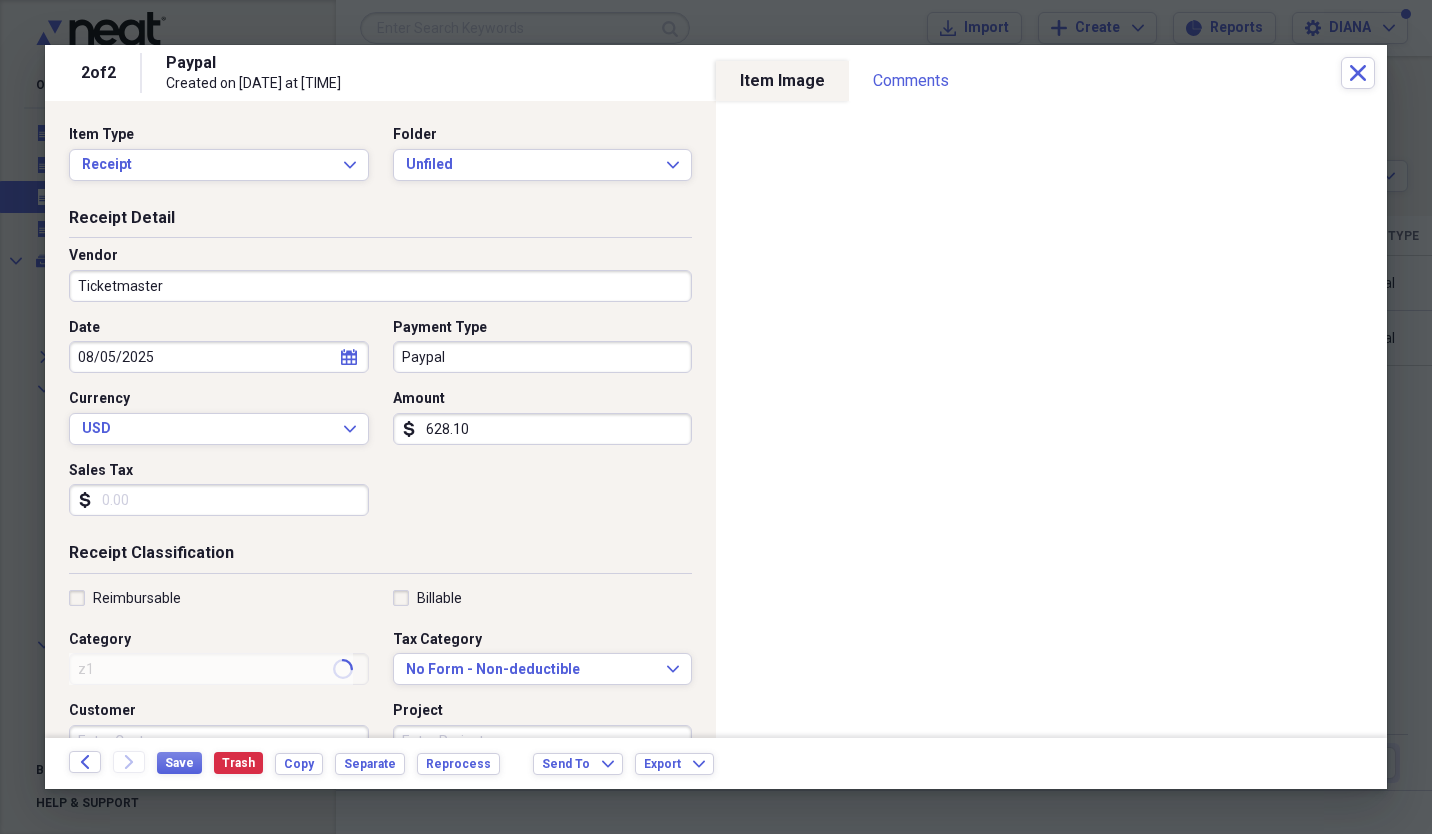 type on "Entertainment" 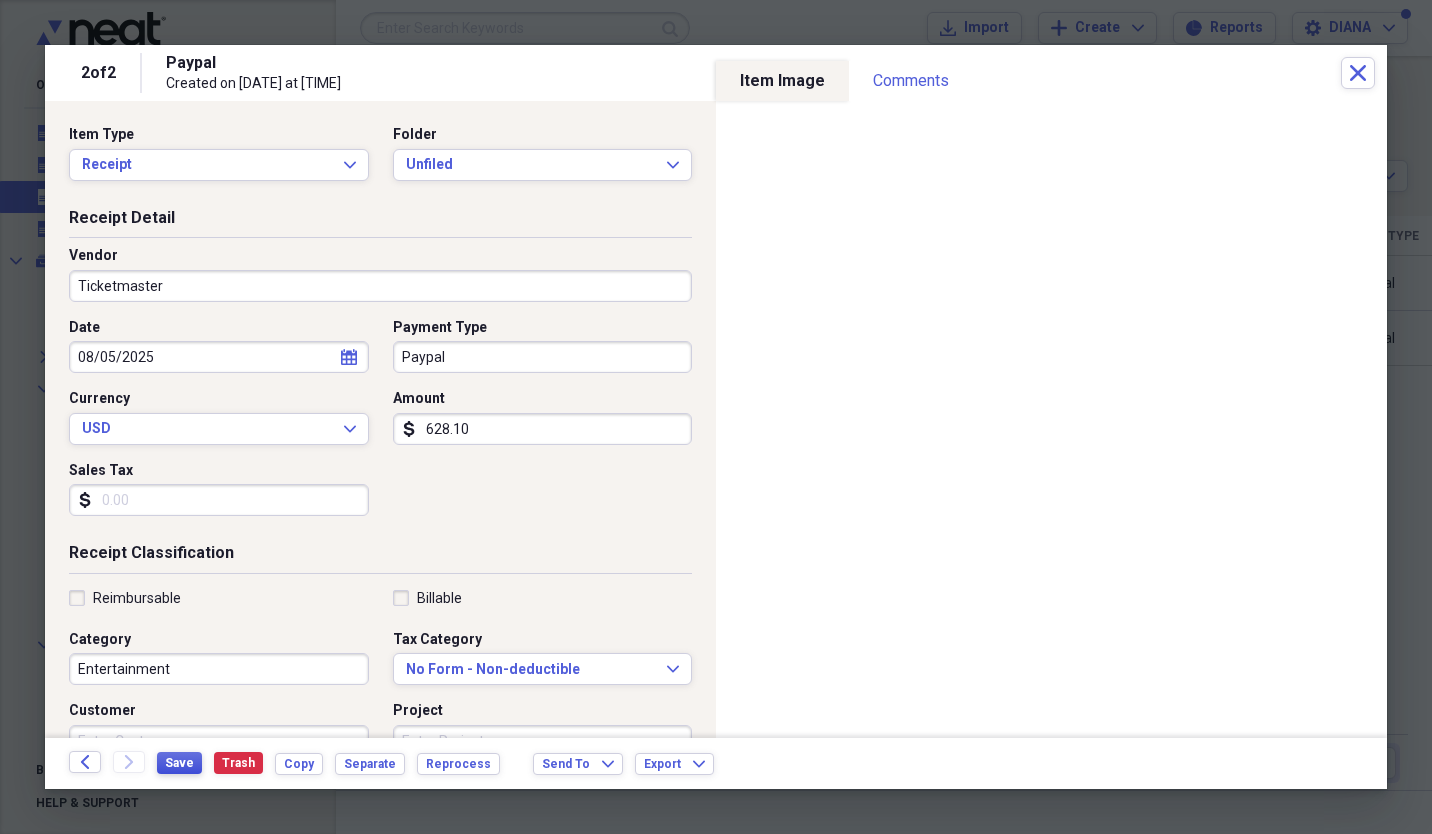 click on "Save" at bounding box center (179, 763) 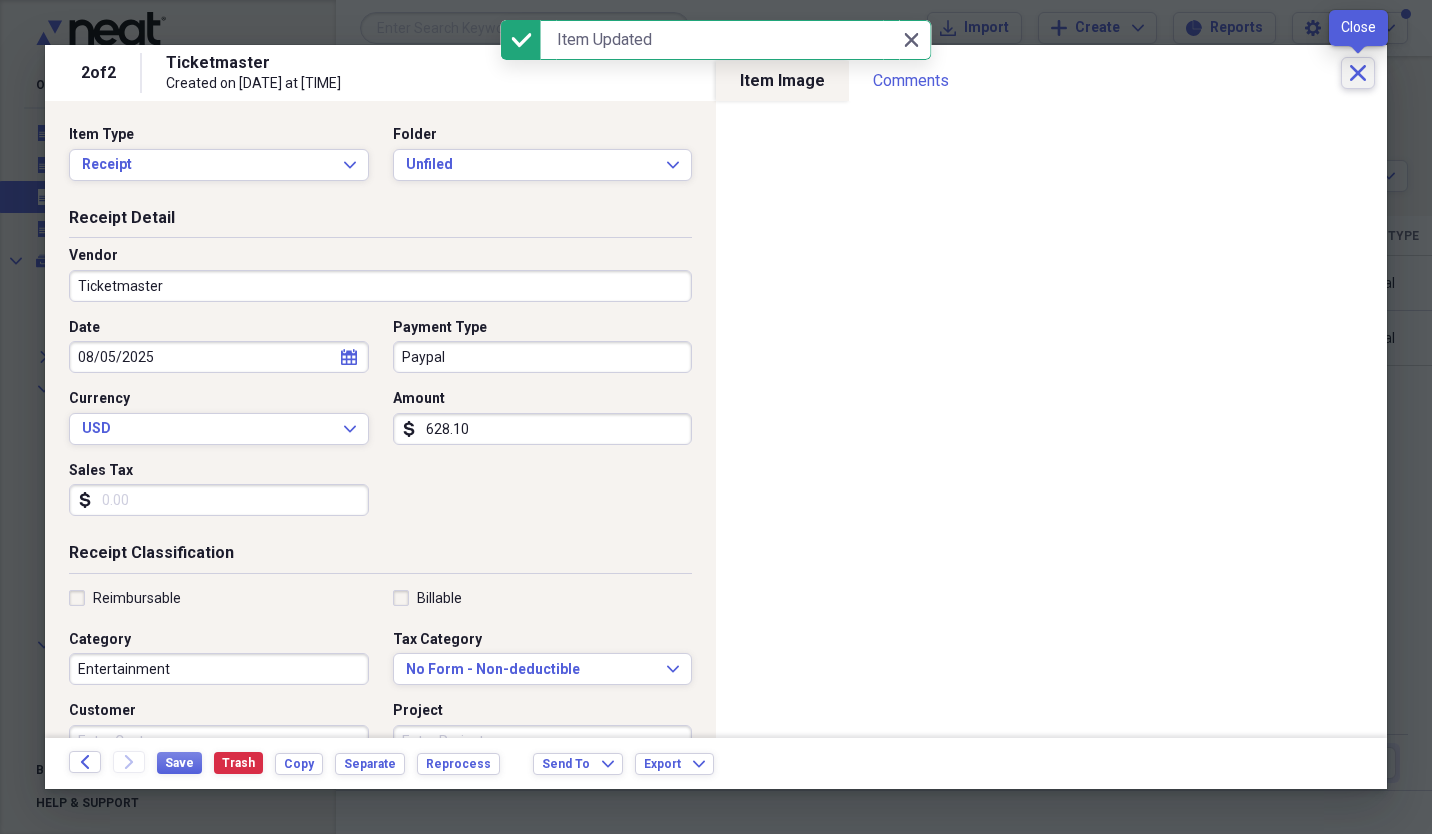 click on "Close" 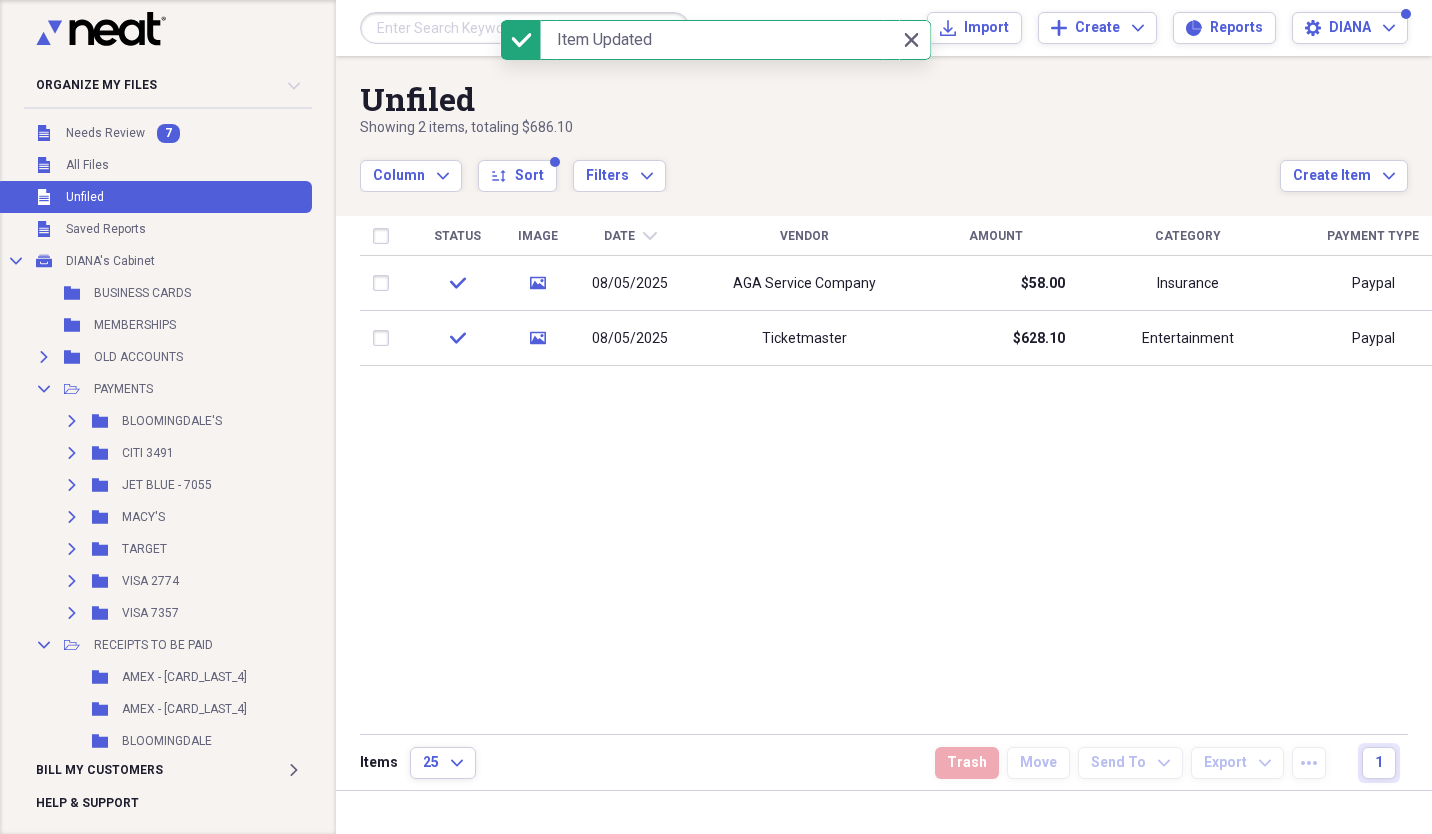 click at bounding box center [385, 283] 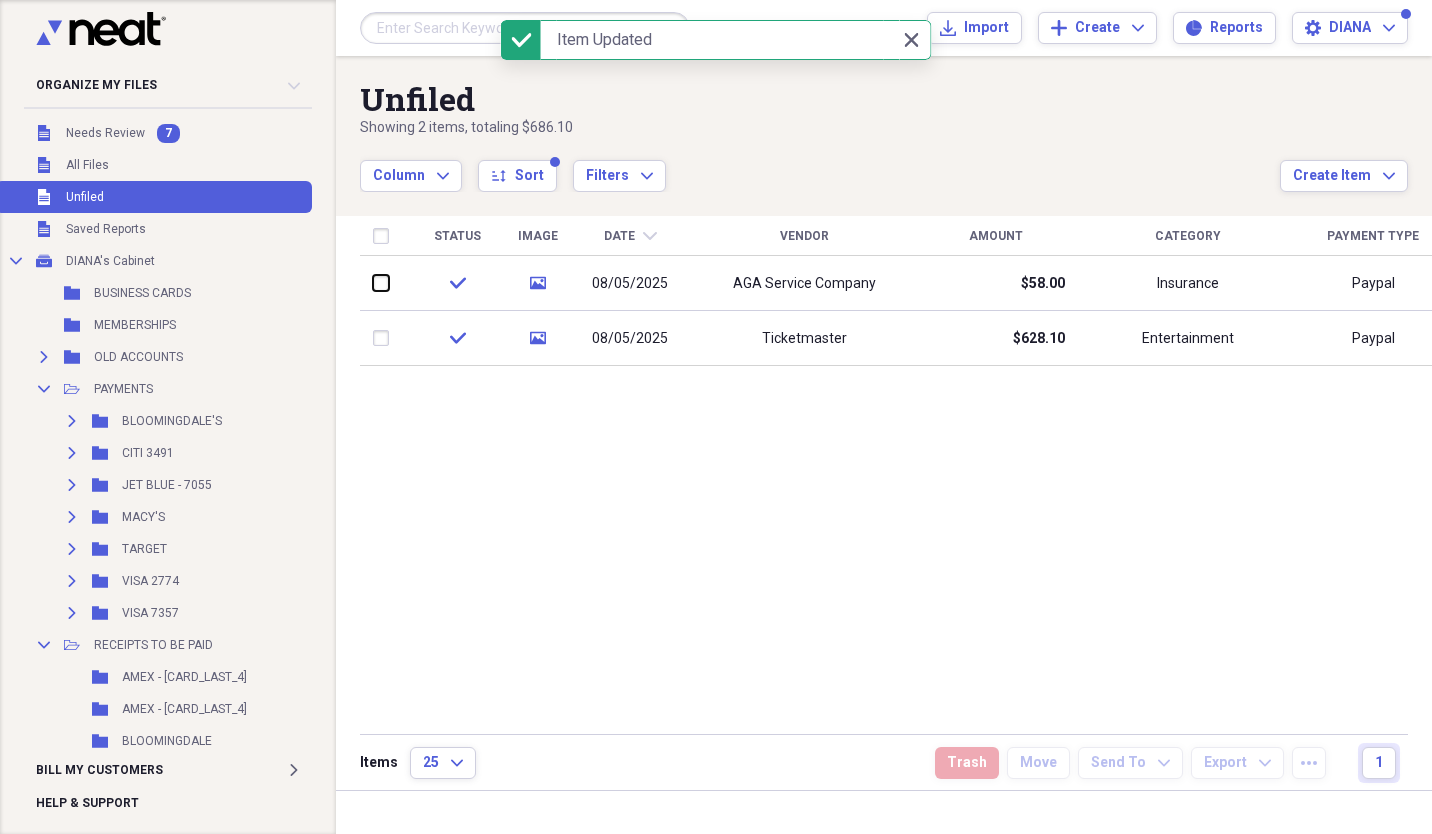 click at bounding box center [373, 283] 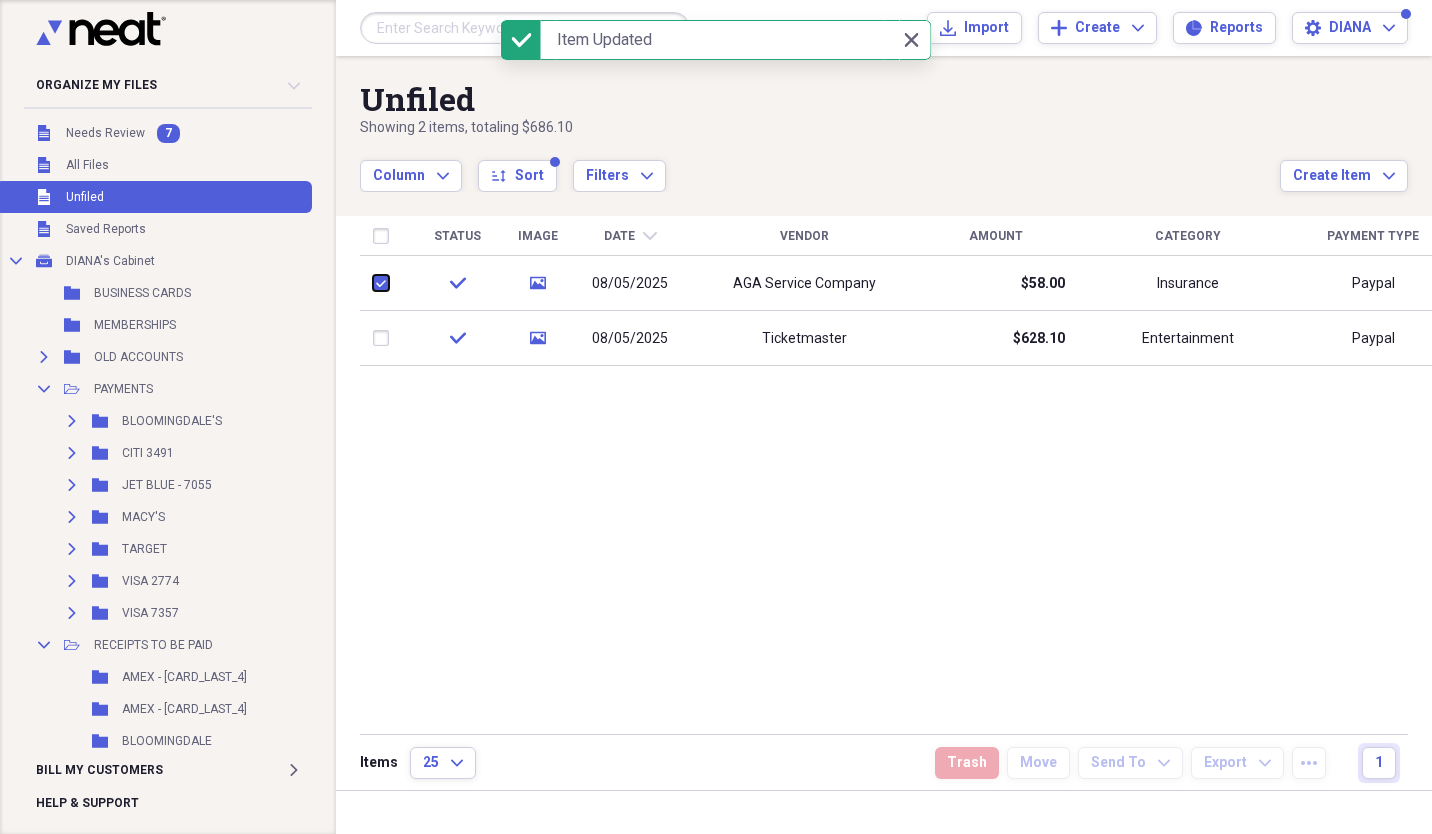 checkbox on "true" 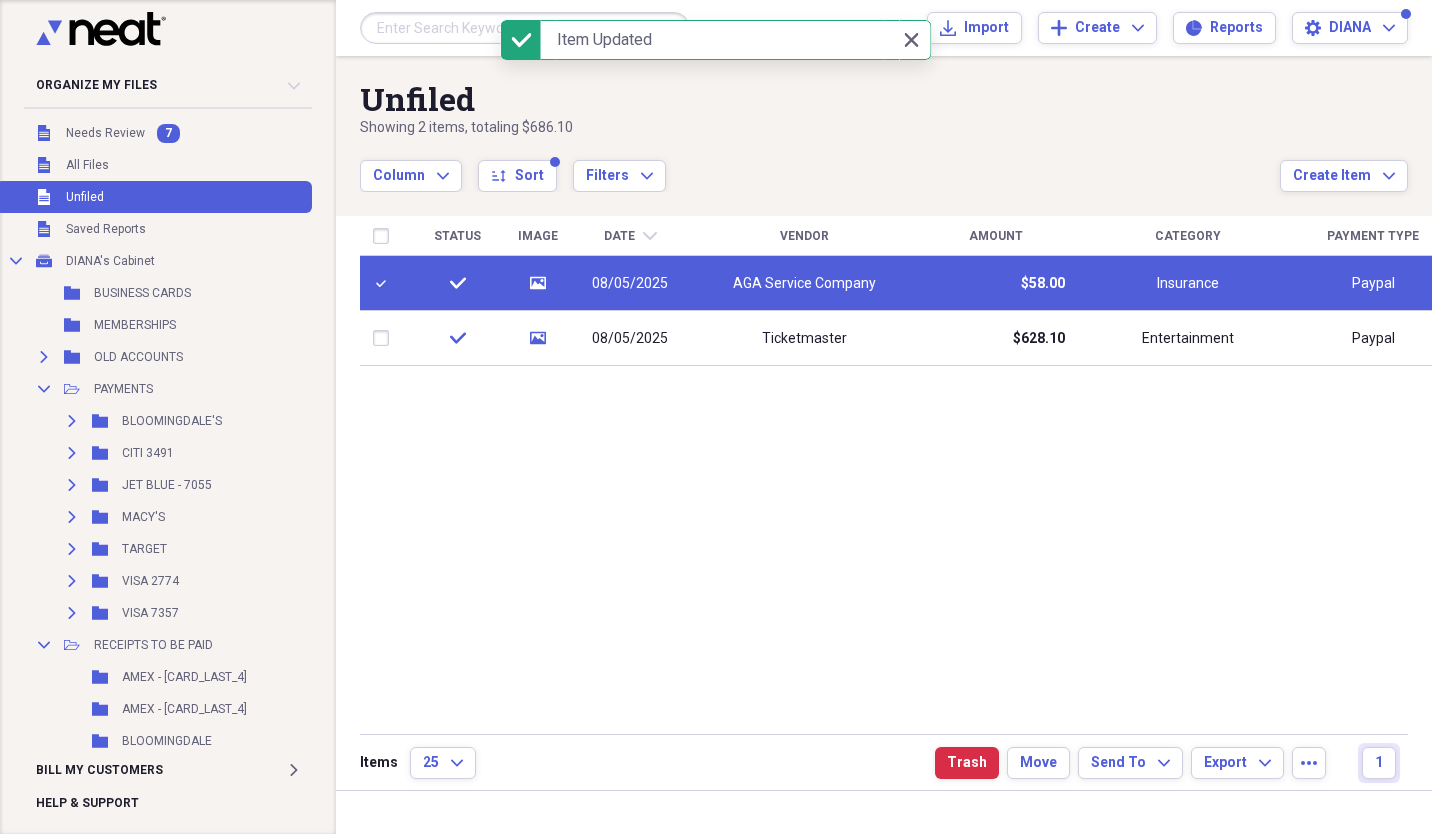 click at bounding box center [385, 338] 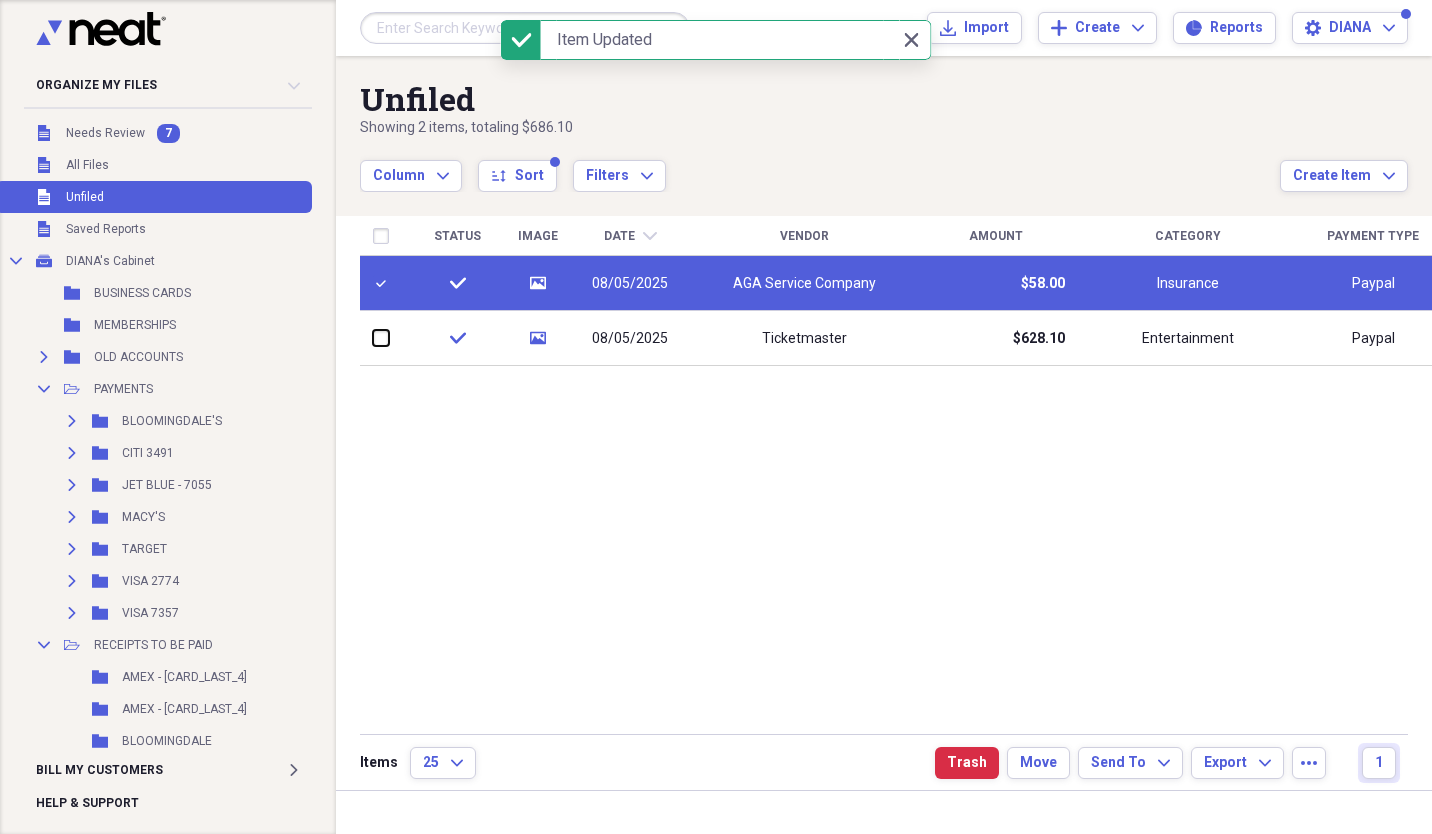click at bounding box center [373, 338] 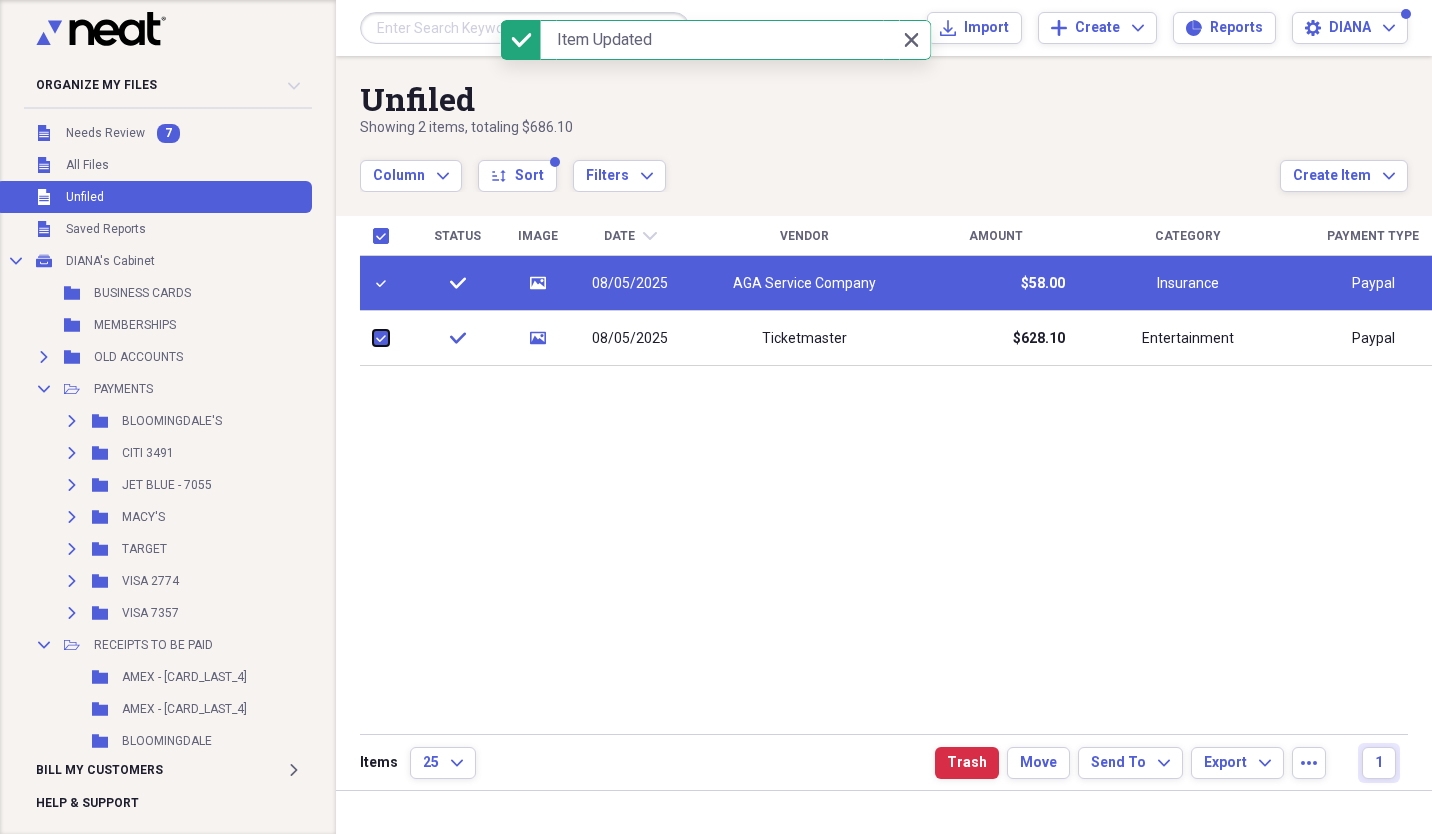 checkbox on "true" 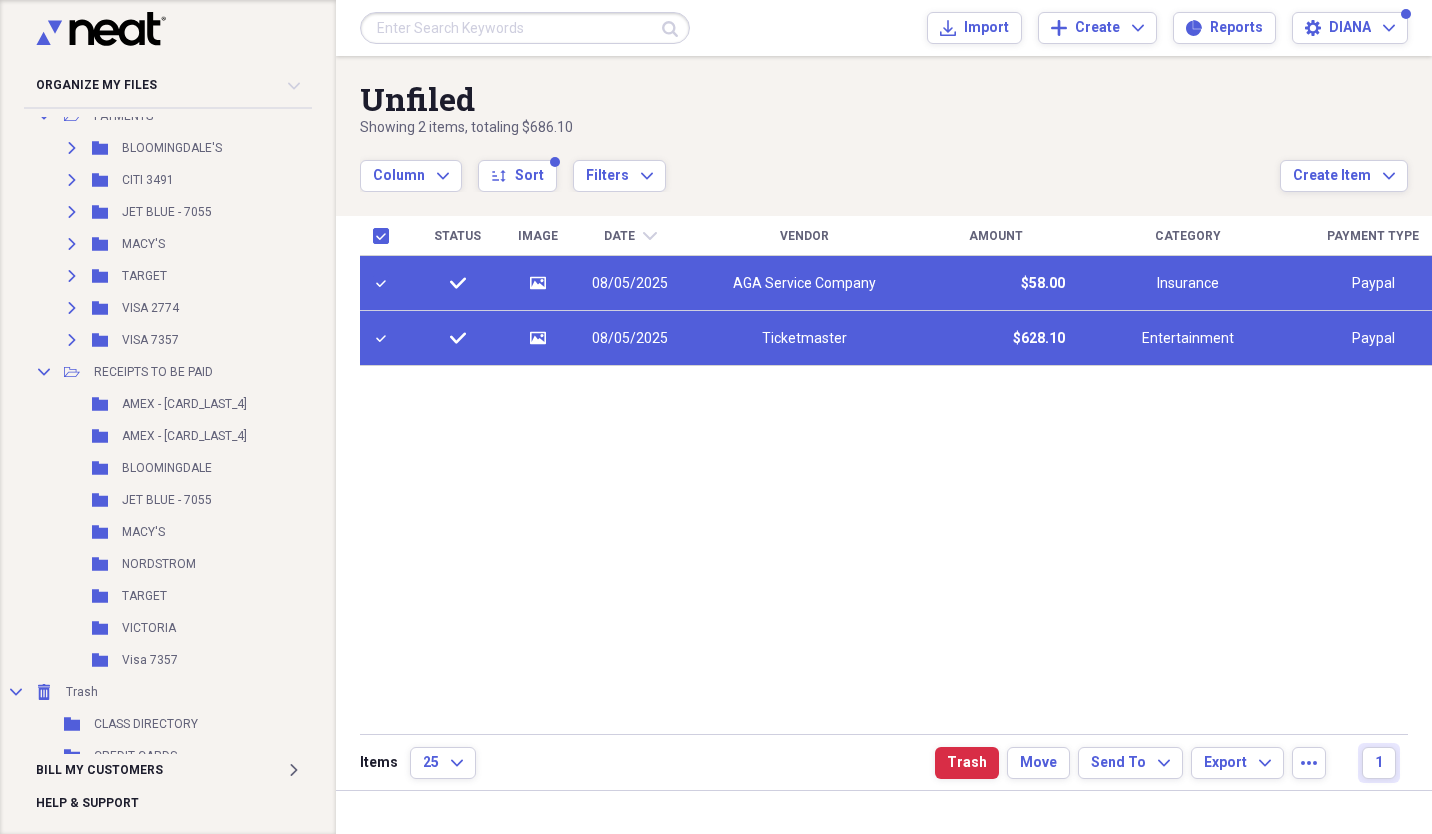 scroll, scrollTop: 278, scrollLeft: 0, axis: vertical 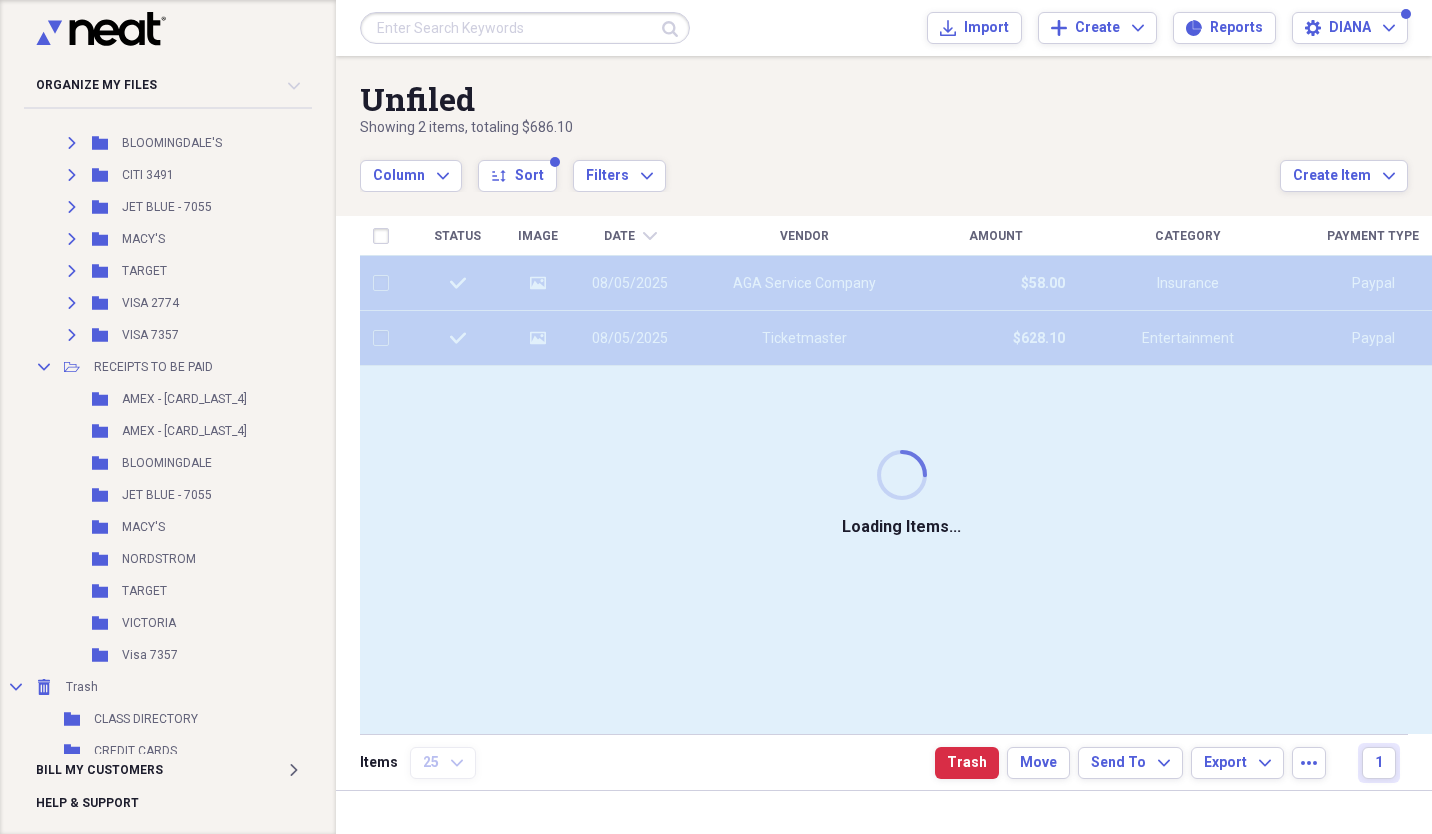 checkbox on "false" 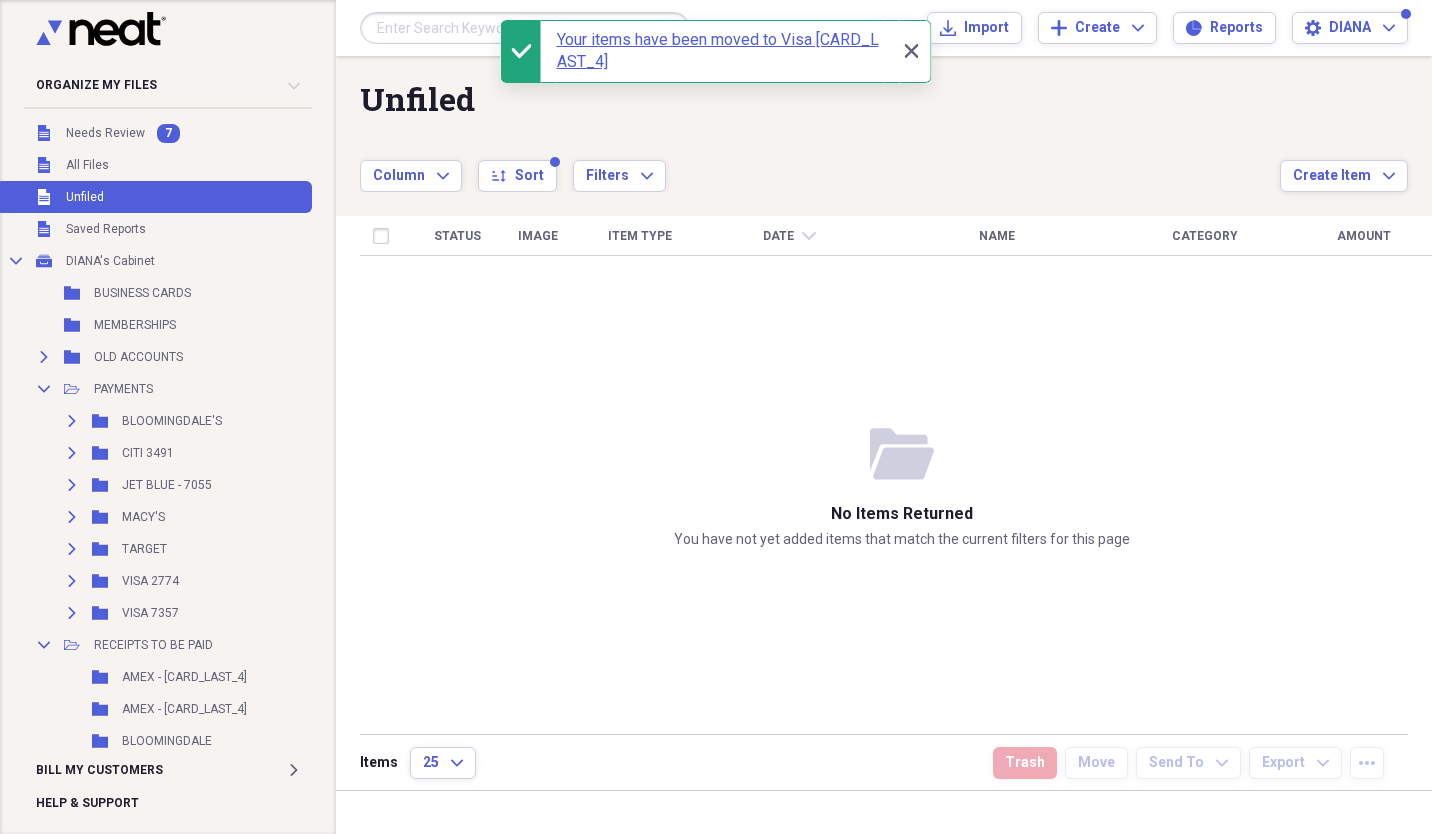 click on "Needs Review" at bounding box center (105, 133) 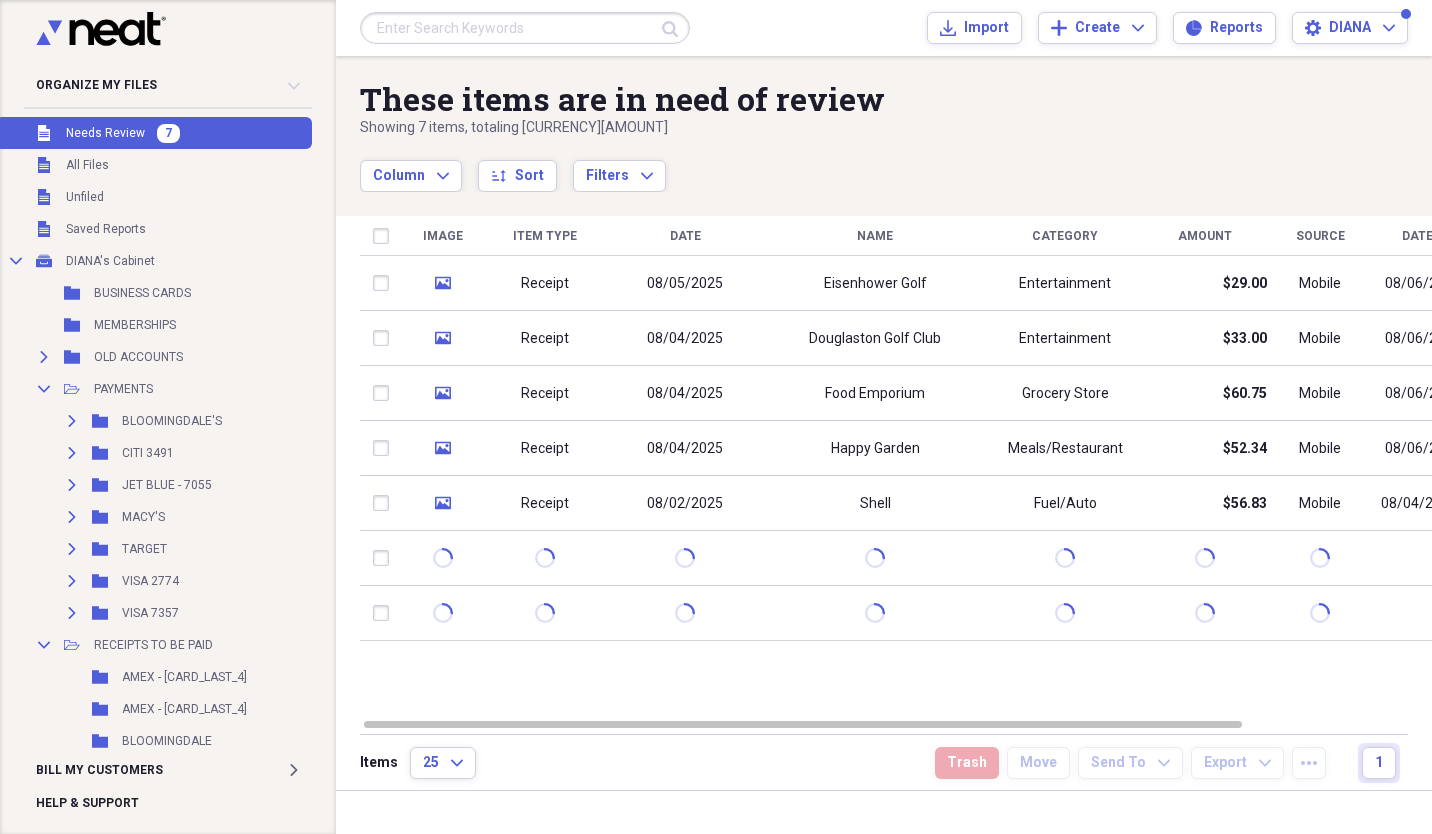 click at bounding box center (385, 283) 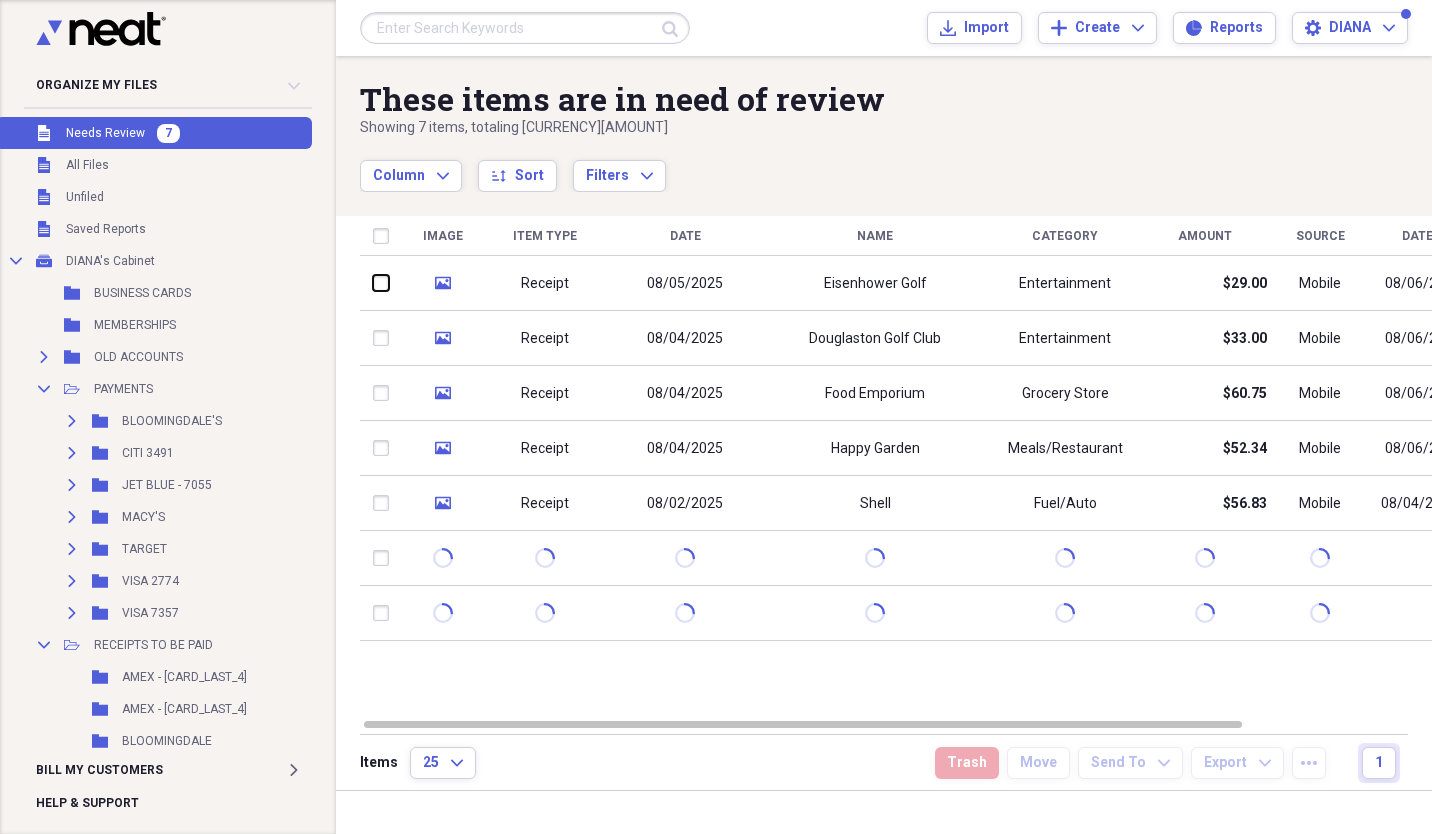 click at bounding box center [373, 283] 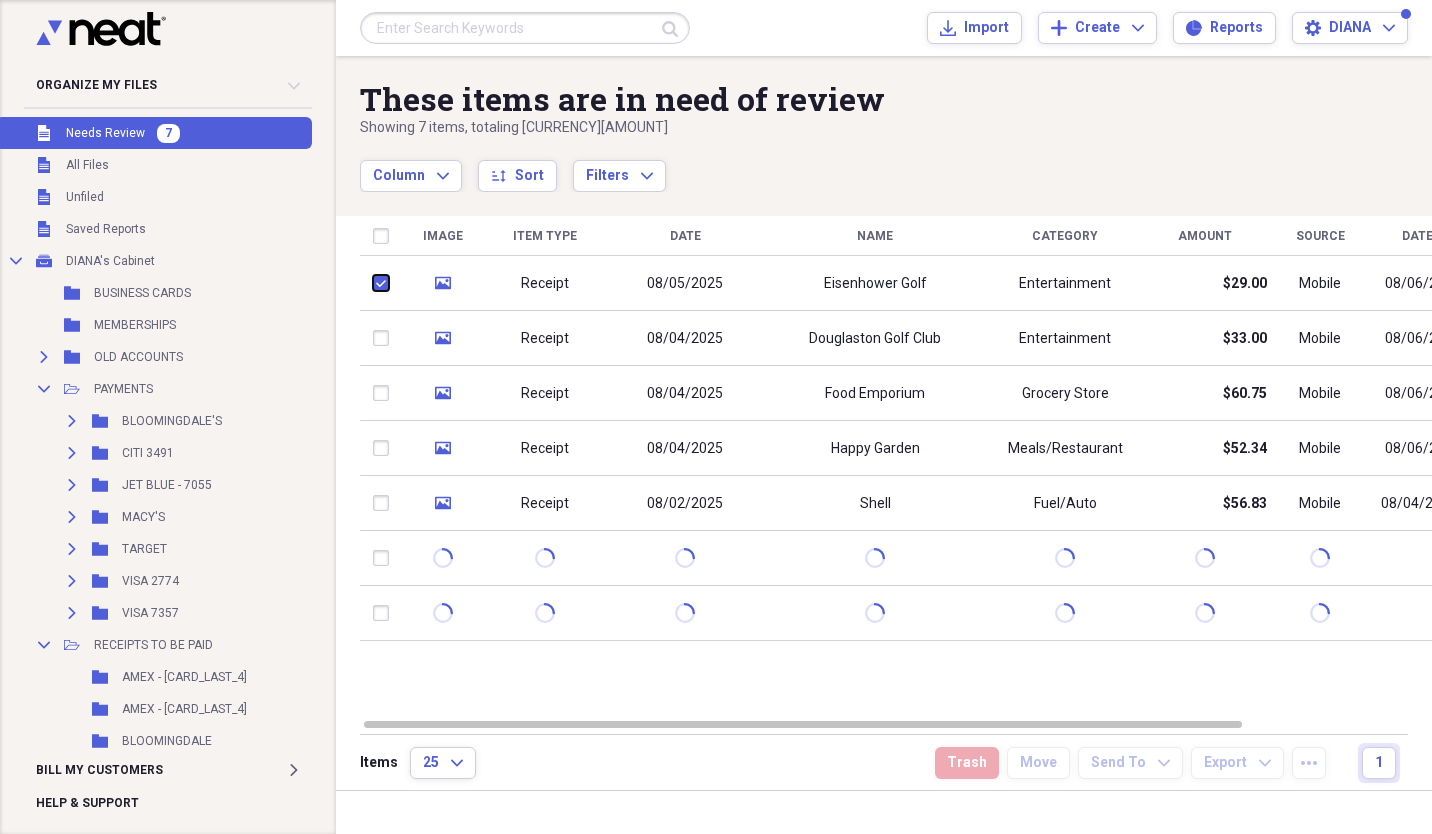 checkbox on "true" 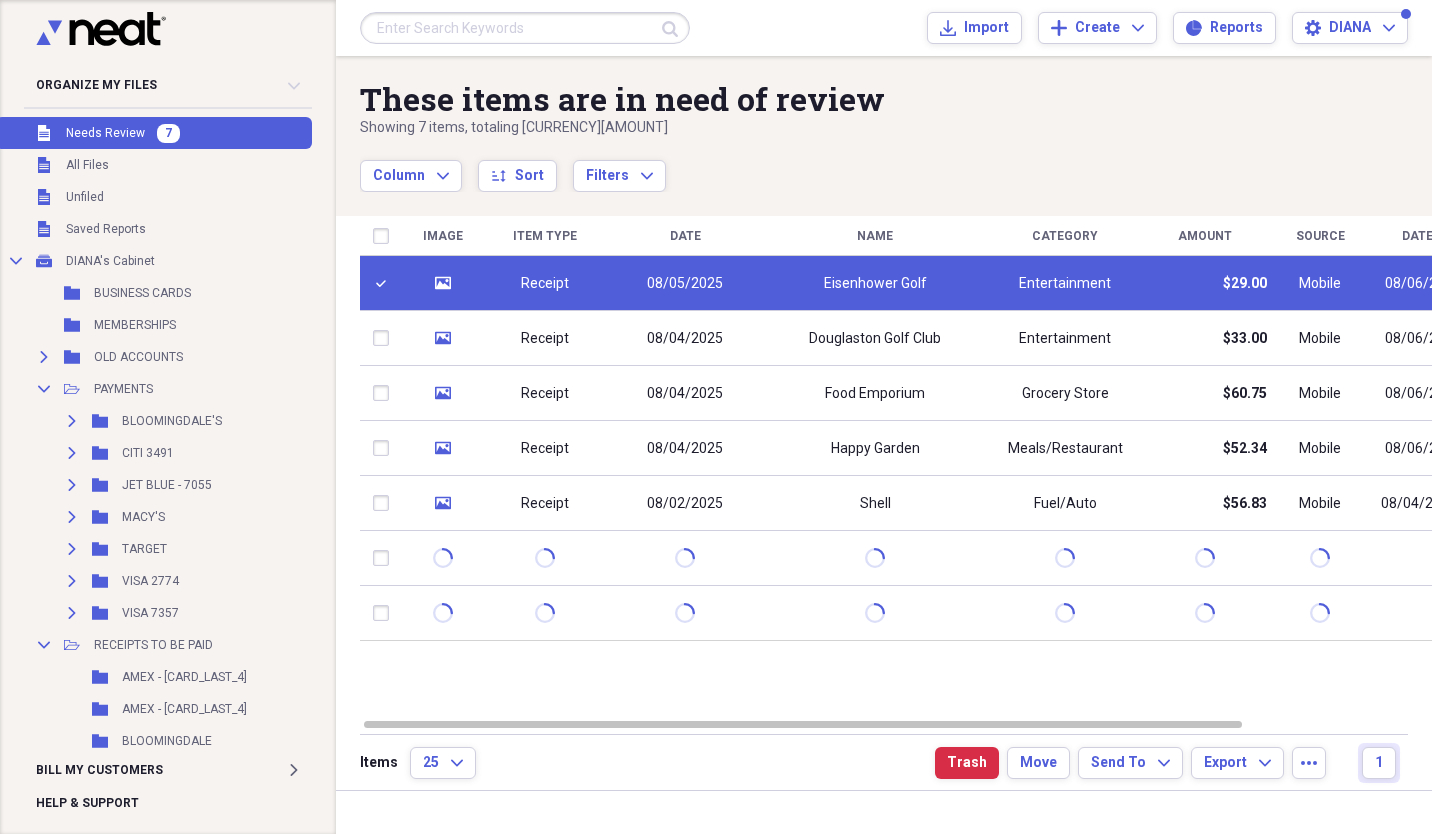 click at bounding box center [385, 338] 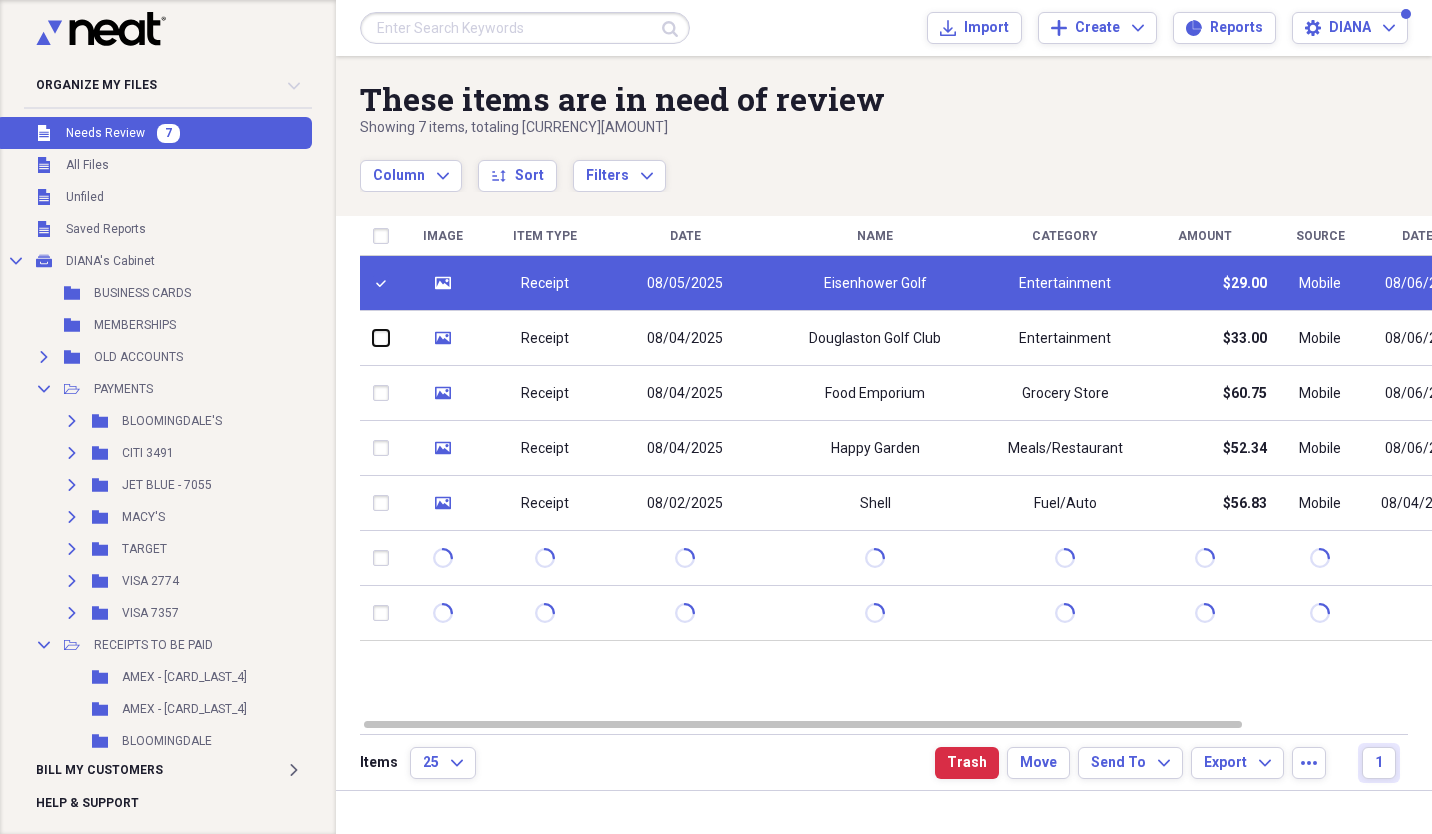 click at bounding box center [373, 338] 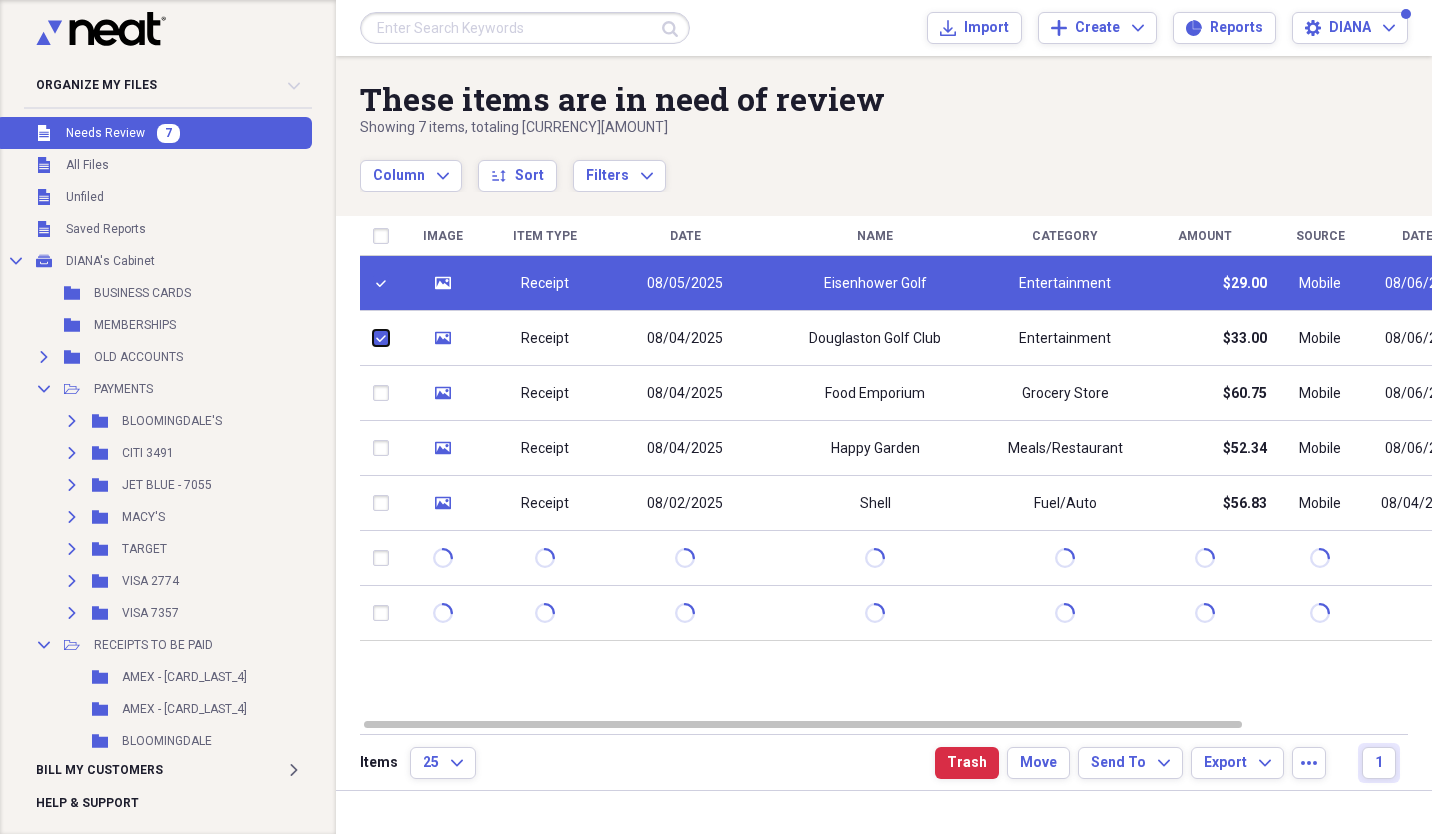 checkbox on "true" 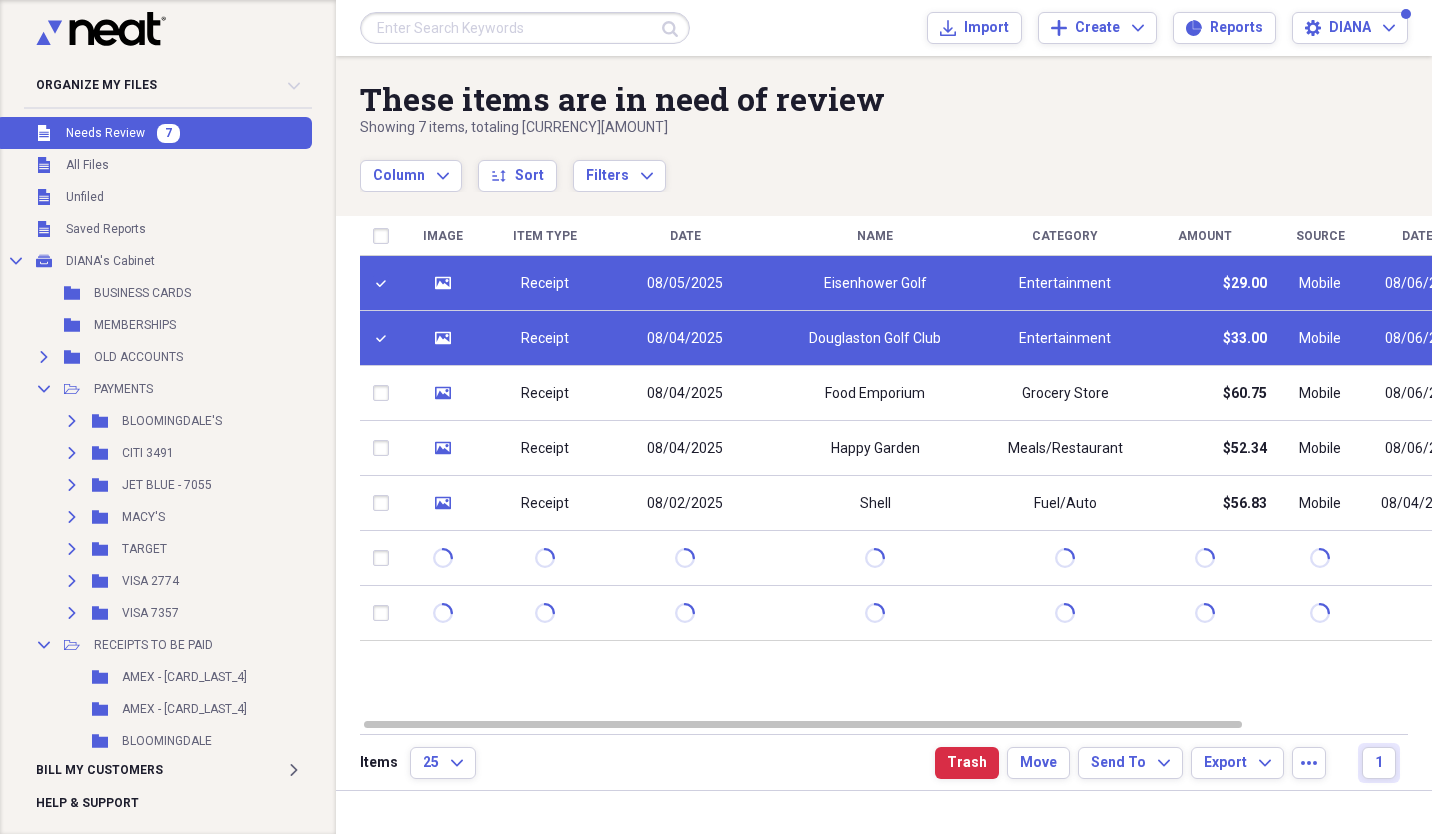 click at bounding box center (385, 393) 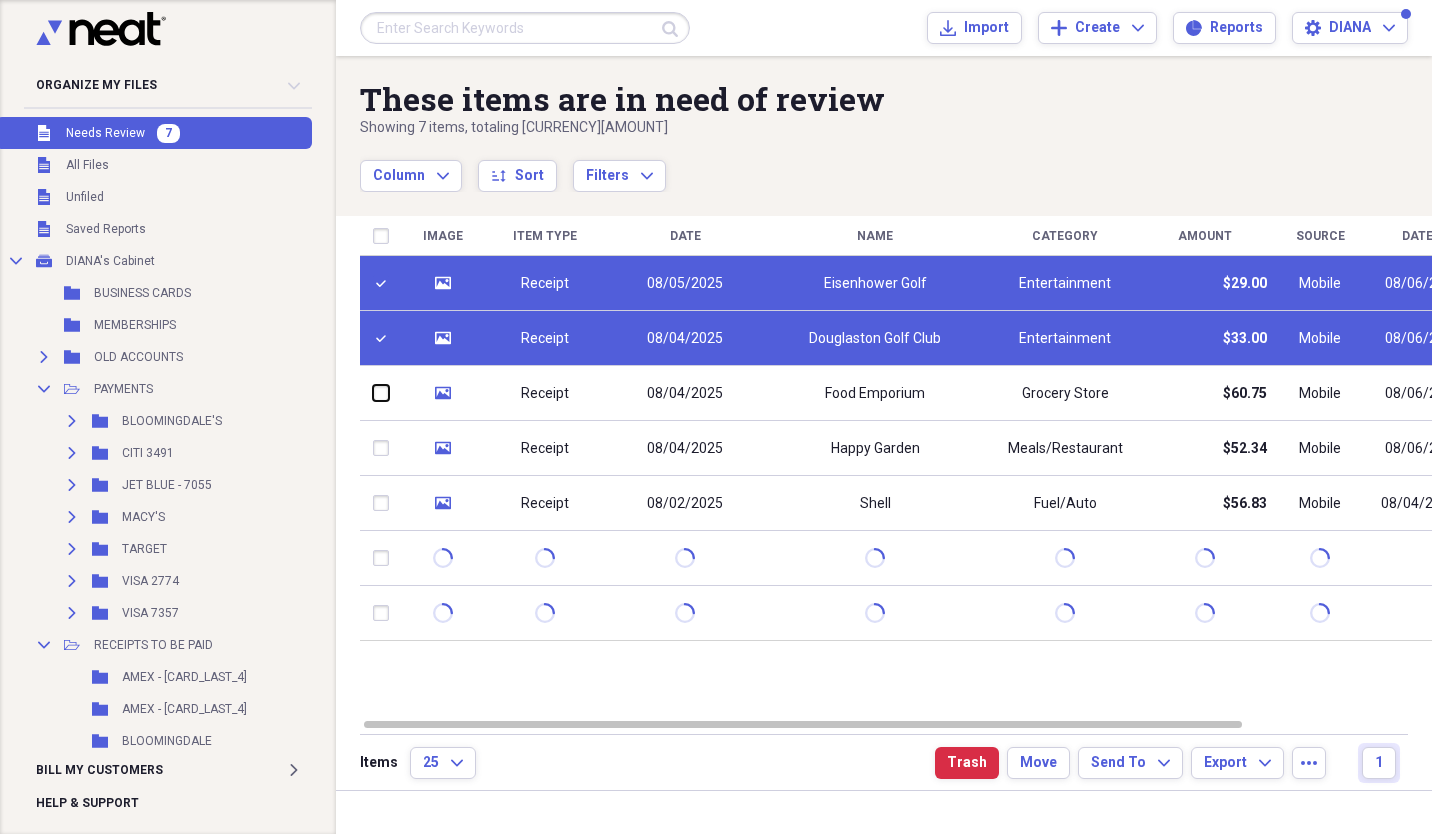 click at bounding box center [373, 393] 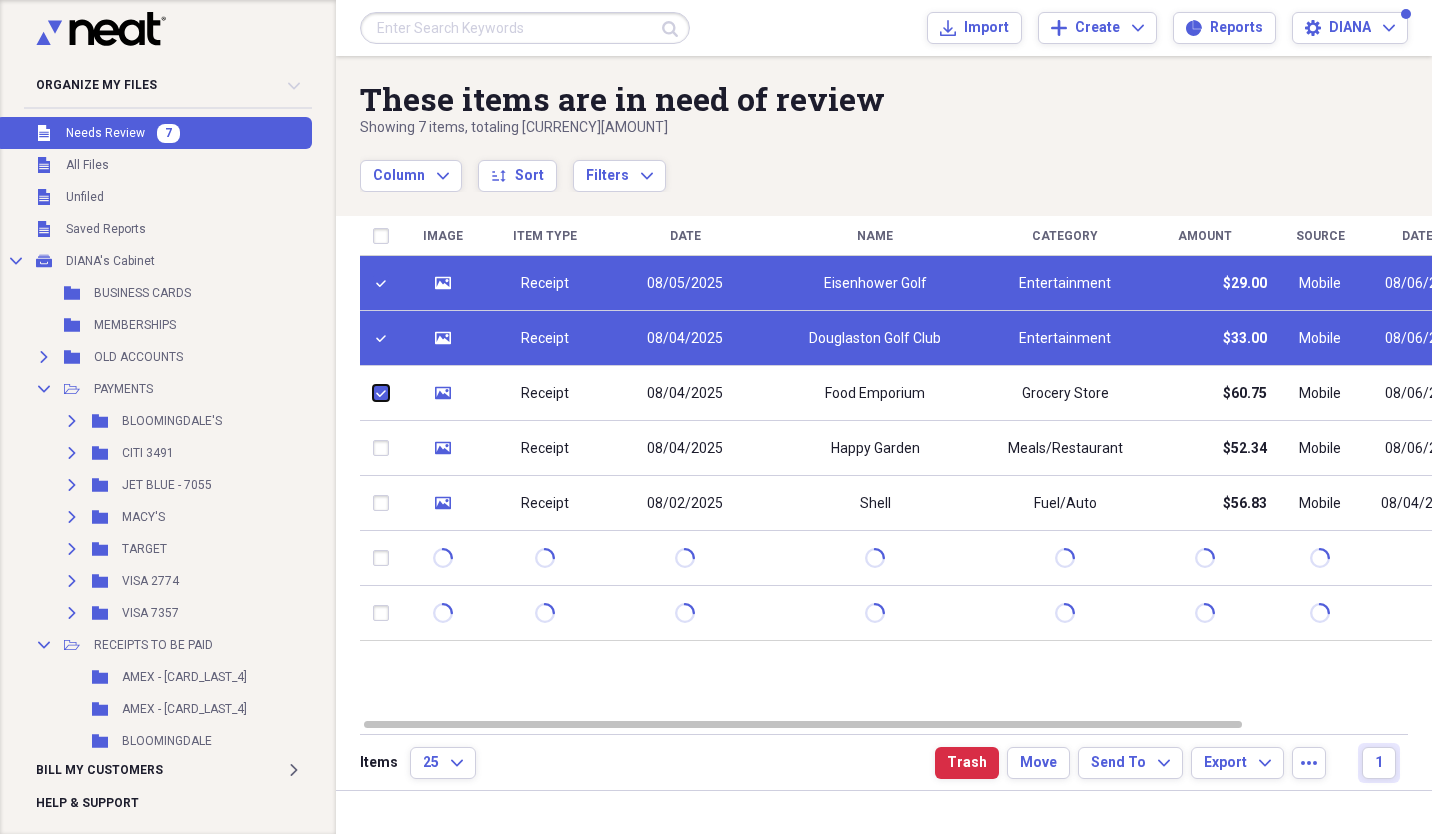 checkbox on "true" 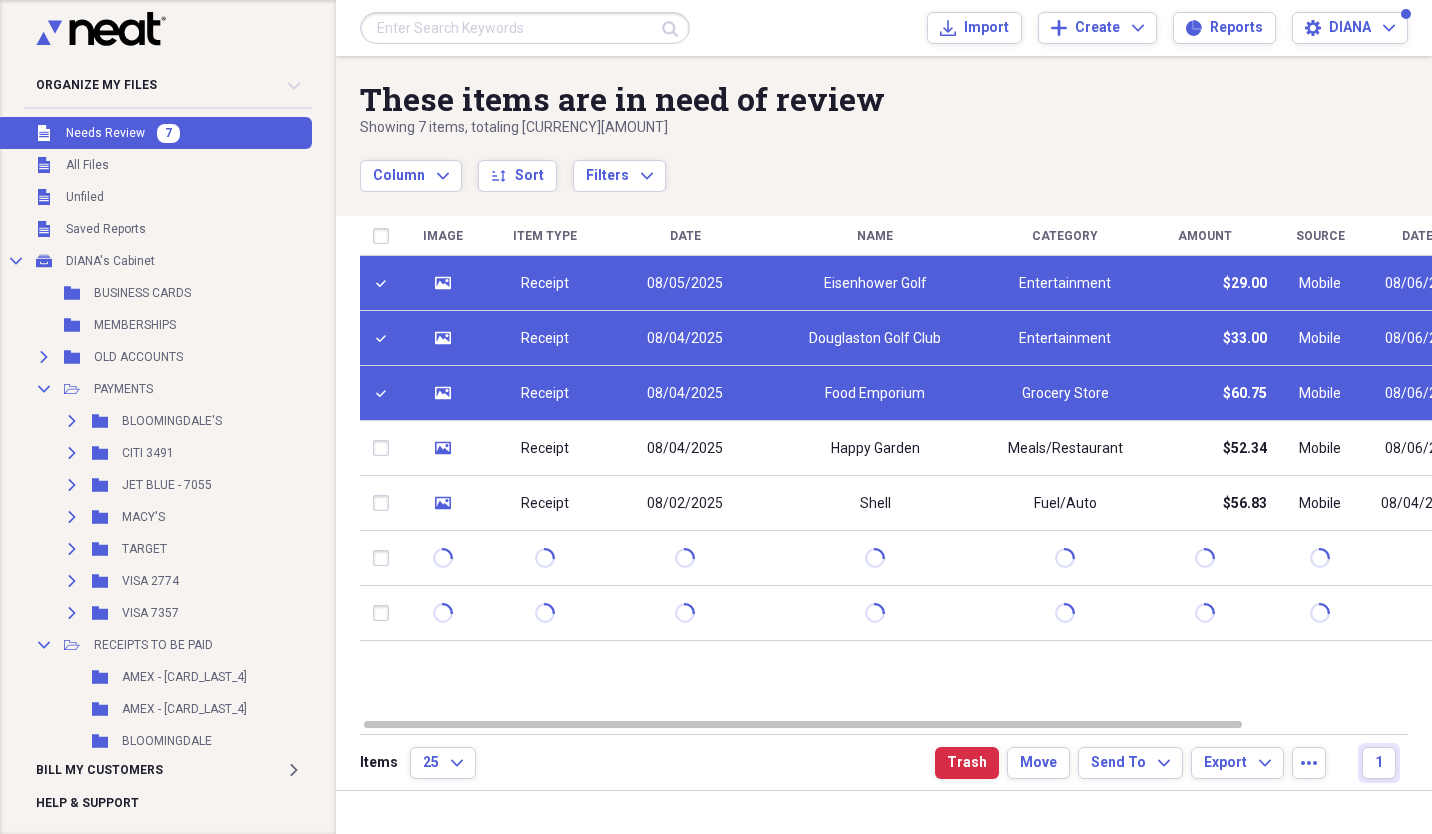 click on "Receipt" at bounding box center [545, 283] 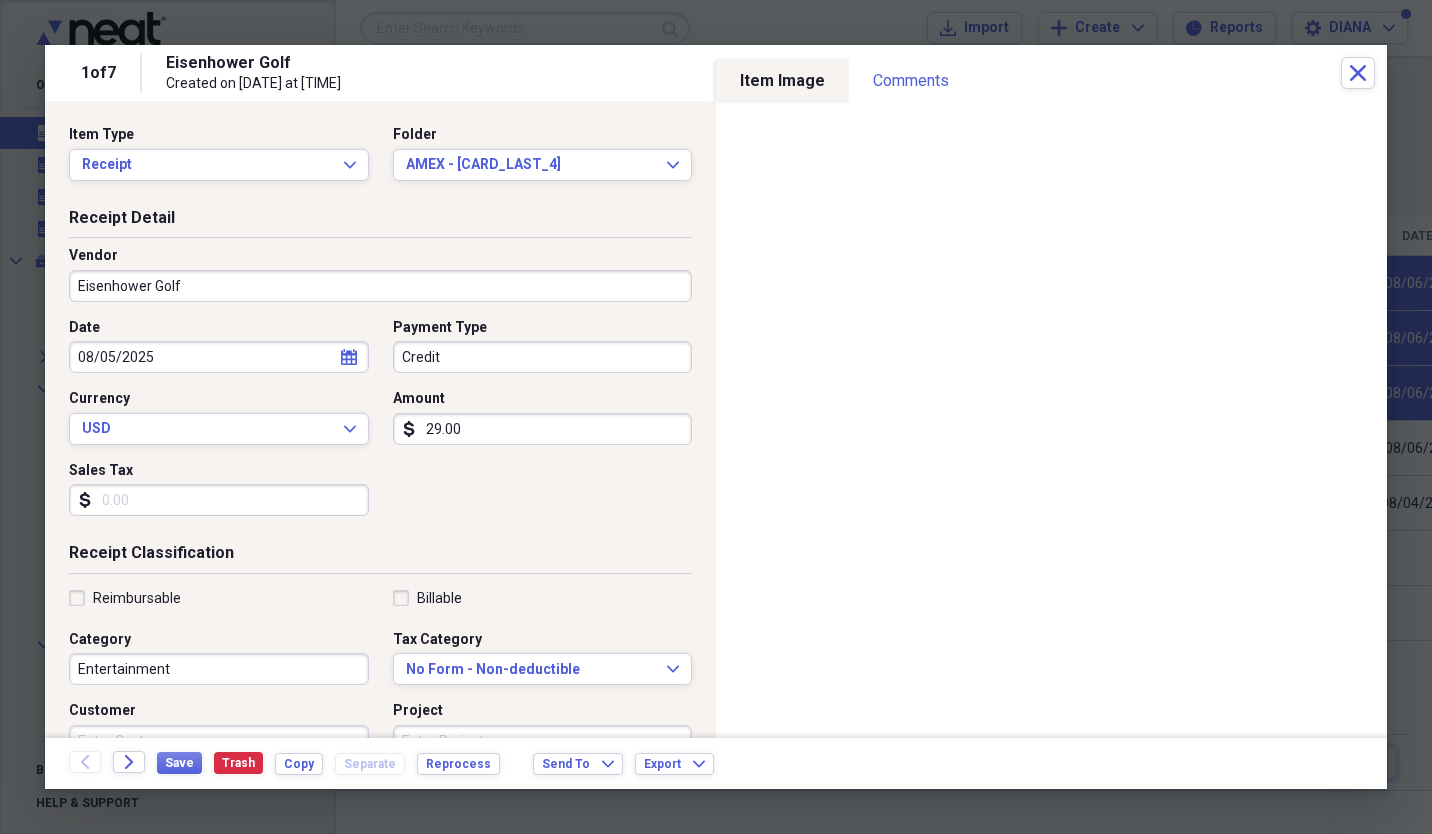 click on "Credit" at bounding box center [543, 357] 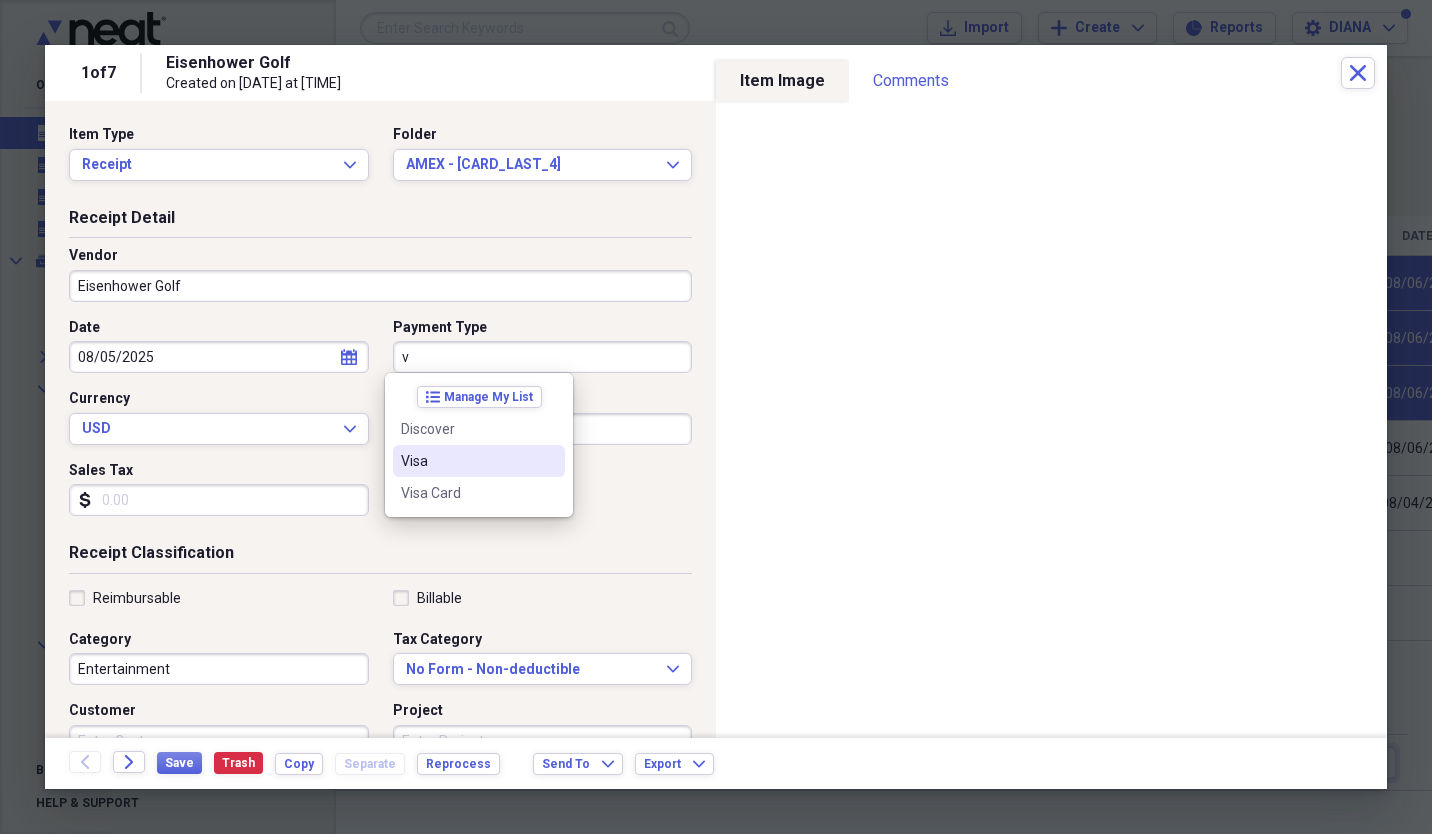 click on "Visa" at bounding box center [467, 461] 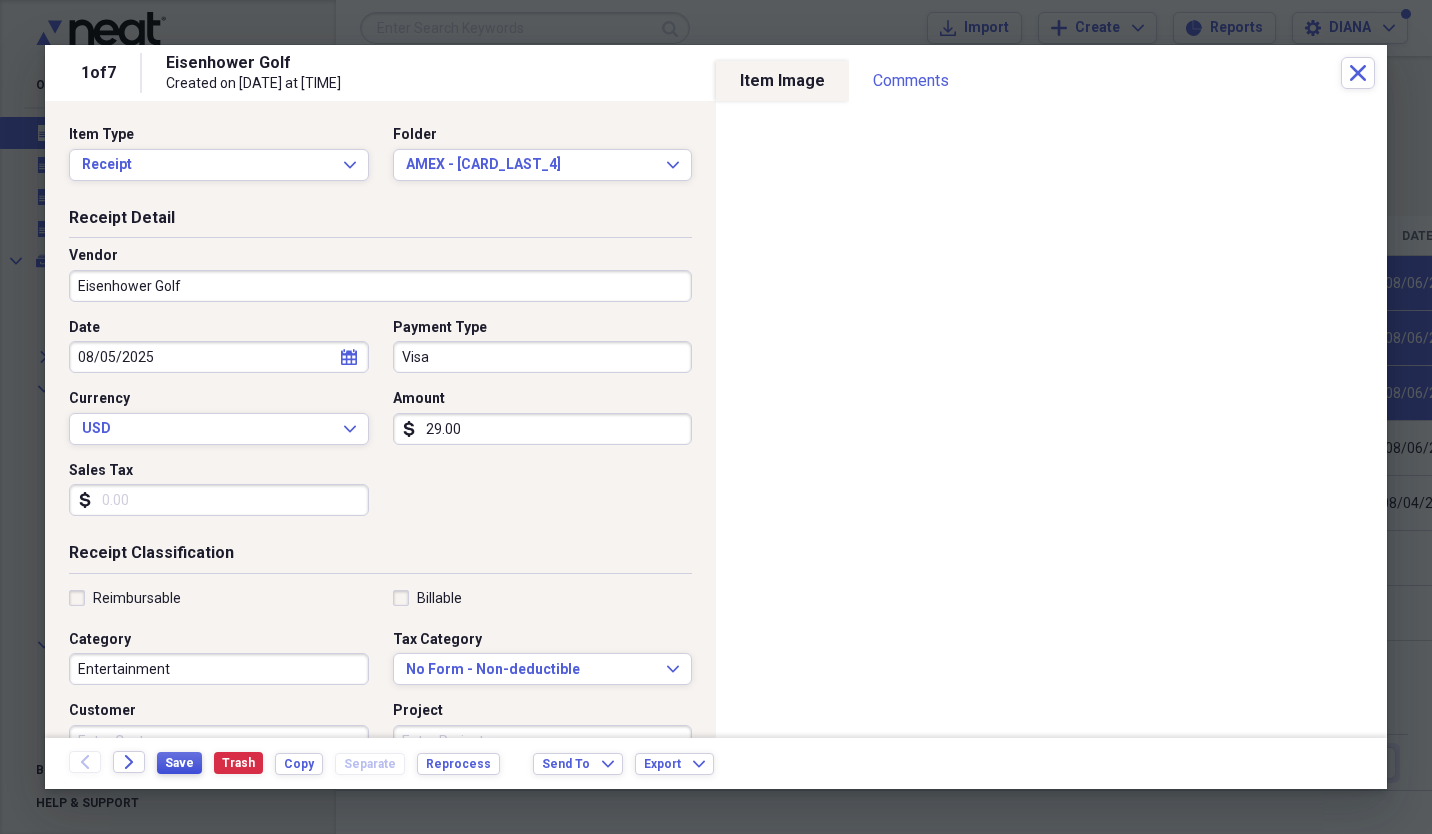 click on "Save" at bounding box center (179, 763) 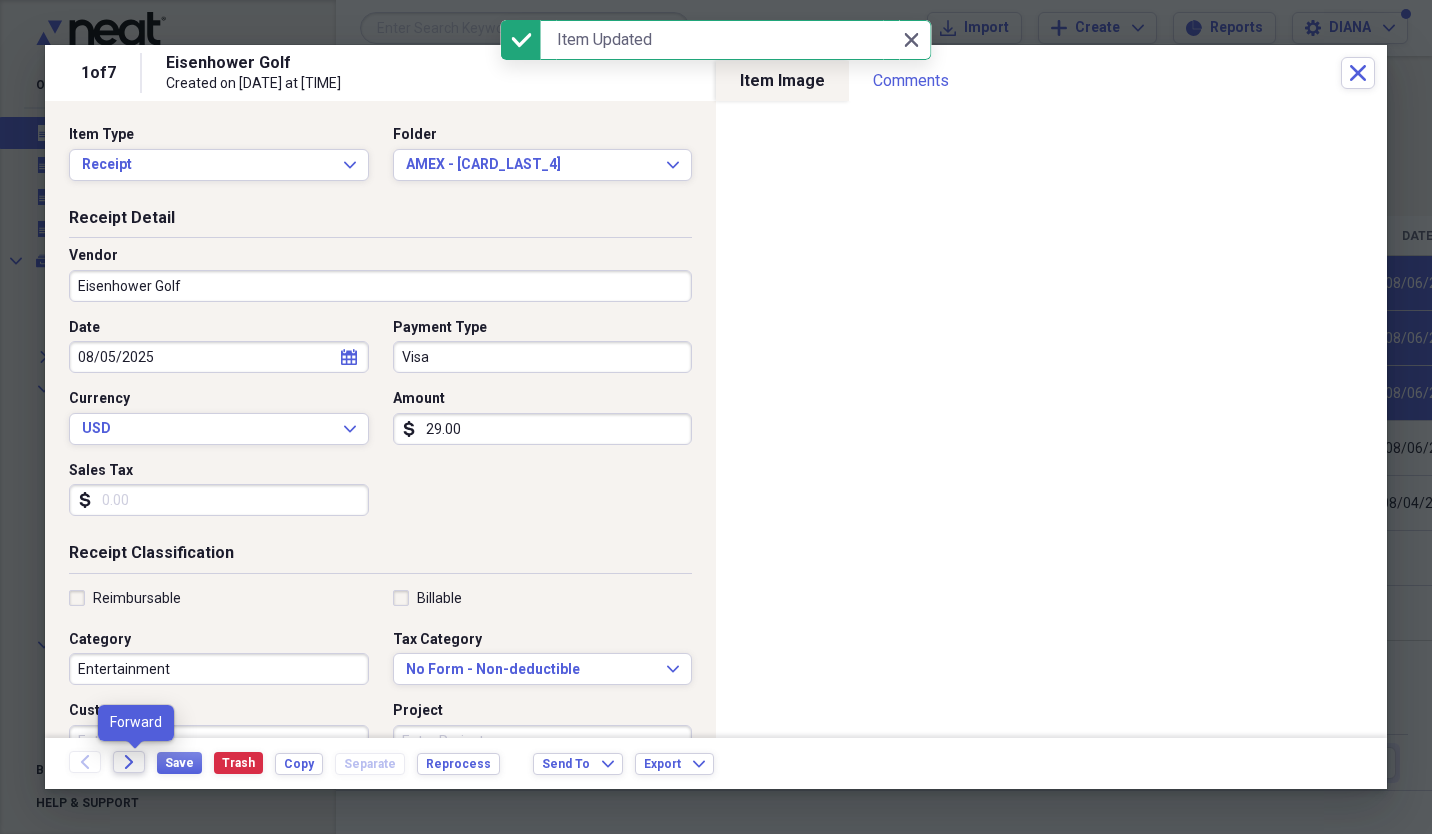 click on "Forward" 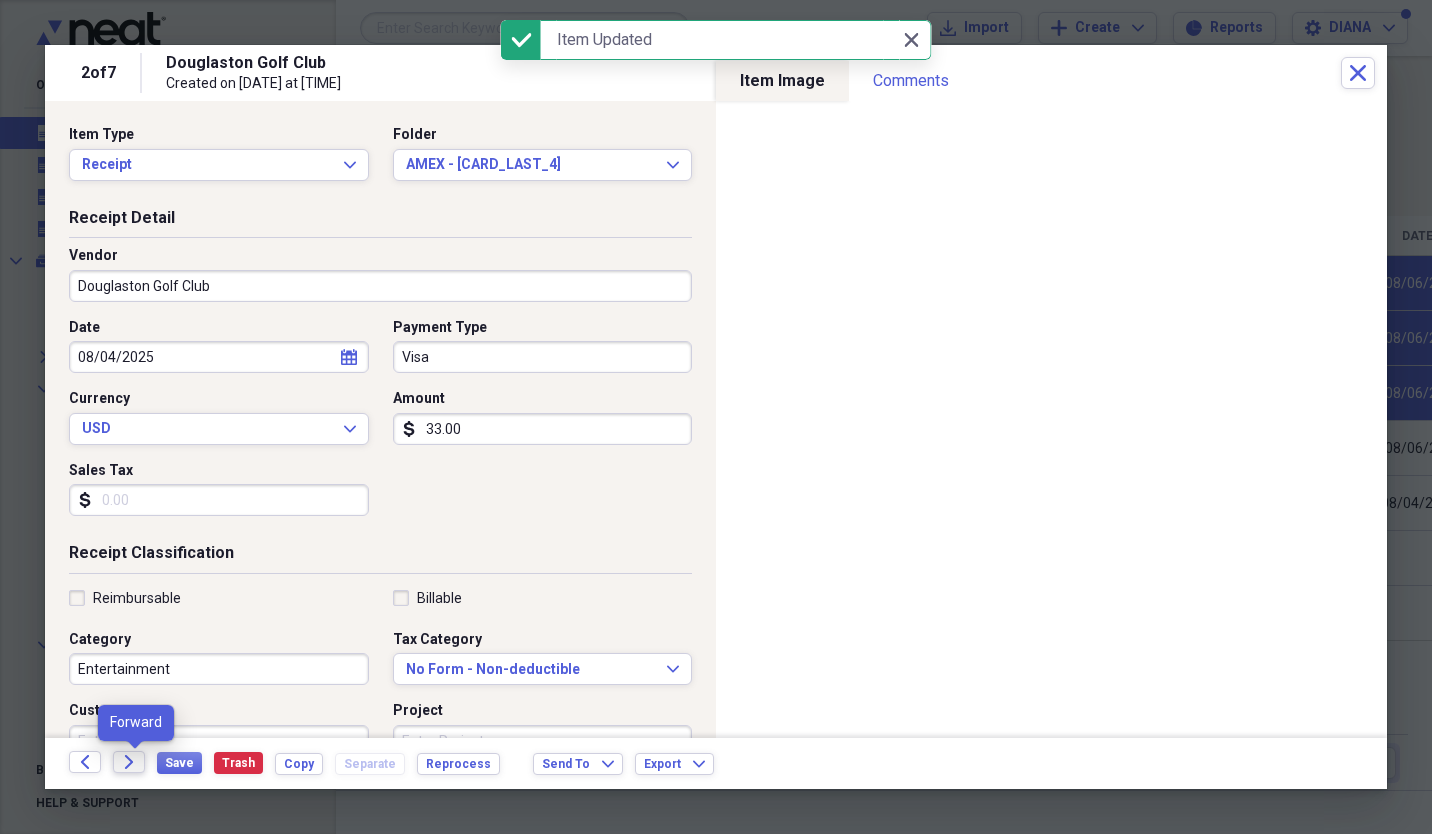 click on "Forward" 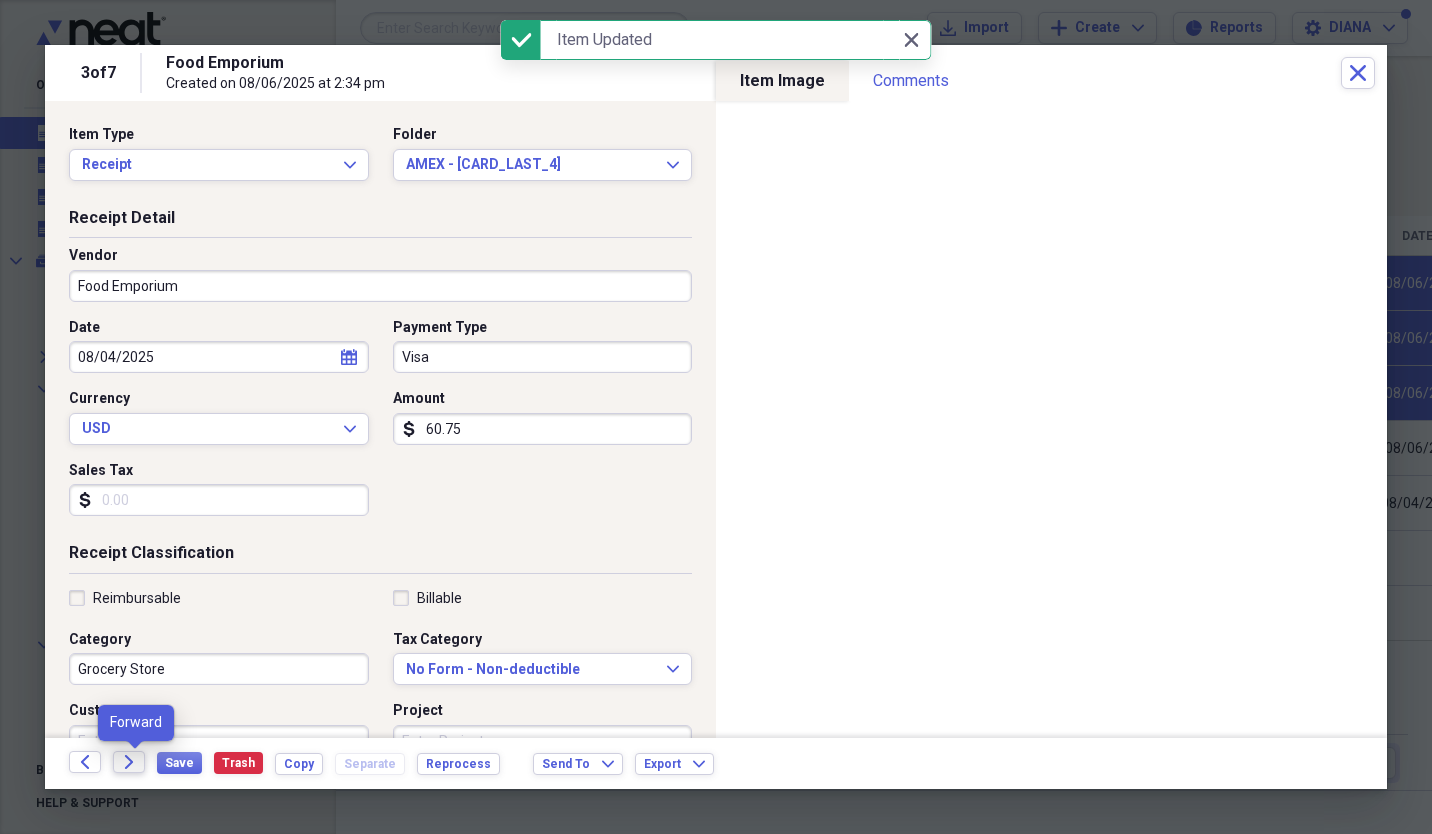 click on "Forward" 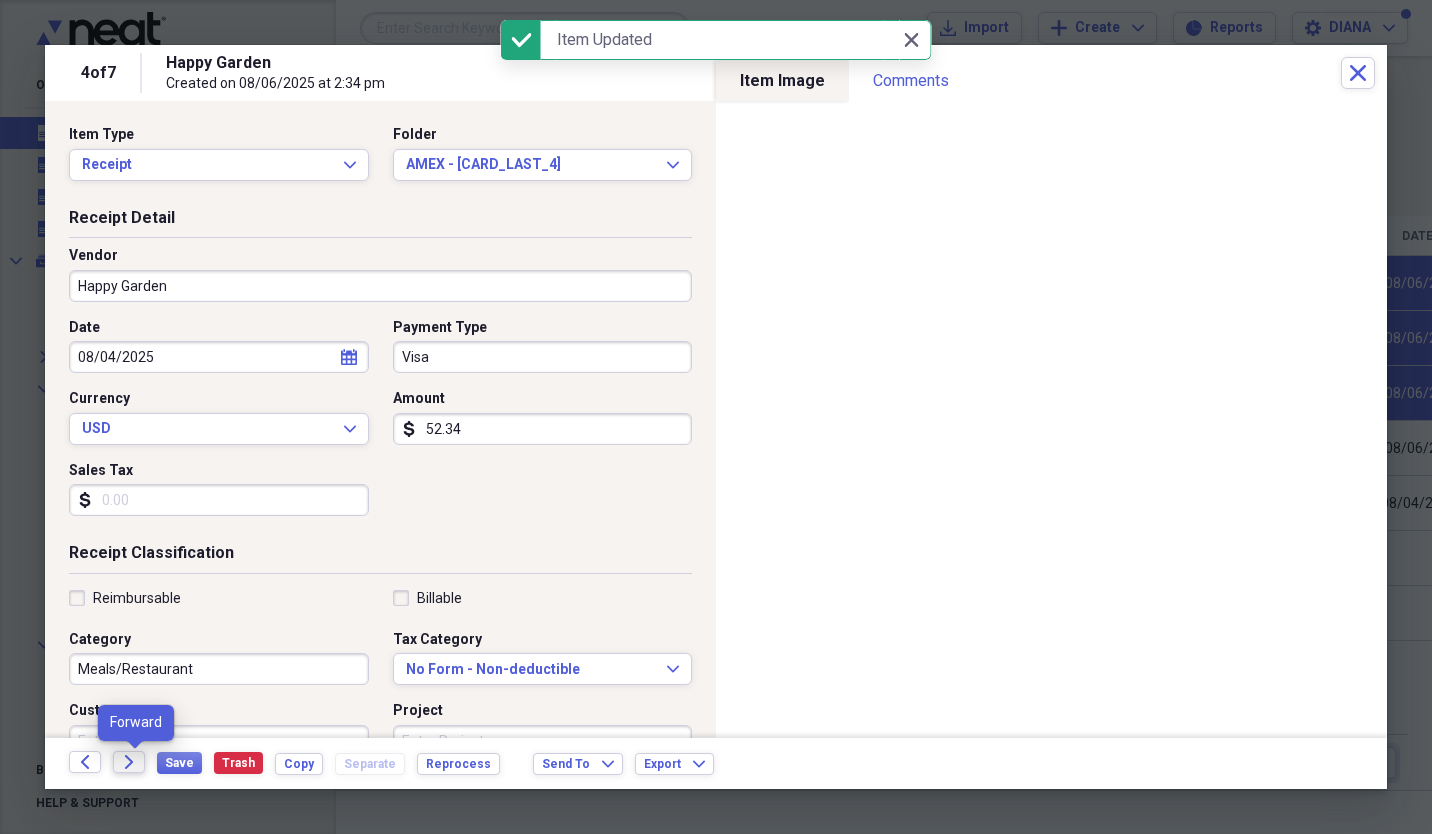 click on "Forward" 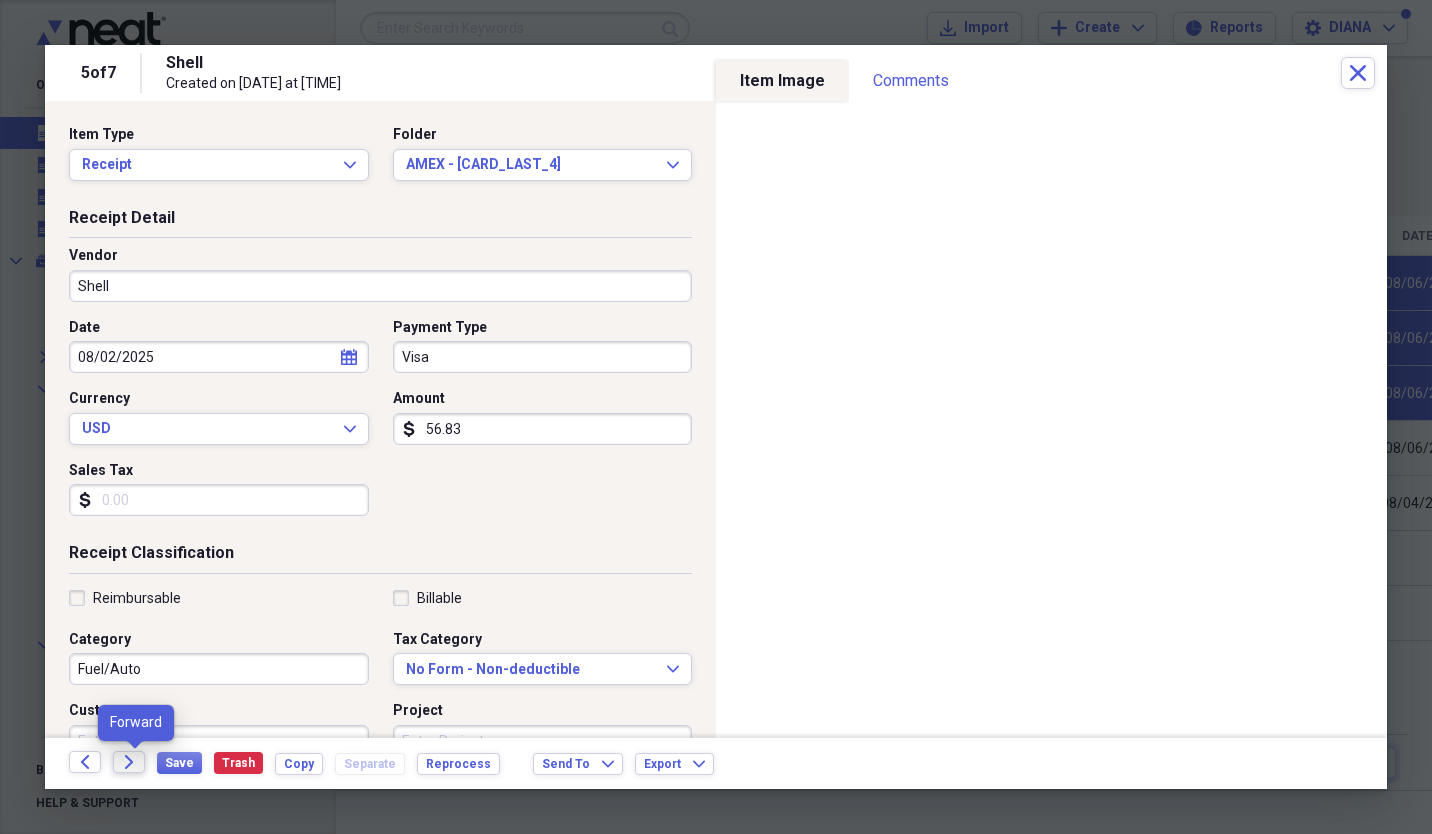 click on "Forward" 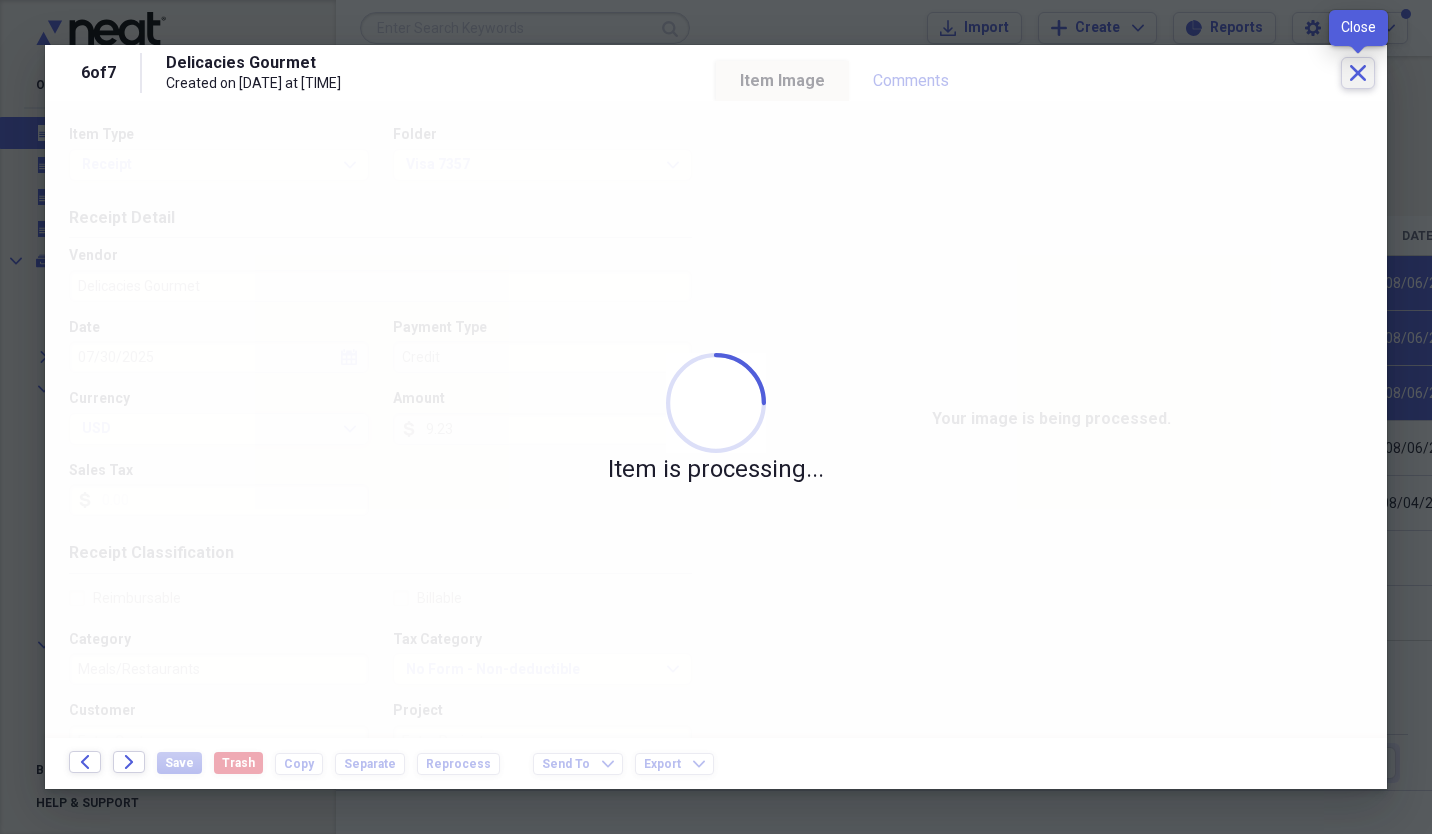 click on "Close" 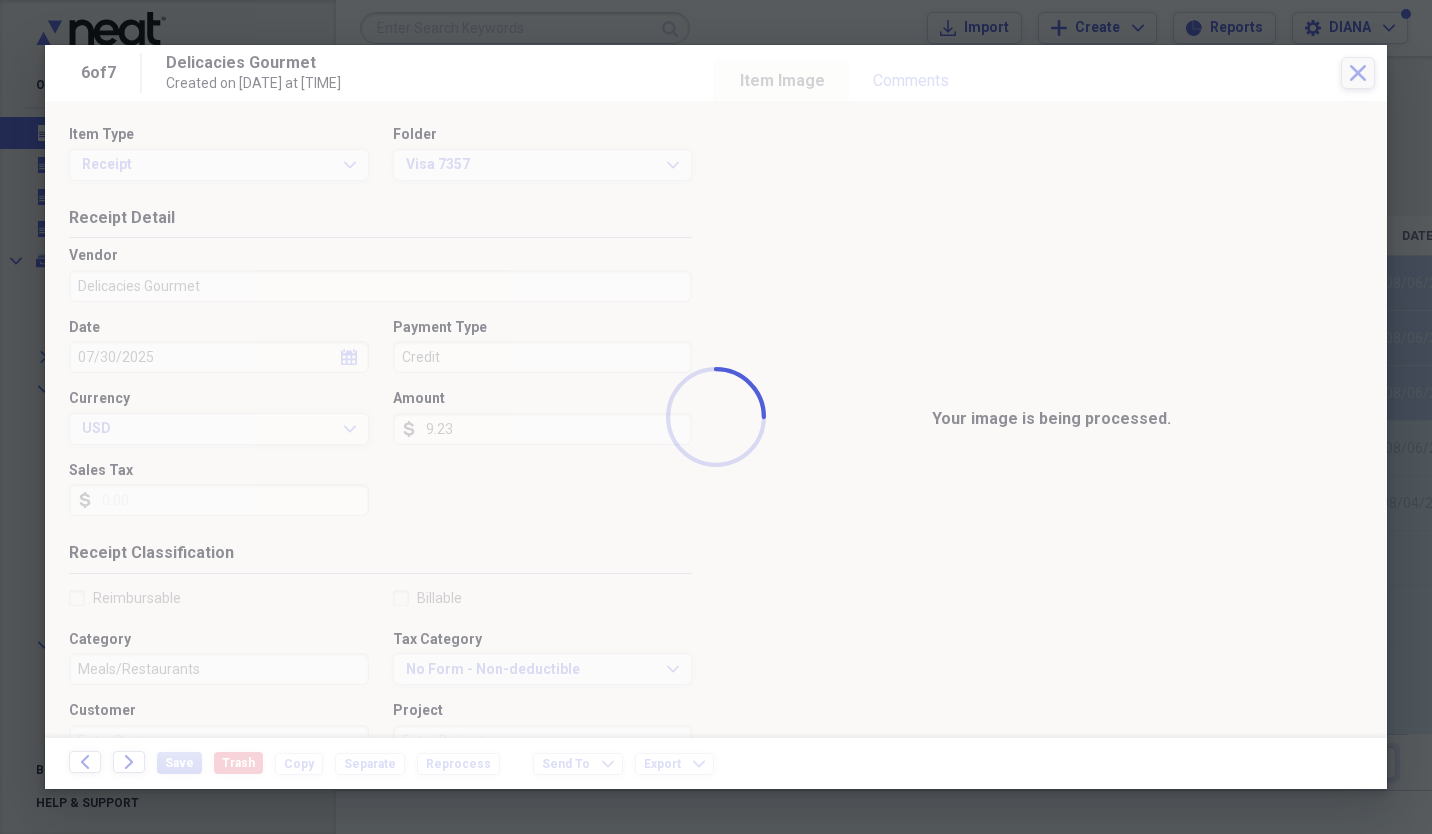 checkbox on "false" 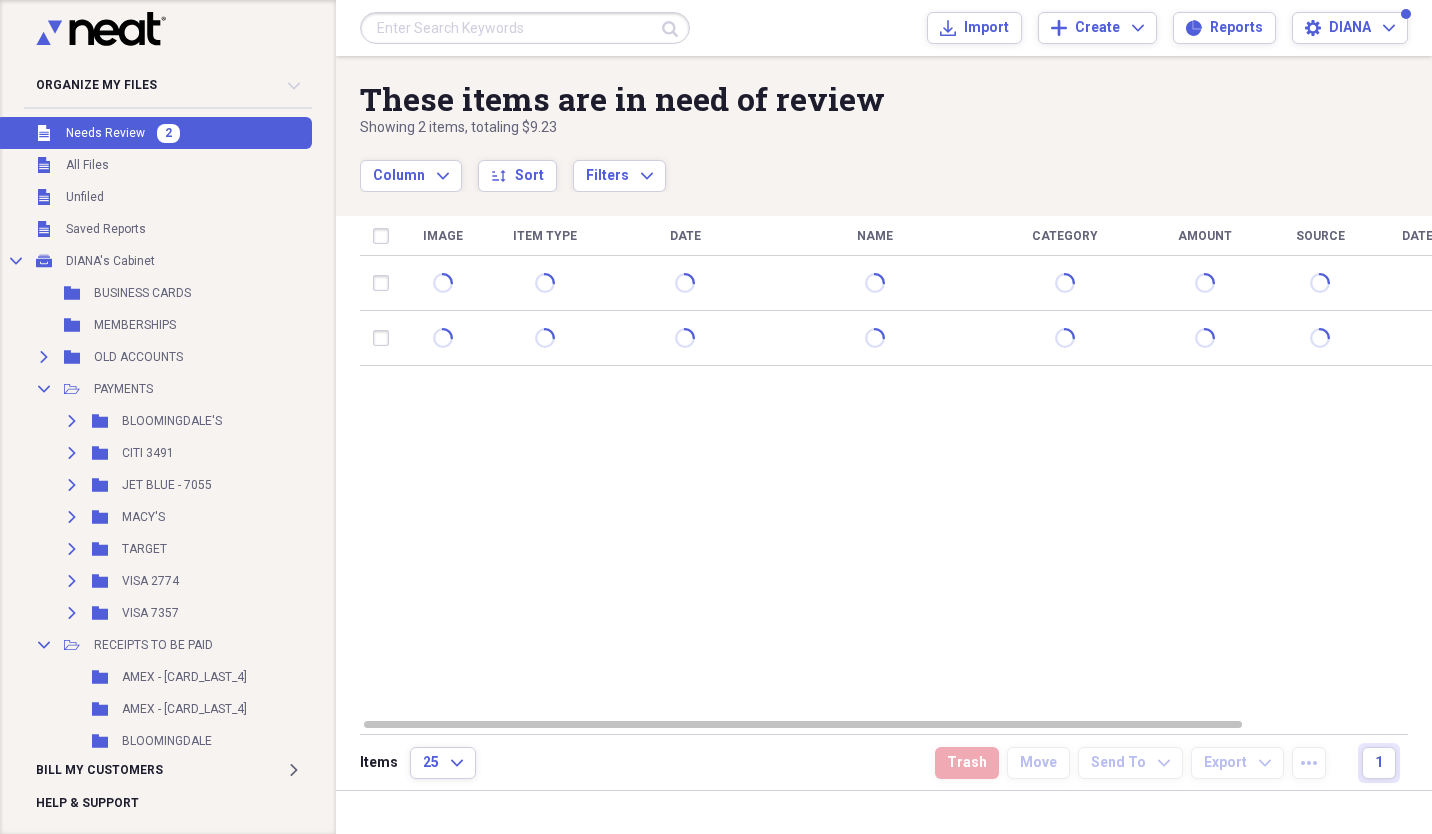 click on "Unfiled" at bounding box center [85, 197] 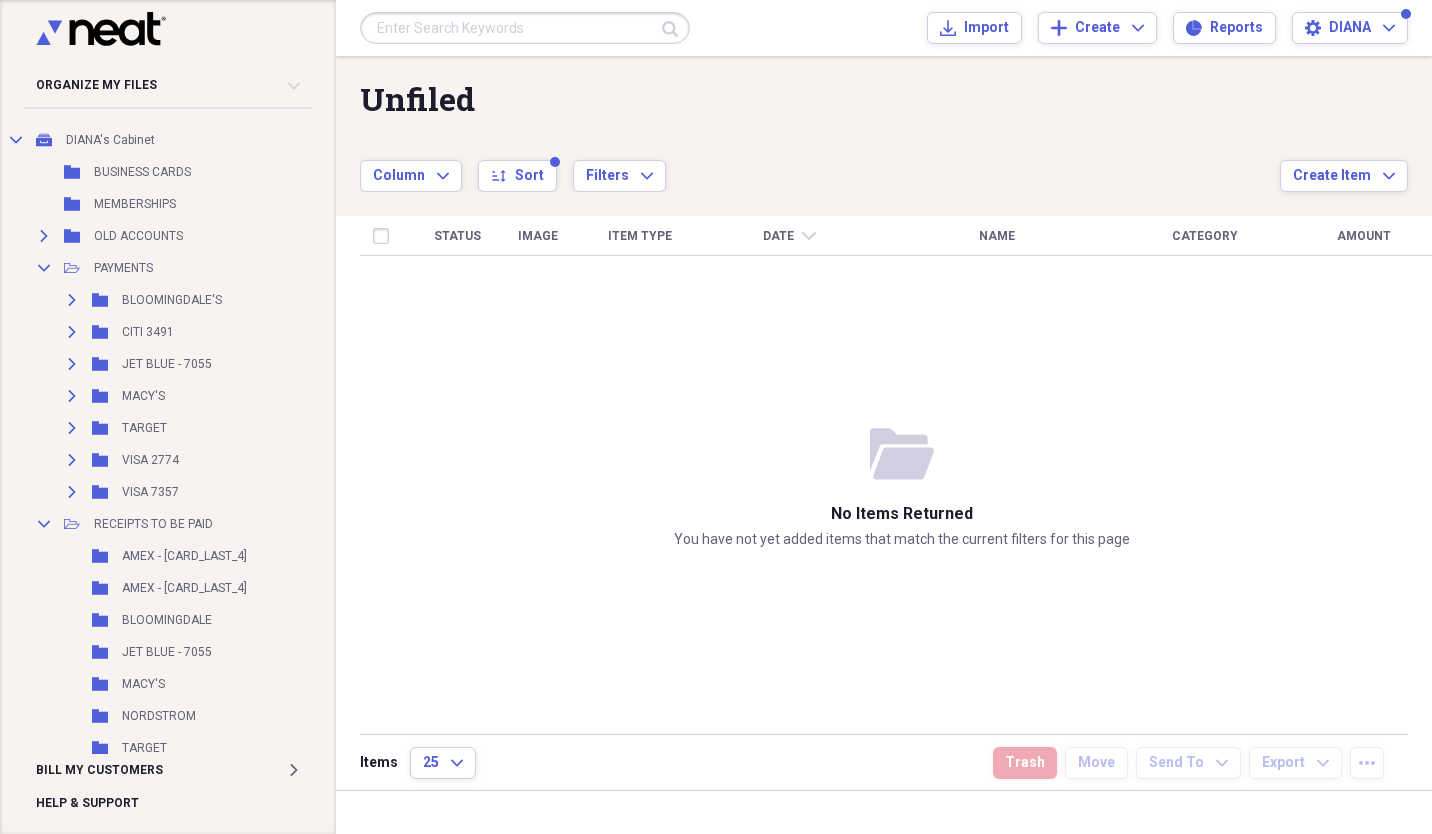 scroll, scrollTop: 117, scrollLeft: 0, axis: vertical 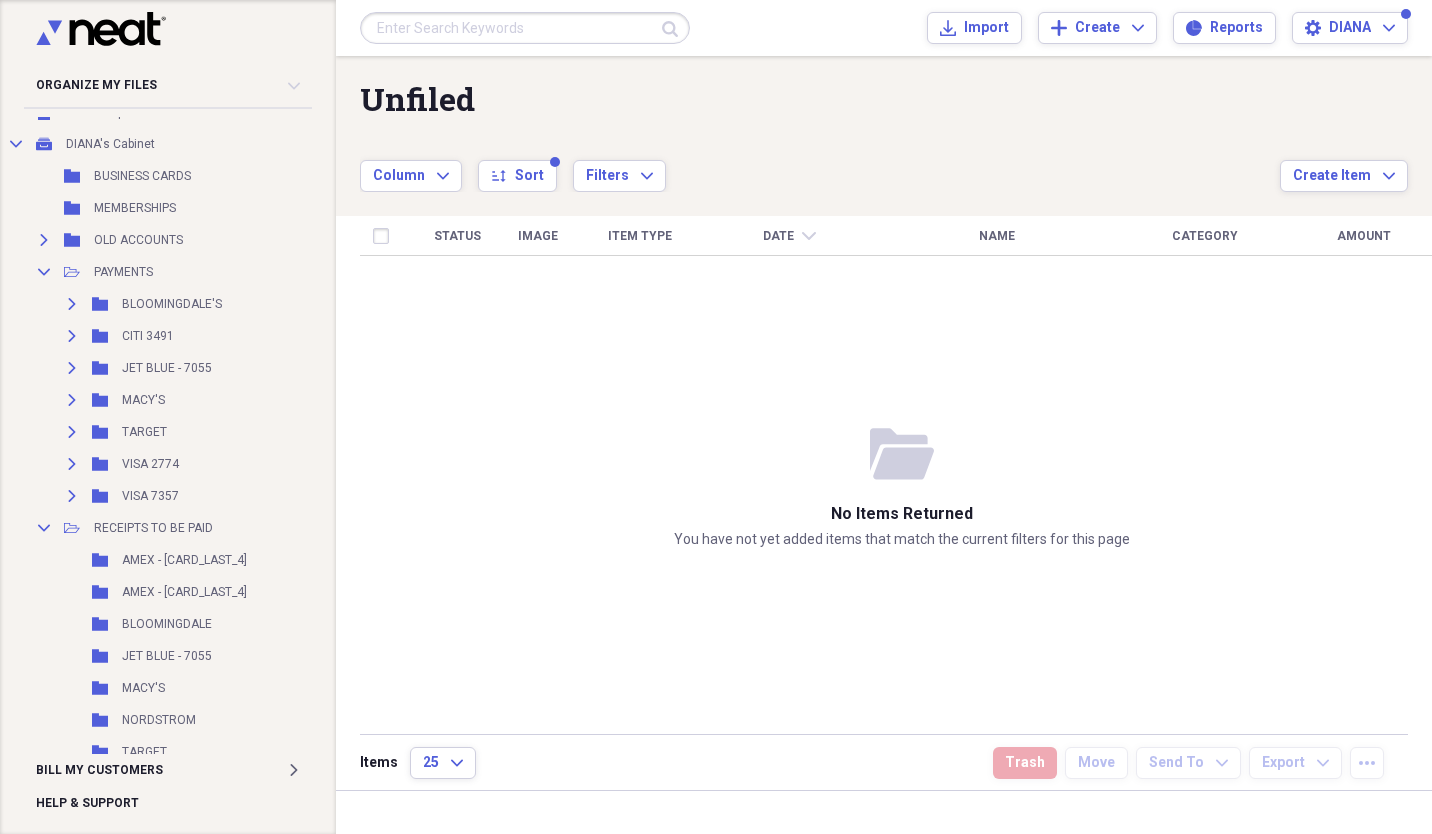 click on "Expand" 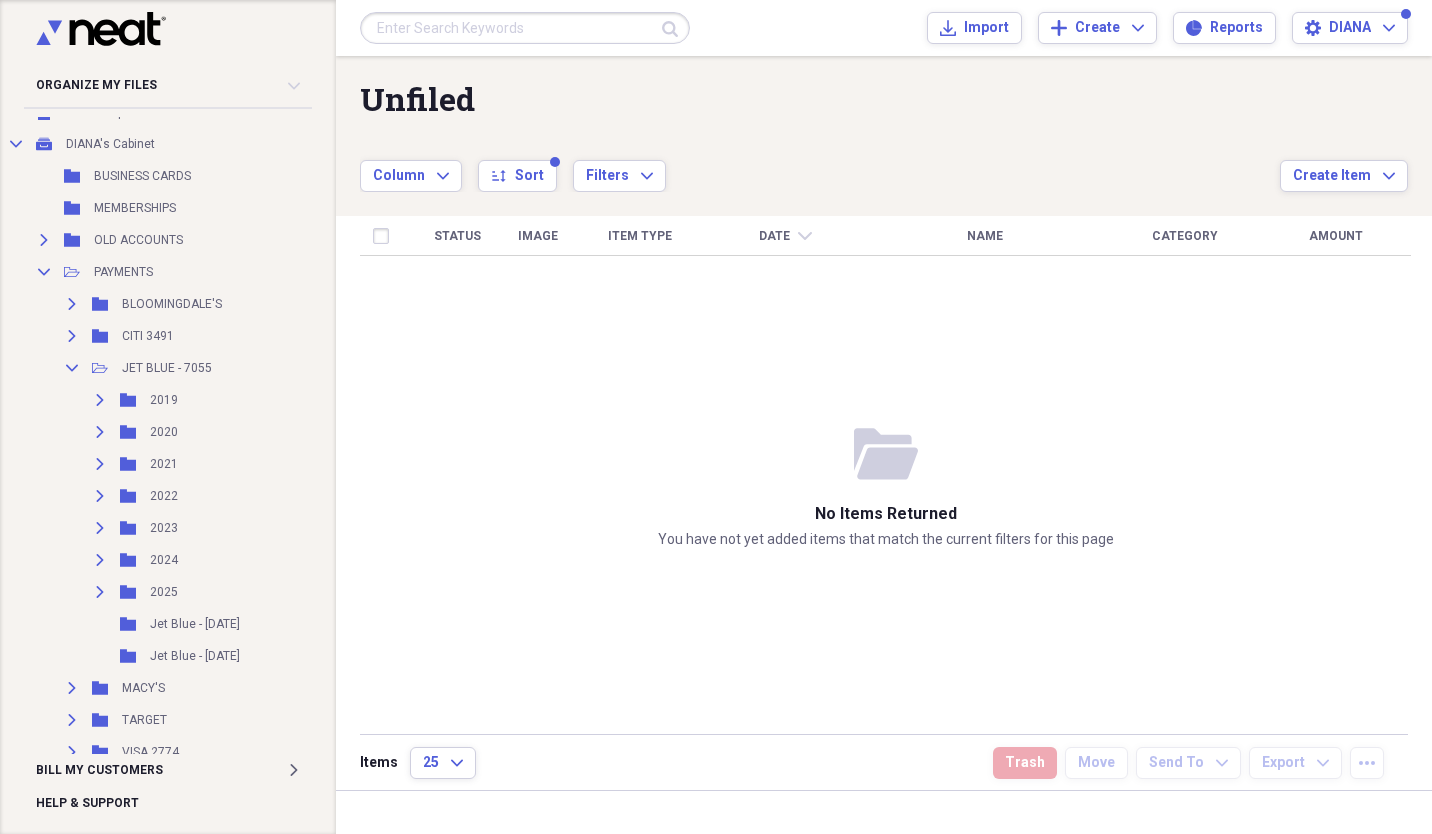 click on "Add Folder" 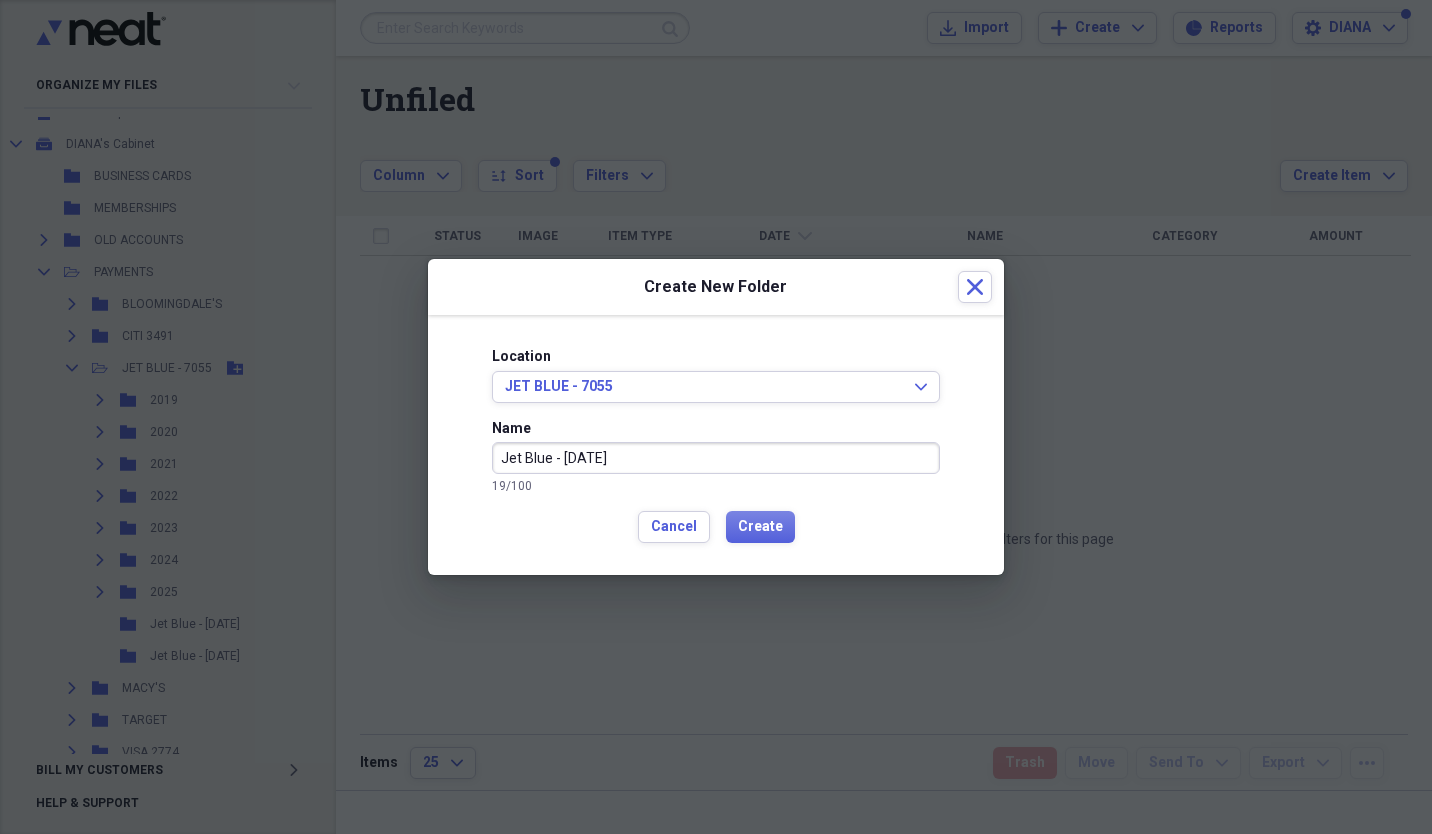 type on "Jet Blue - [DATE]" 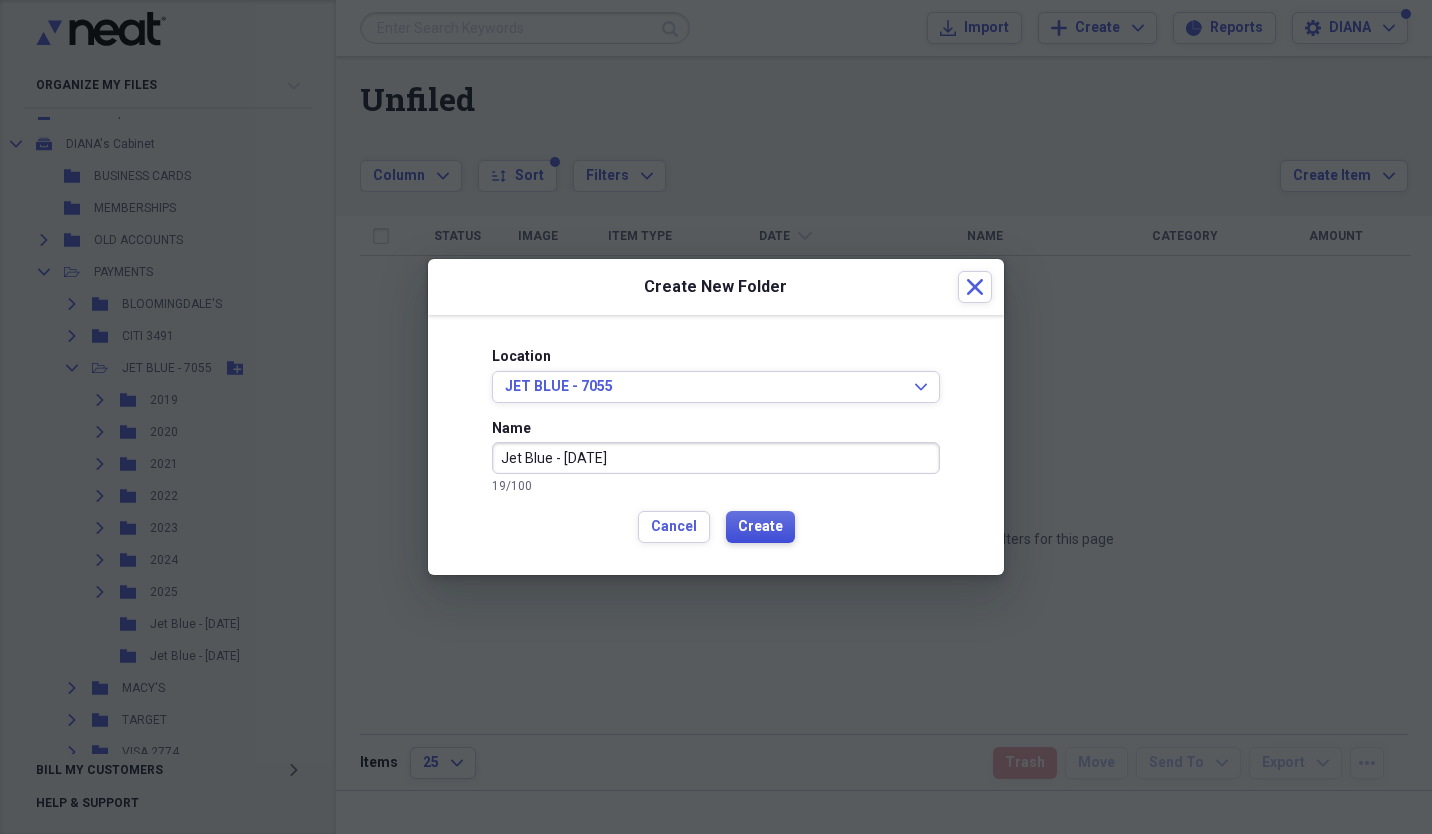 click on "Create" at bounding box center (760, 527) 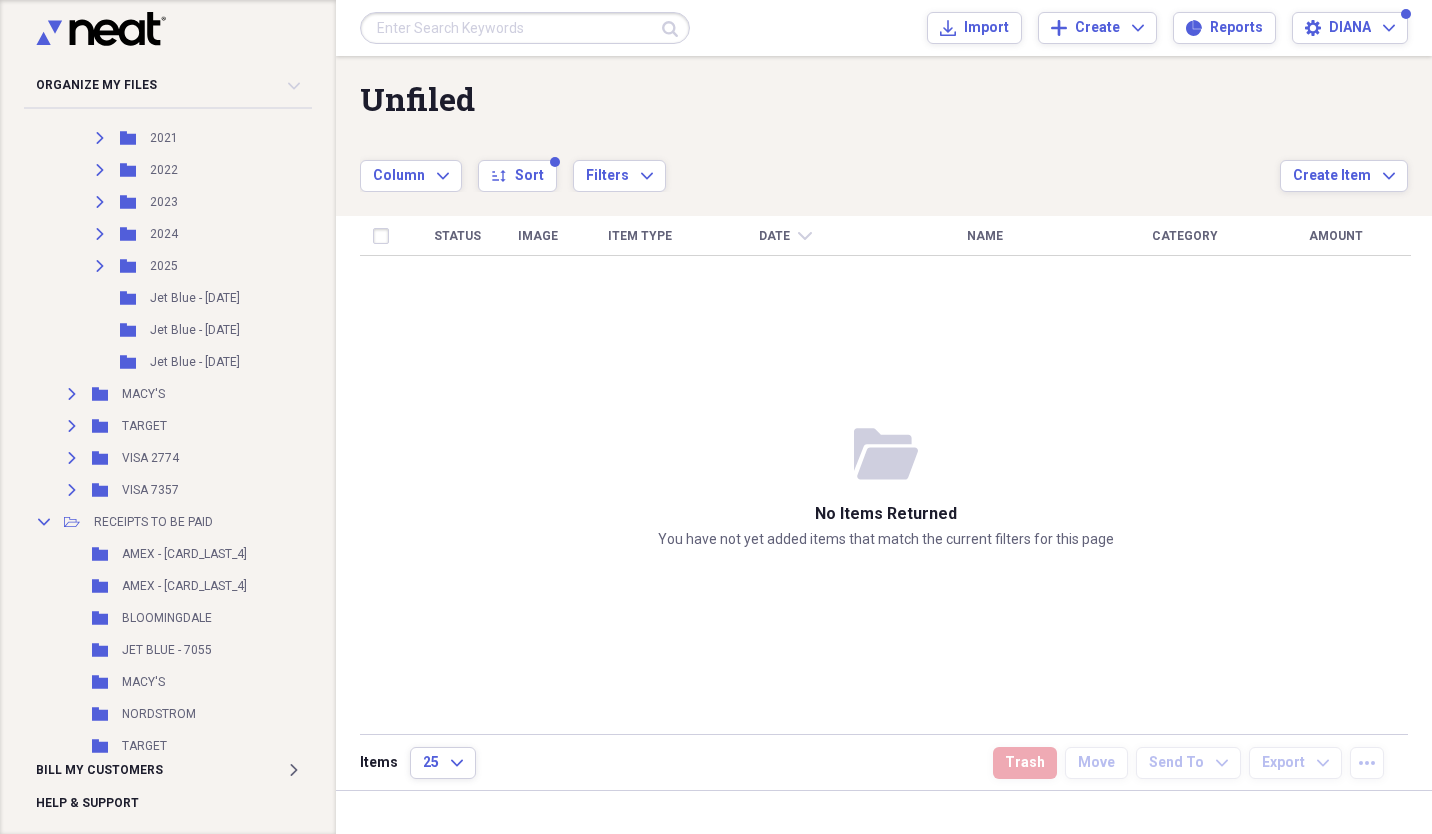 scroll, scrollTop: 449, scrollLeft: 0, axis: vertical 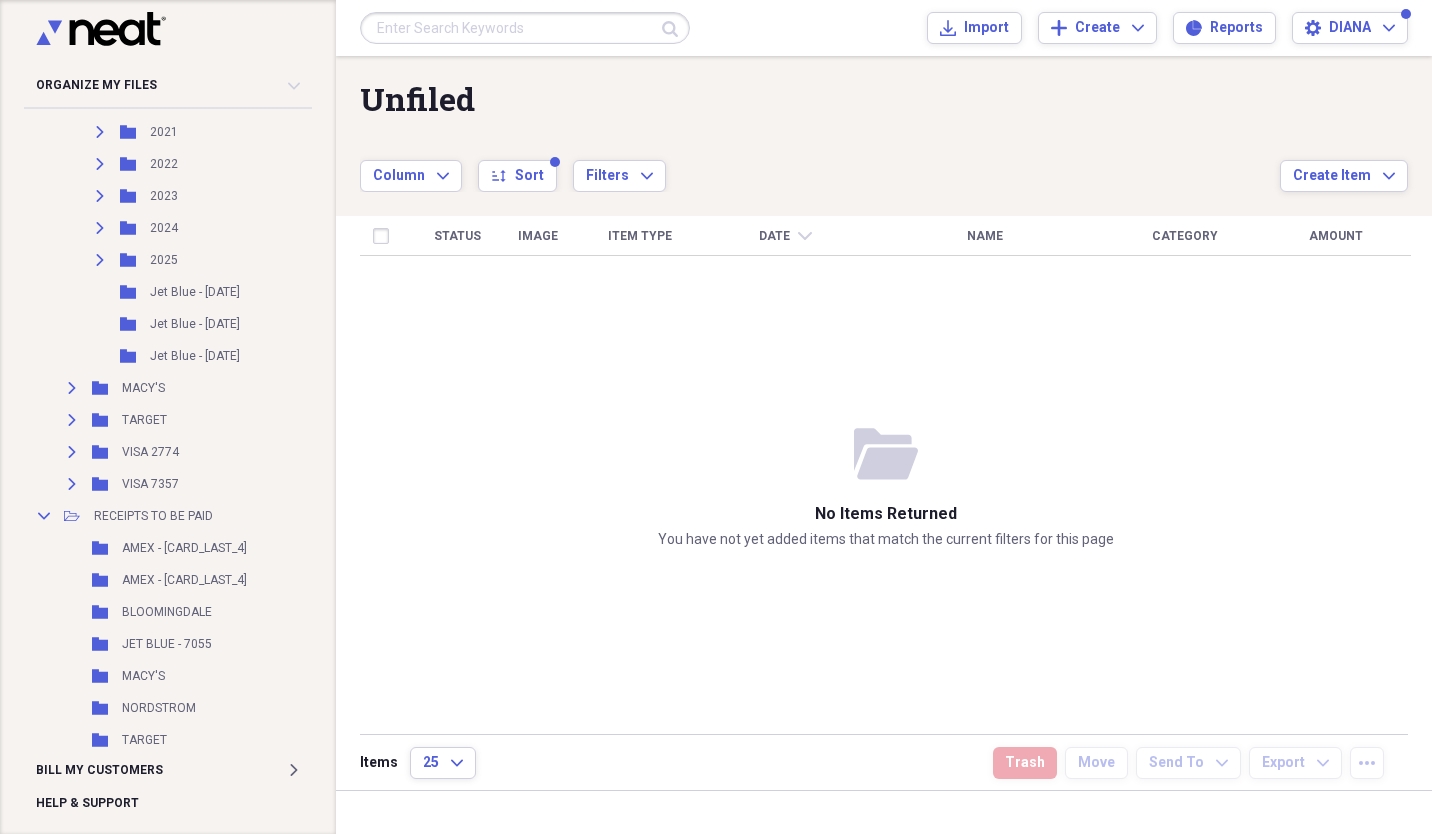 click on "JET BLUE - 7055" at bounding box center [167, 644] 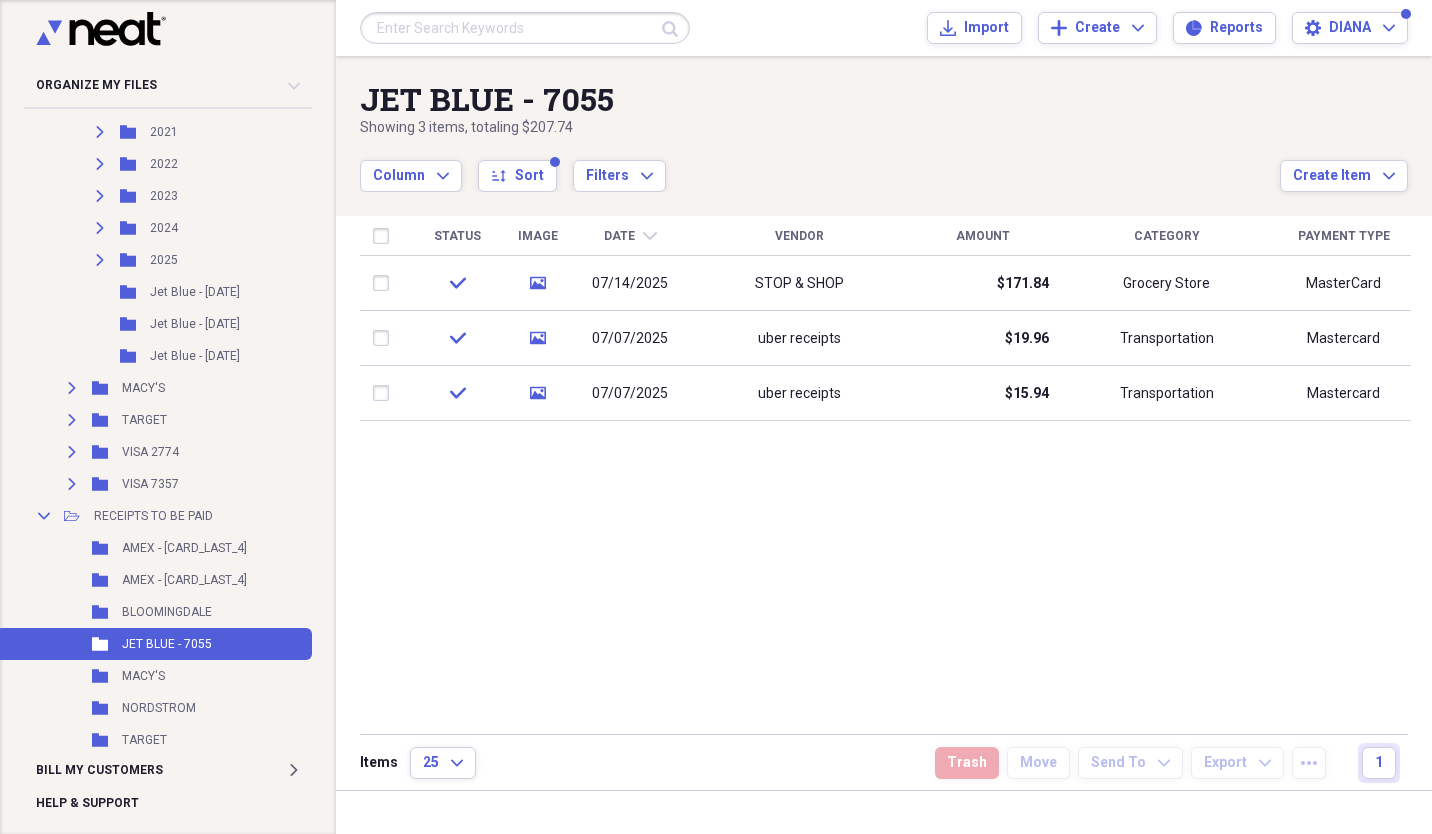 click at bounding box center (385, 338) 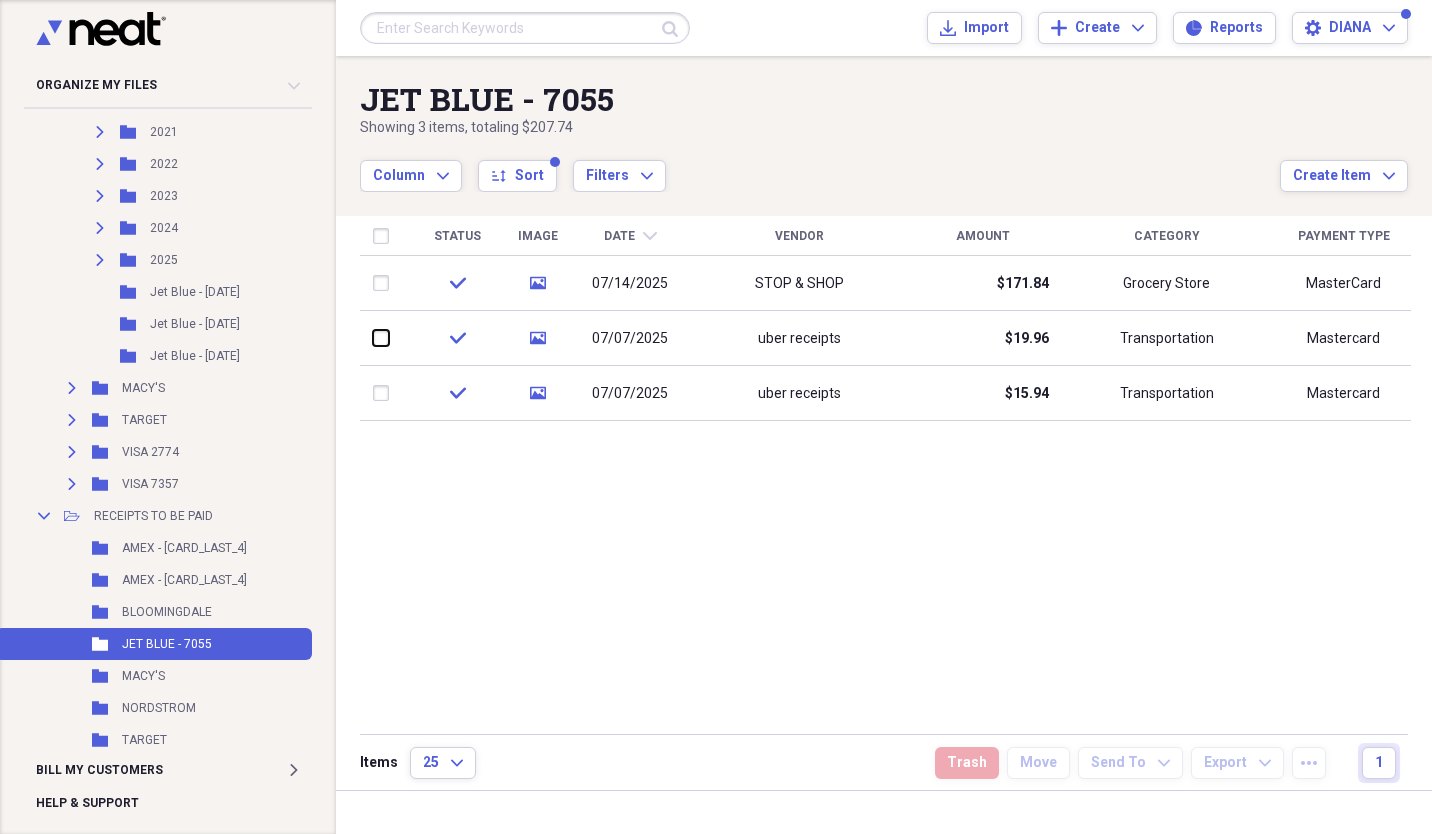 click at bounding box center (373, 338) 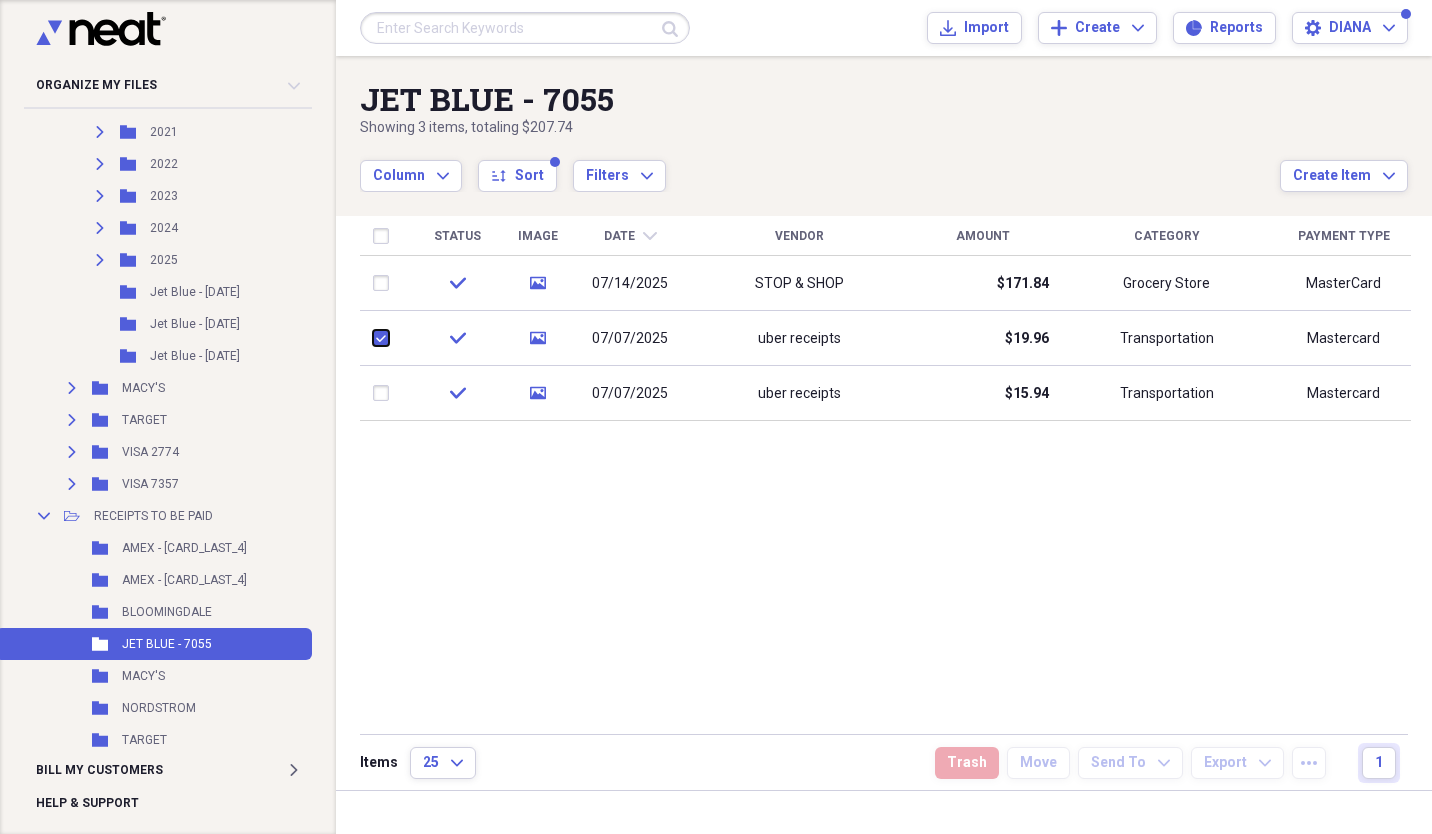 checkbox on "true" 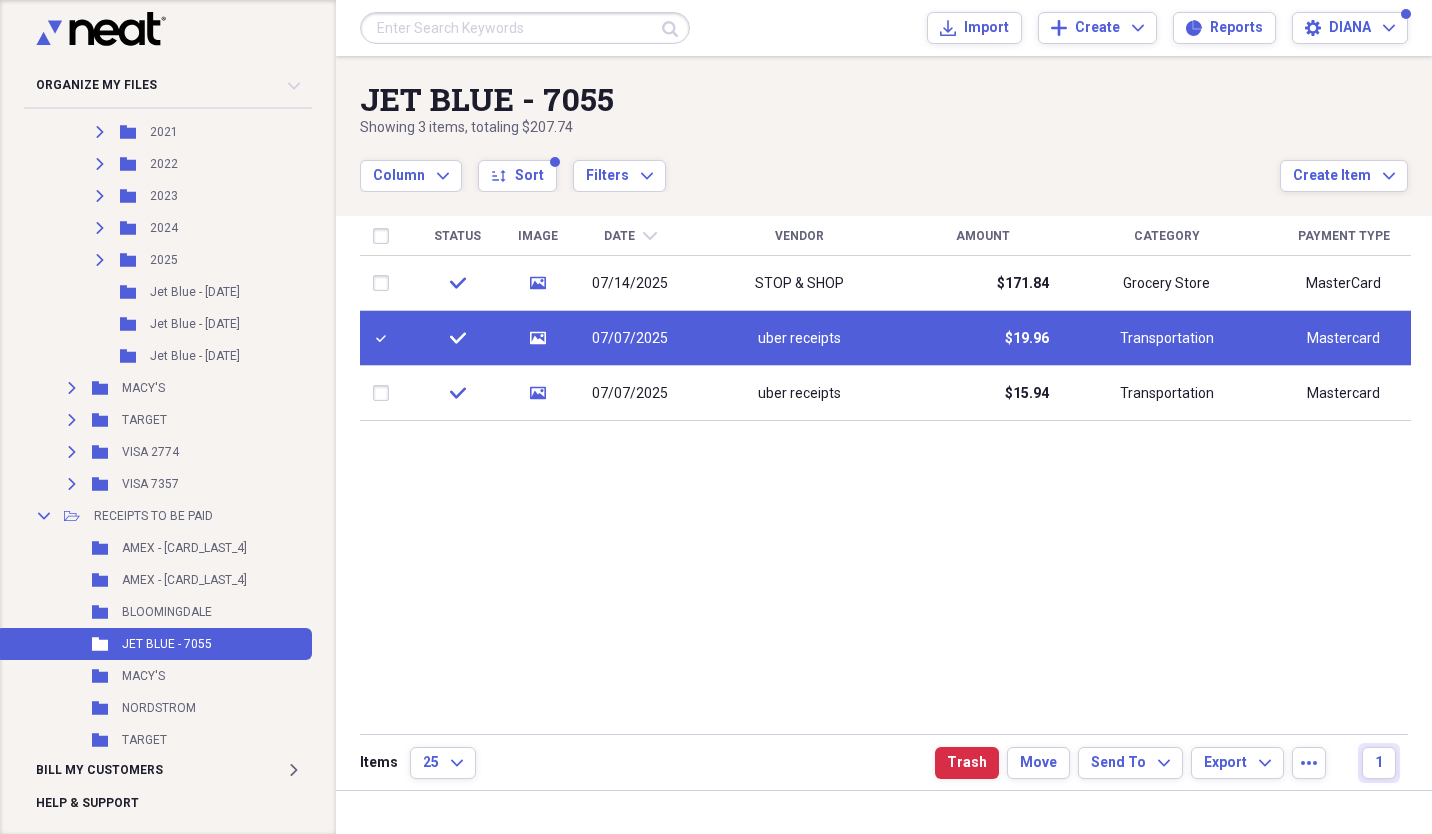 click at bounding box center (385, 393) 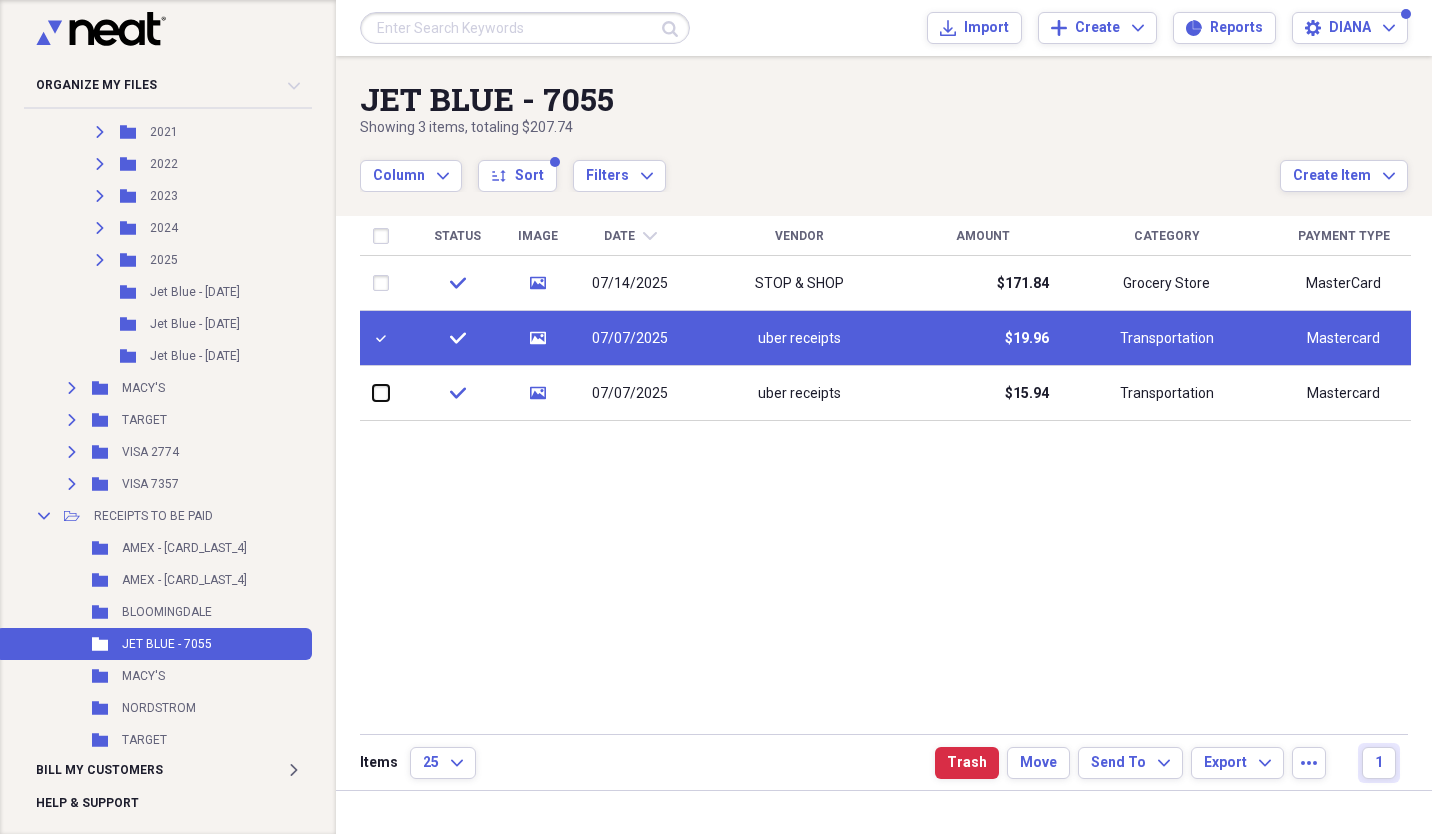 click at bounding box center [373, 393] 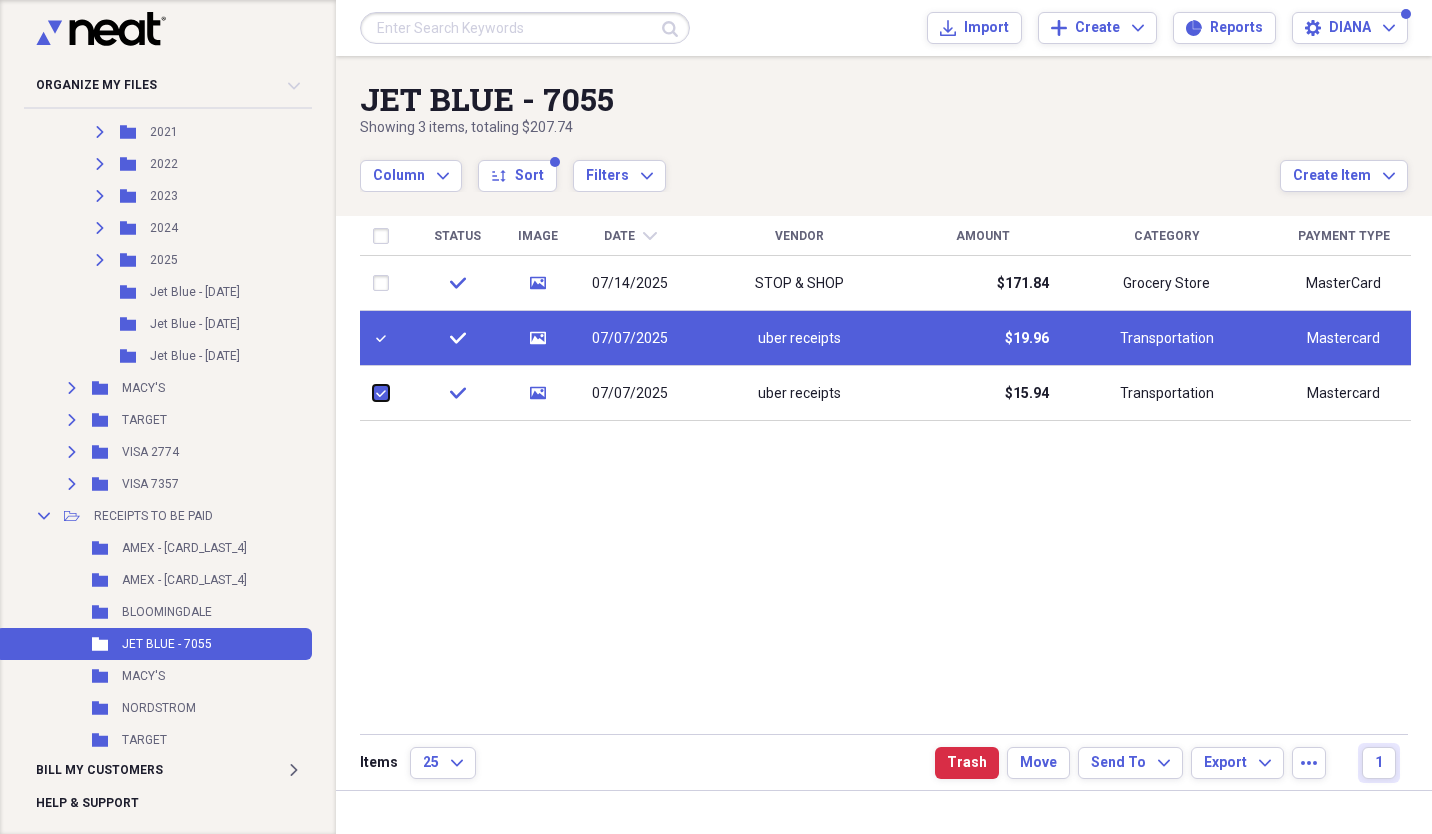 checkbox on "true" 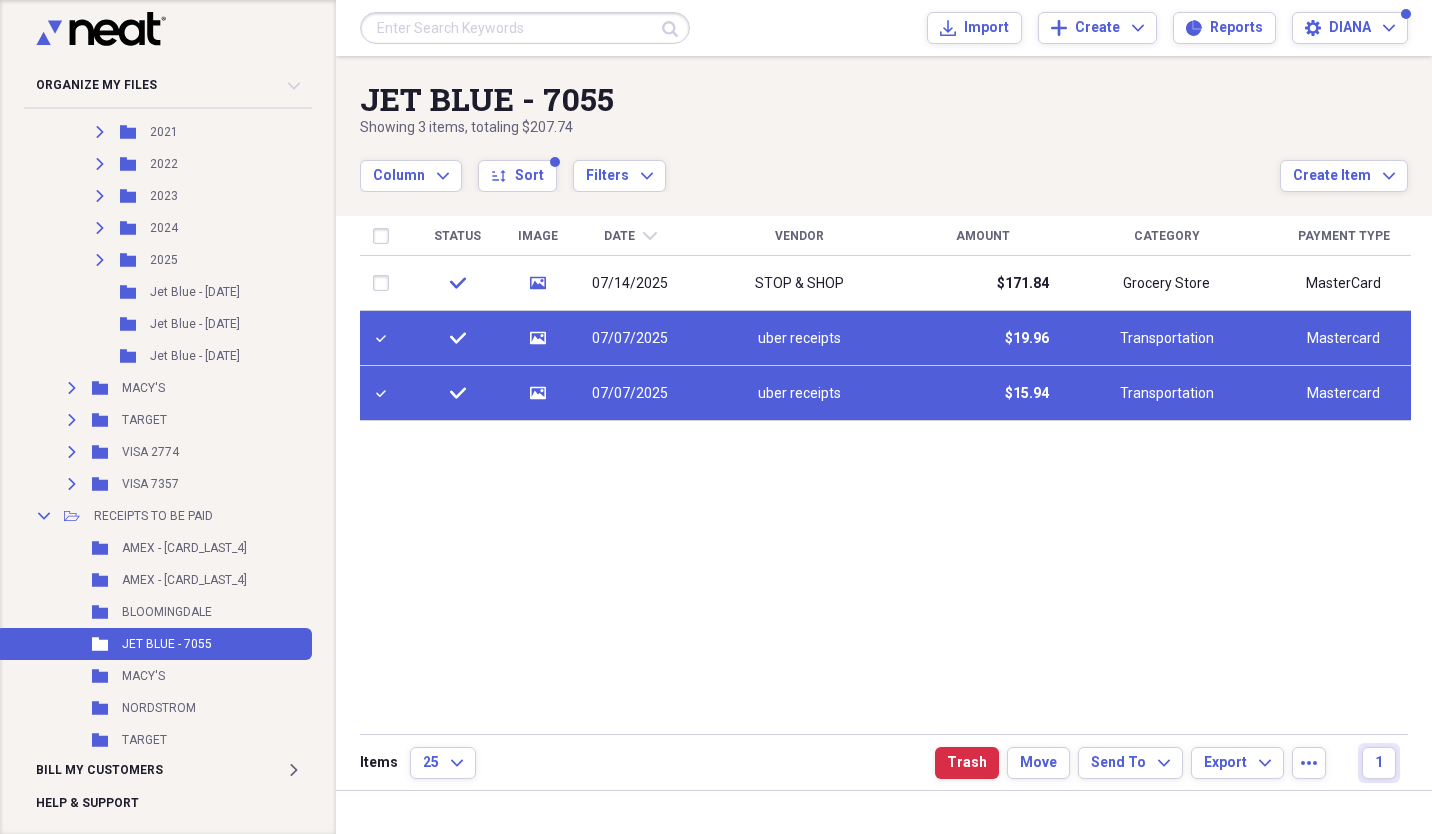 click at bounding box center (385, 283) 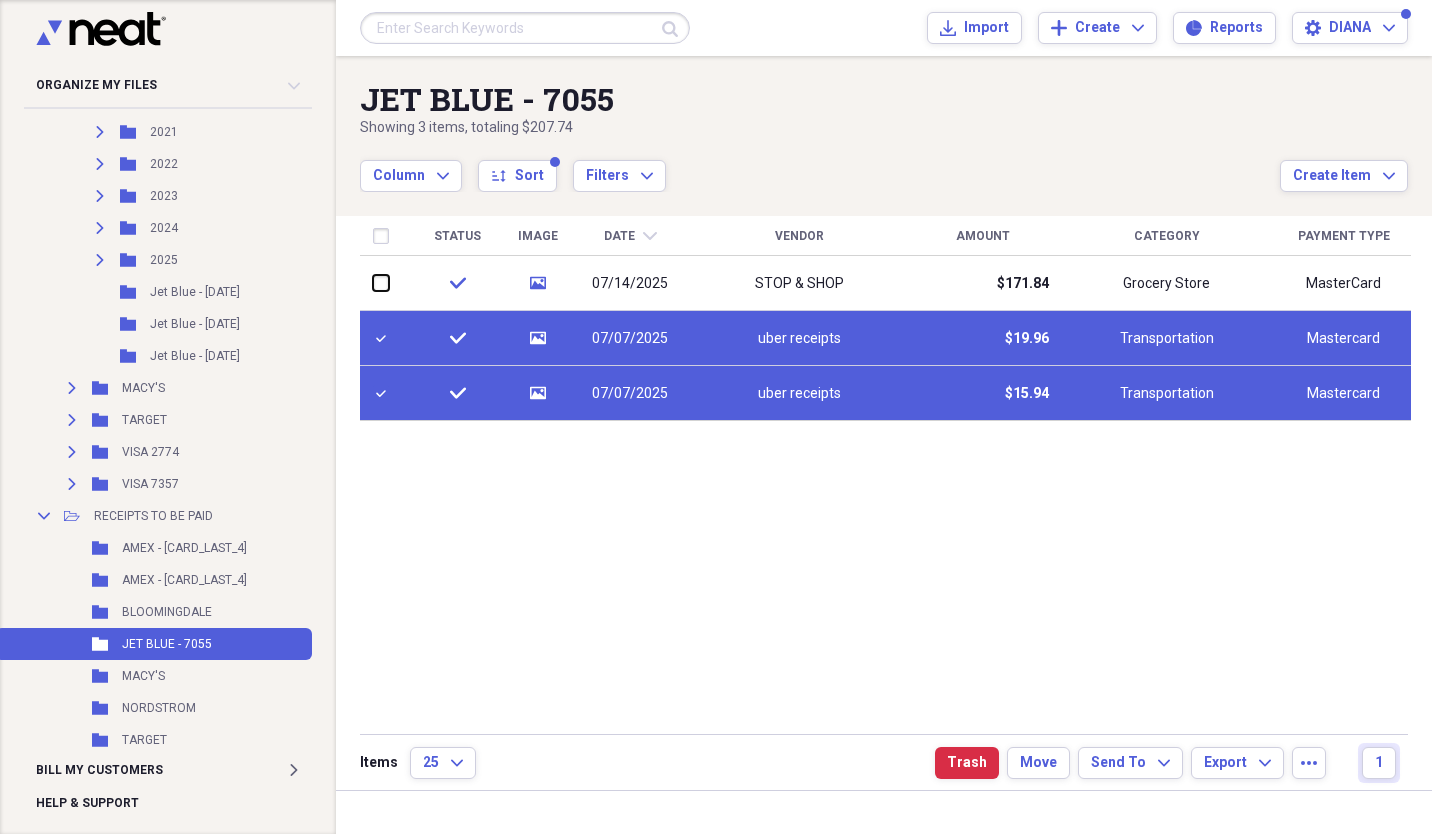 click at bounding box center (373, 283) 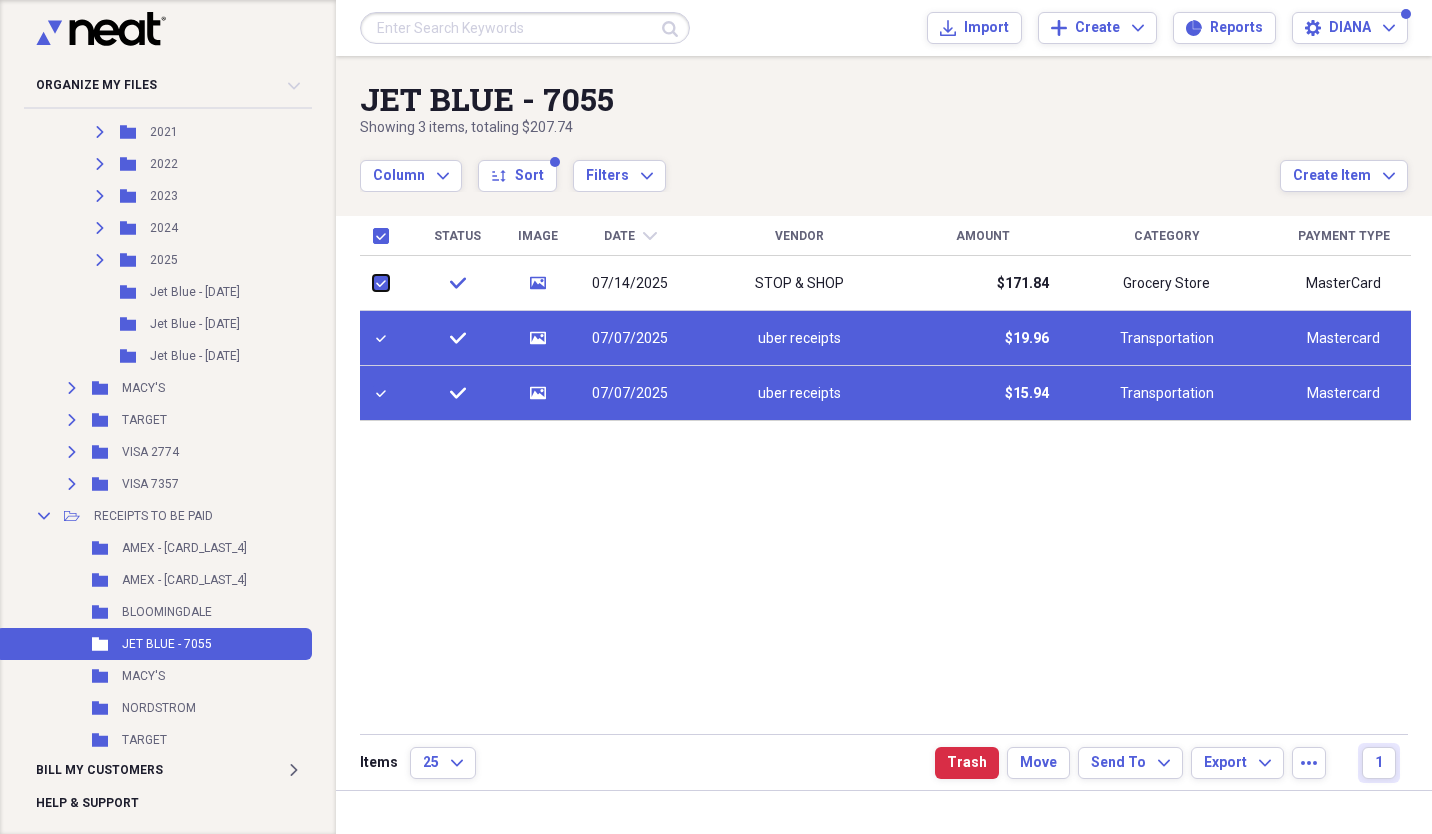 checkbox on "true" 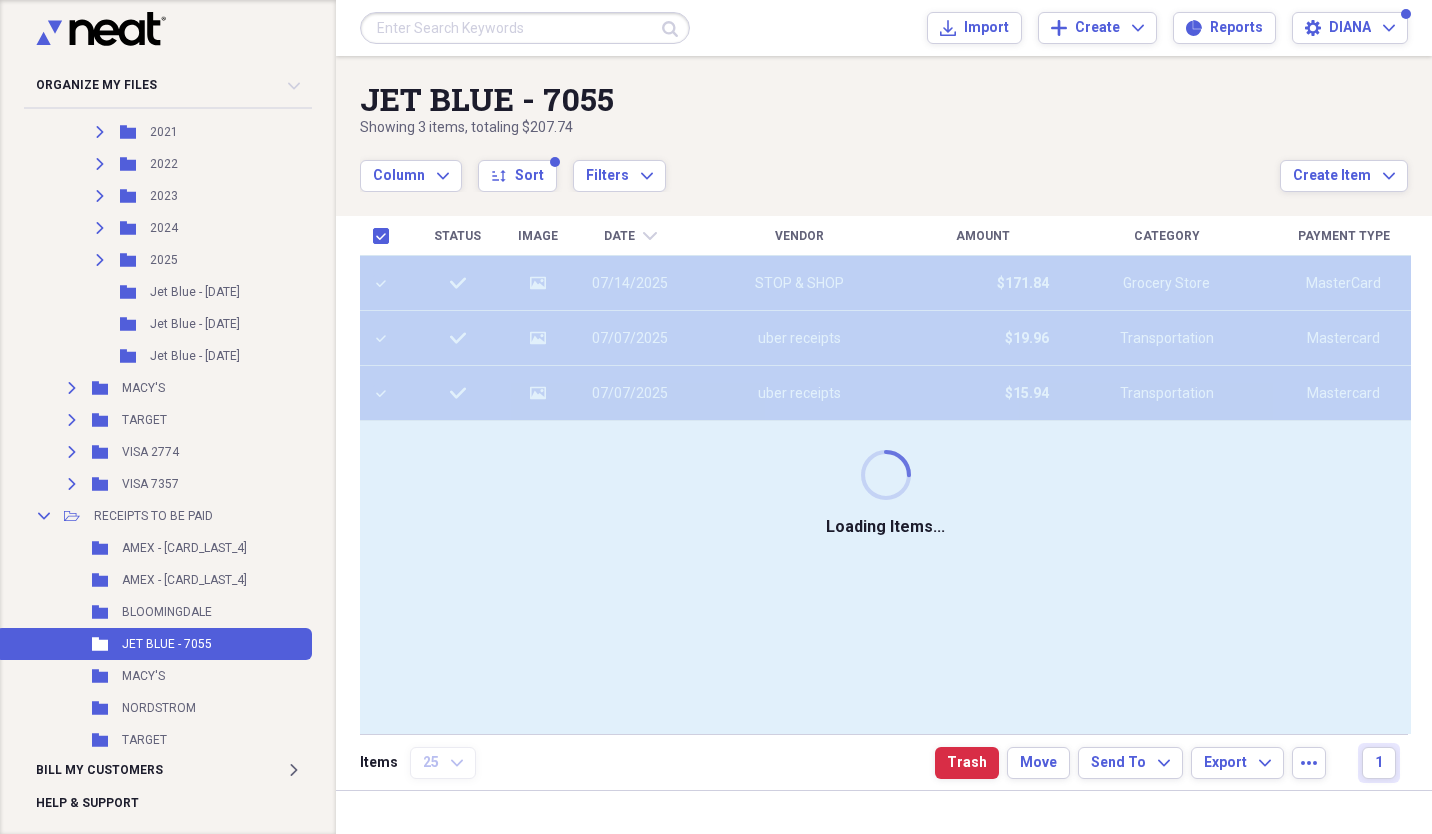 scroll, scrollTop: 0, scrollLeft: 0, axis: both 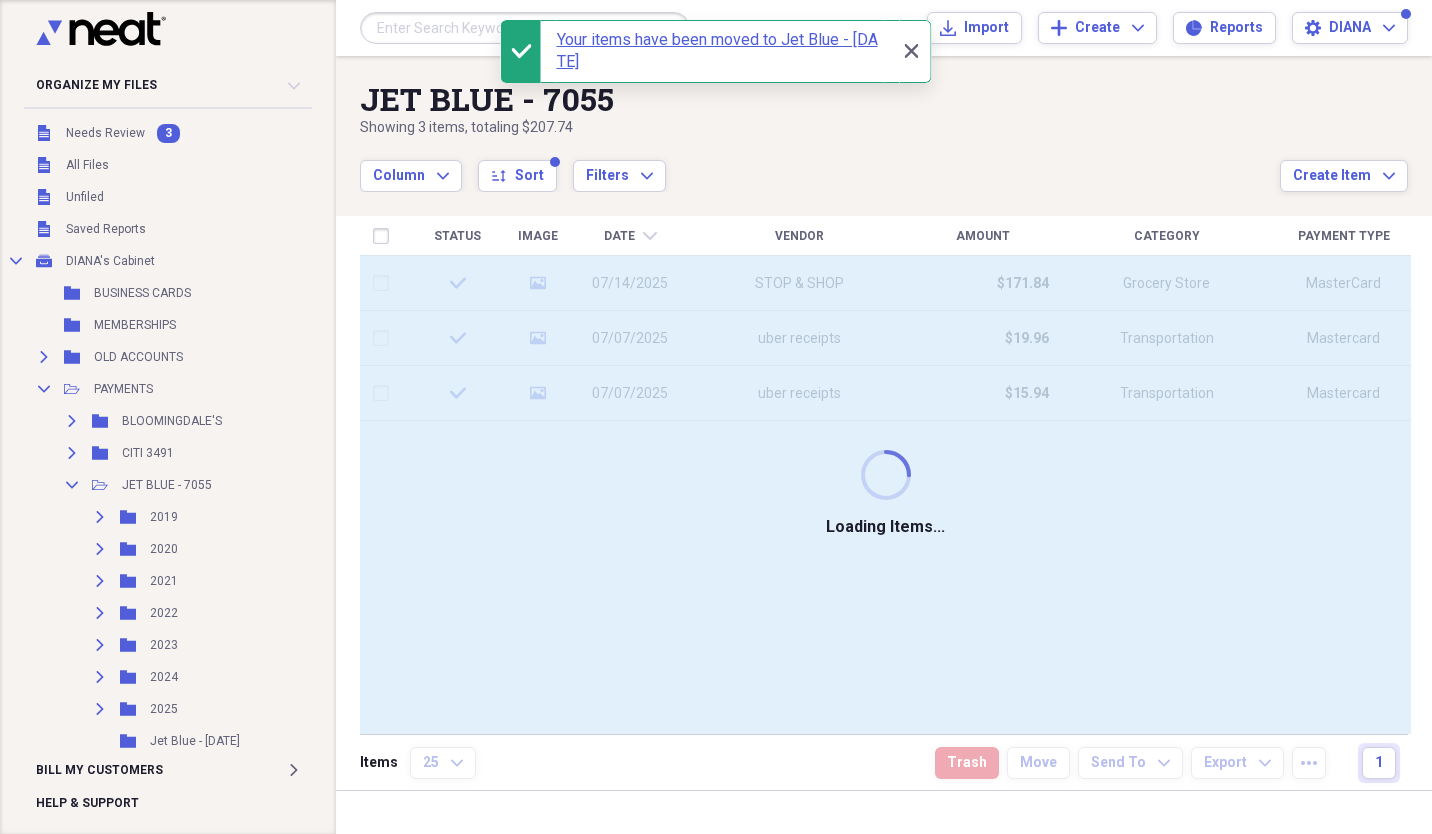 checkbox on "false" 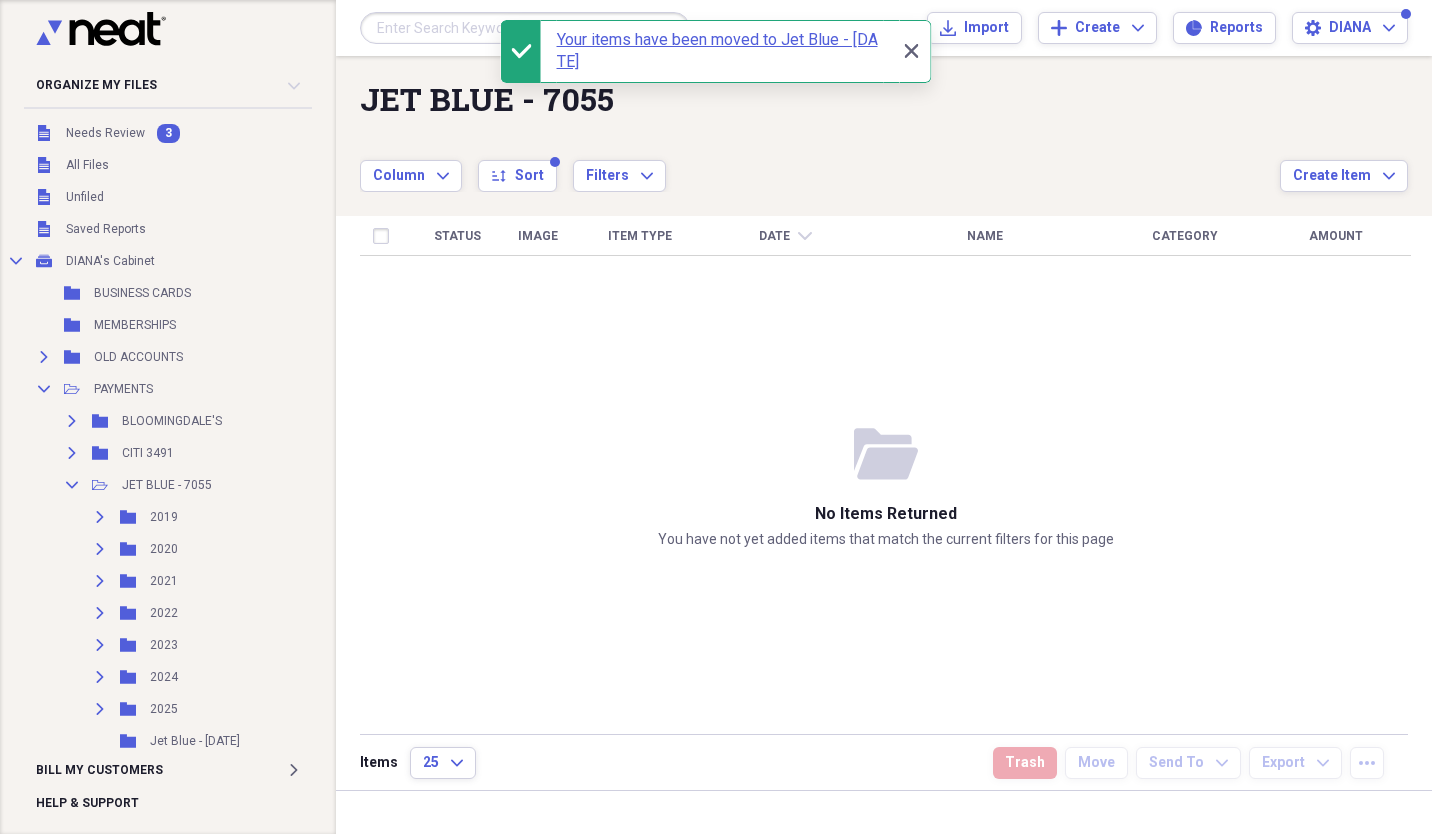 click on "Unfiled Needs Review 3" at bounding box center [154, 133] 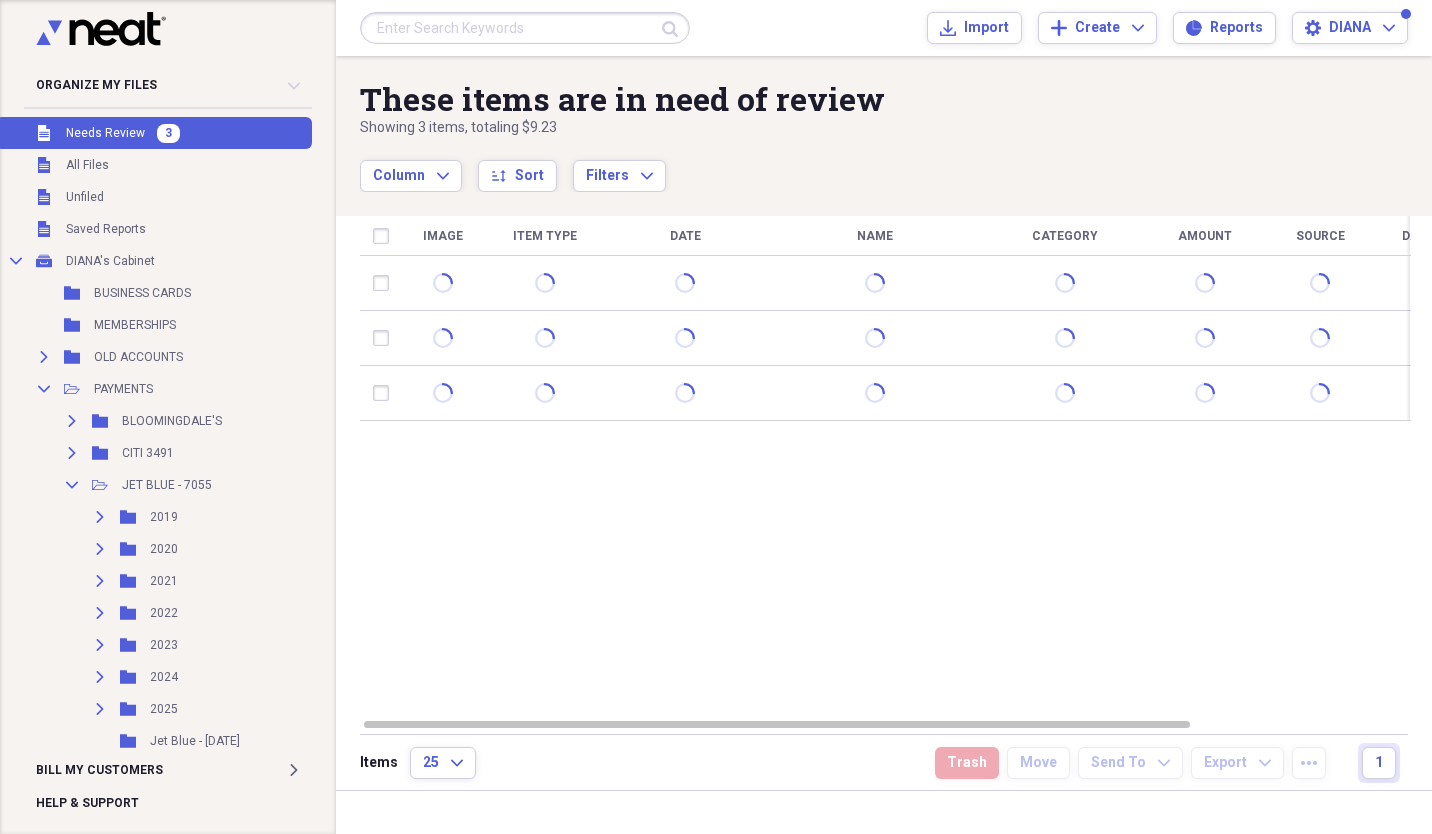 click on "Unfiled Unfiled" at bounding box center [154, 197] 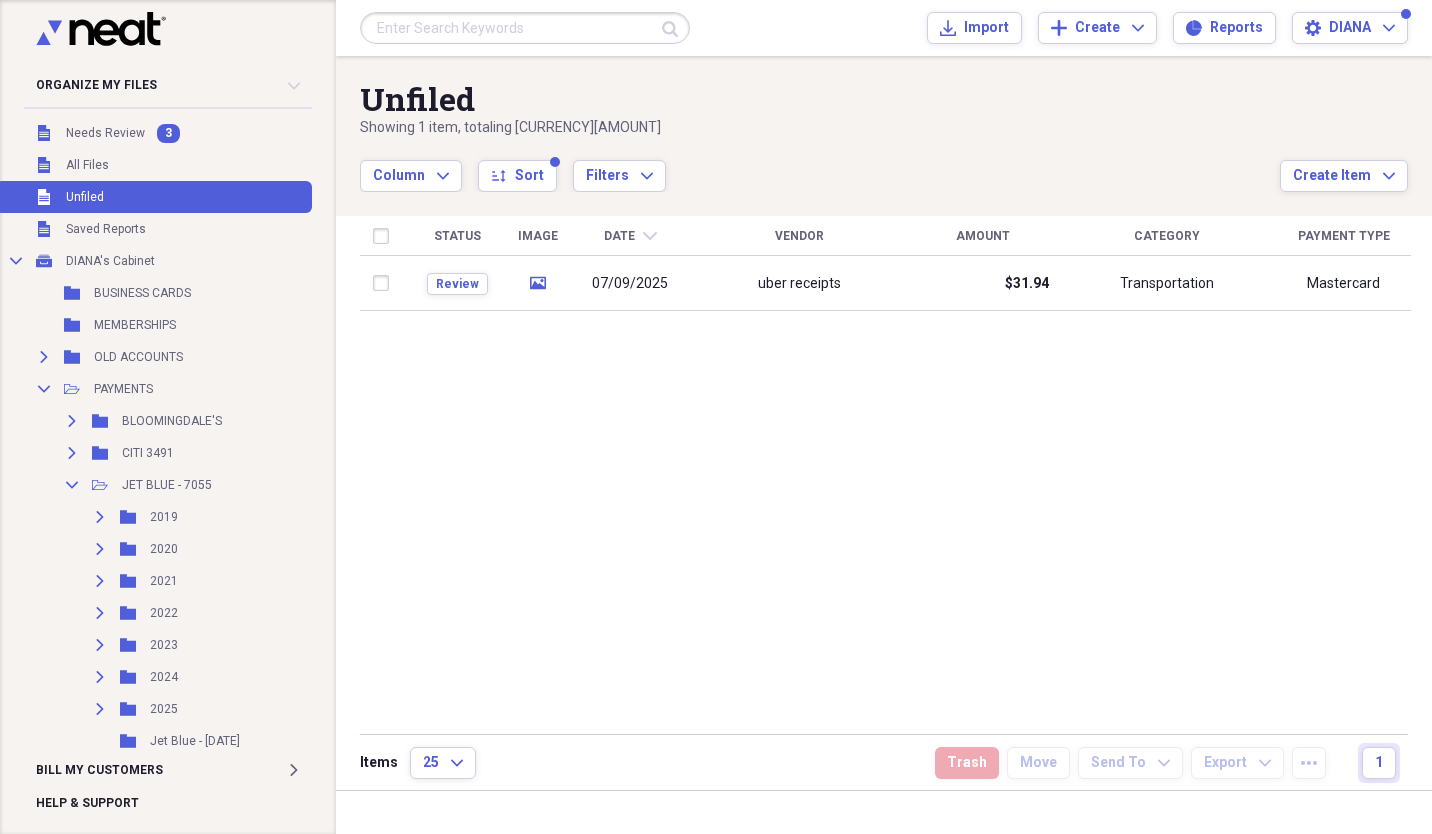 click on "07/09/2025" at bounding box center [630, 283] 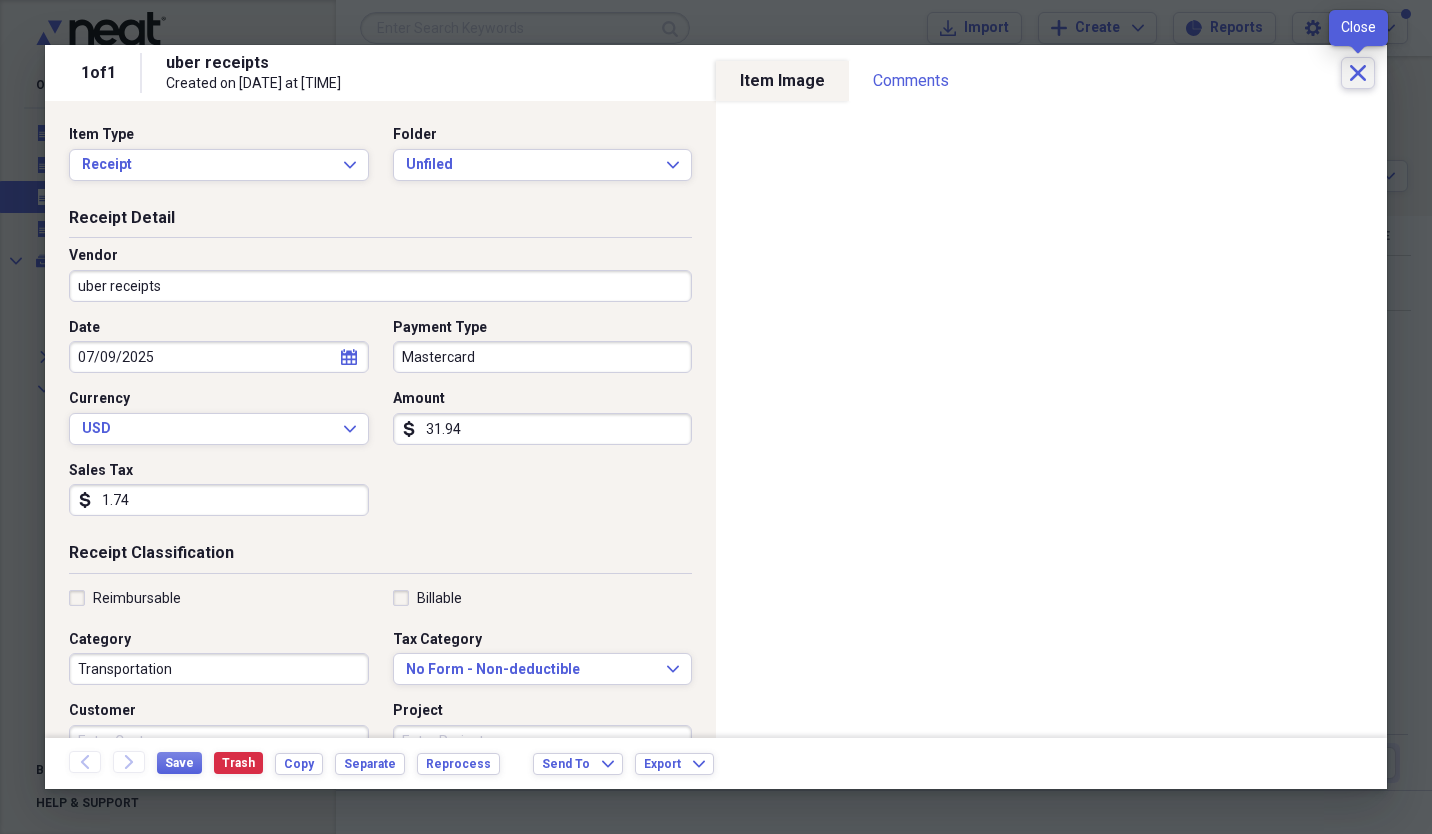 click on "Close" at bounding box center [1358, 73] 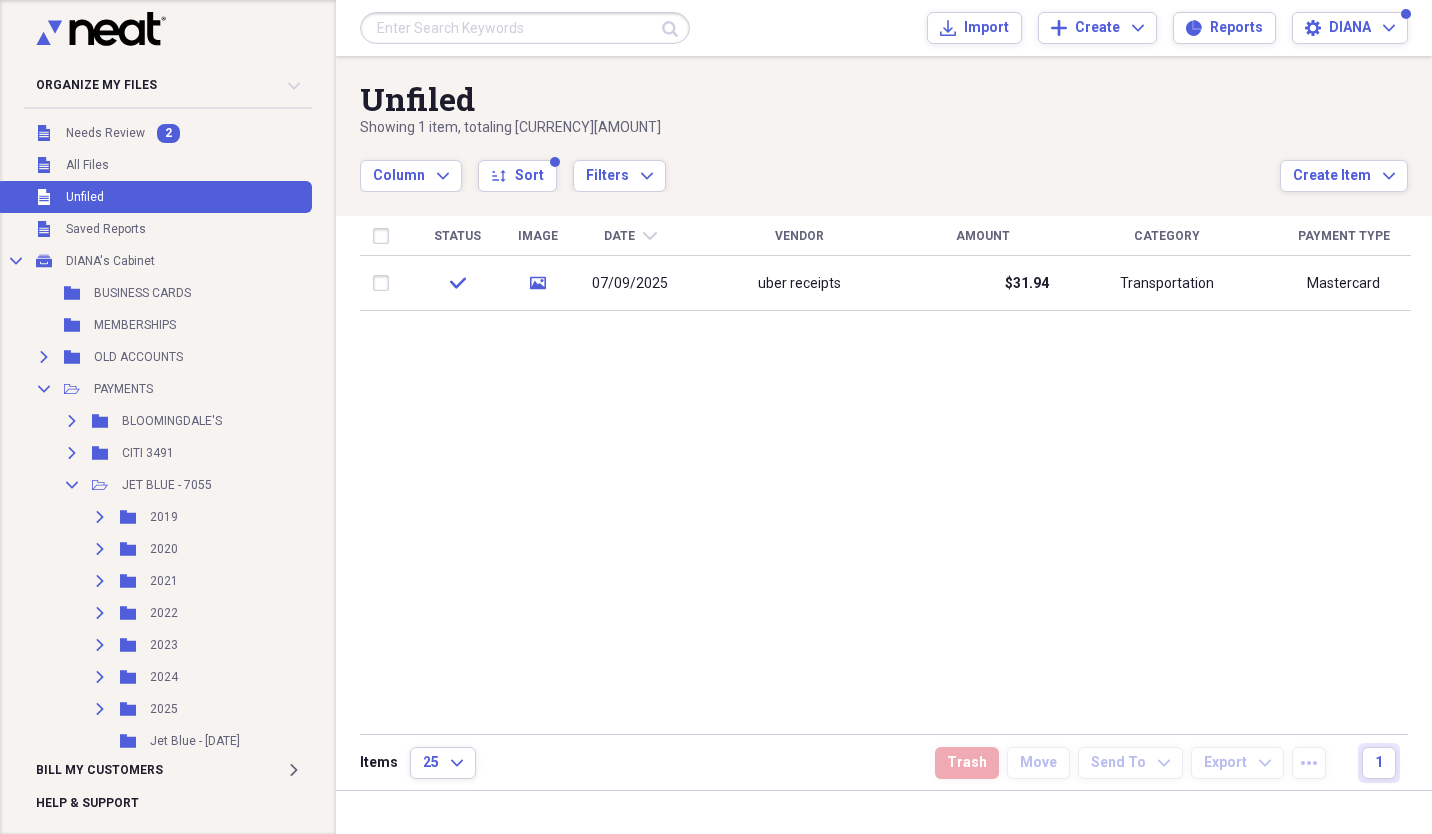 click at bounding box center [385, 283] 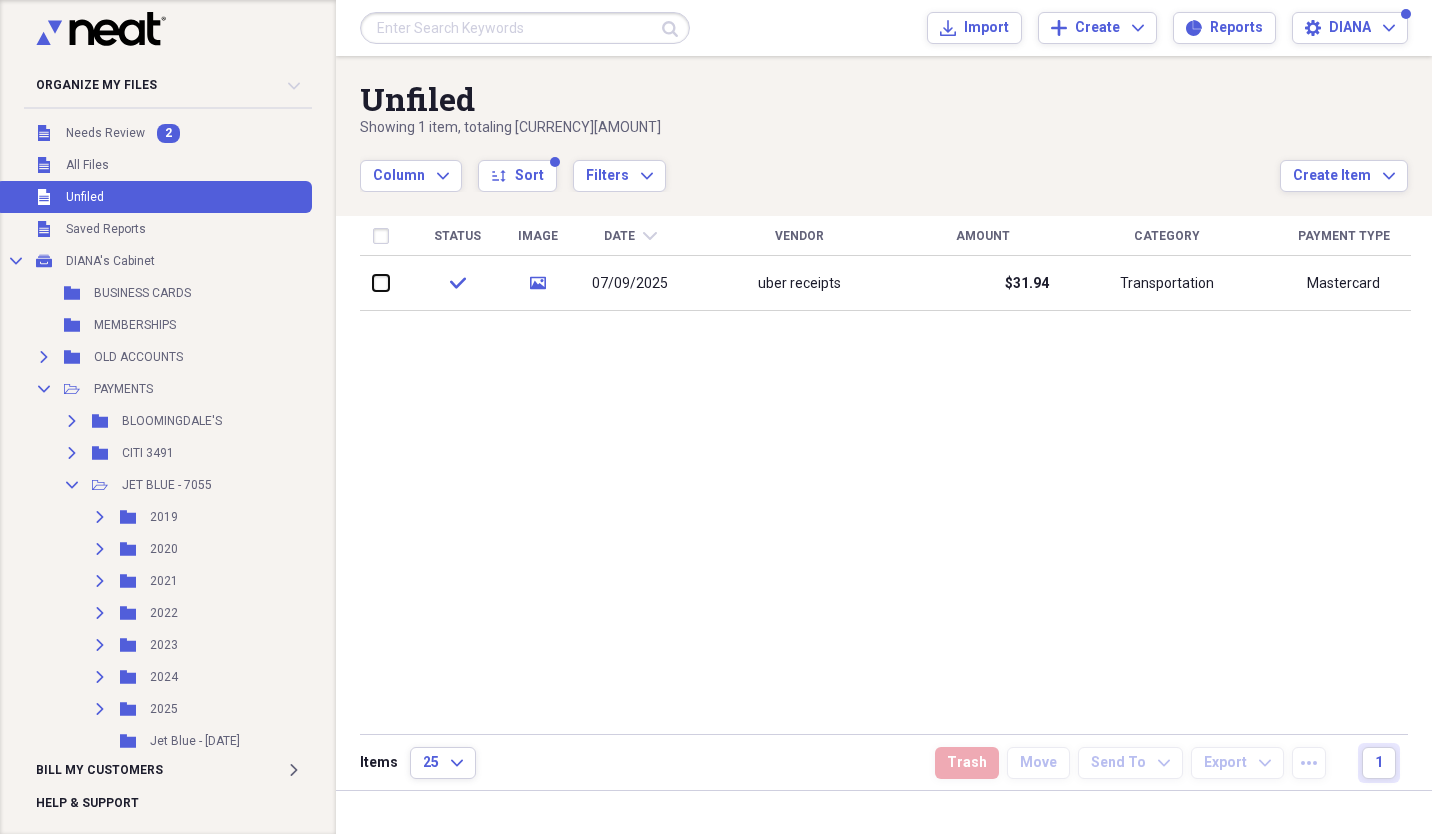 click at bounding box center [373, 283] 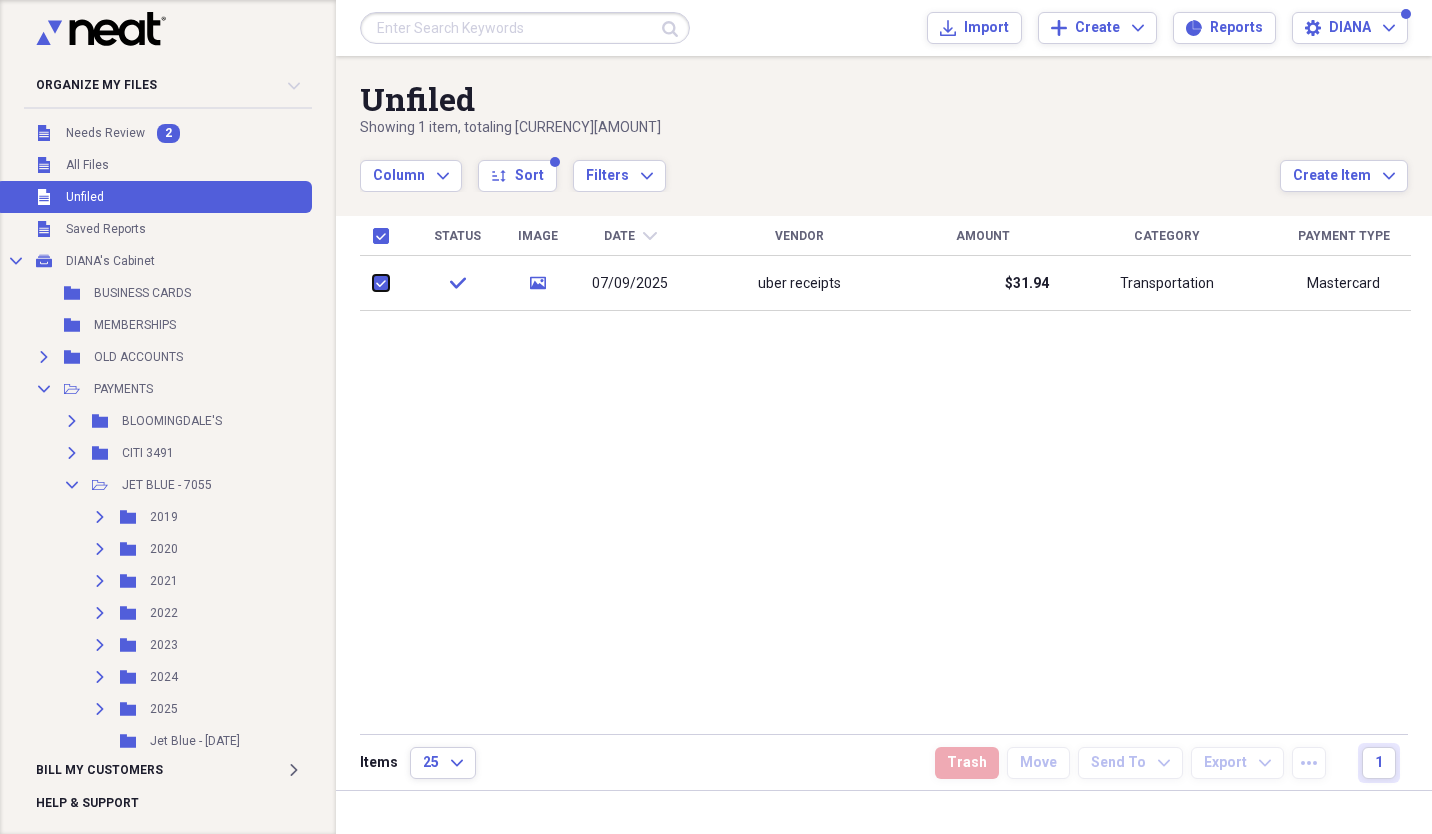 checkbox on "true" 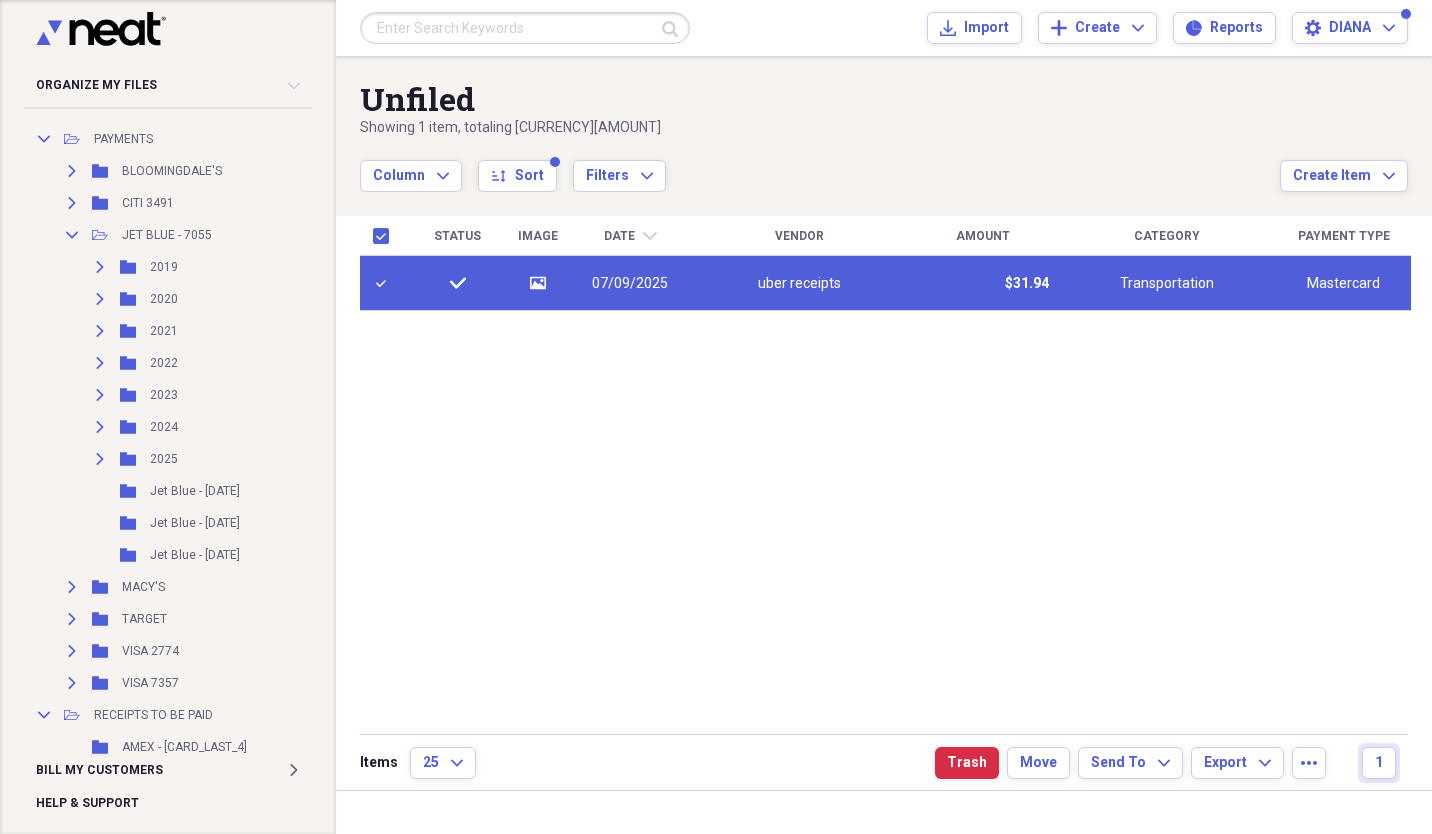 scroll, scrollTop: 262, scrollLeft: 0, axis: vertical 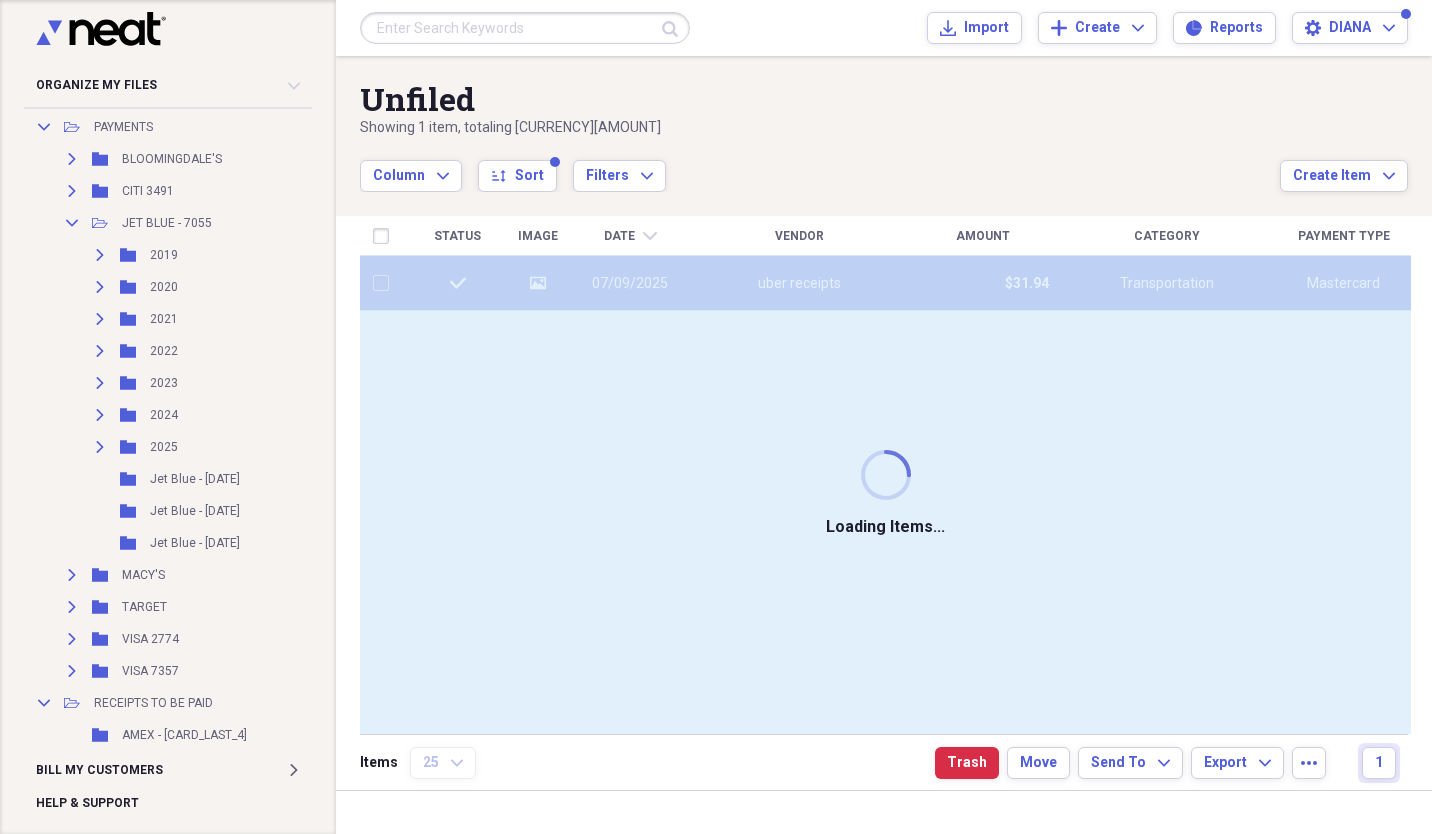 checkbox on "false" 